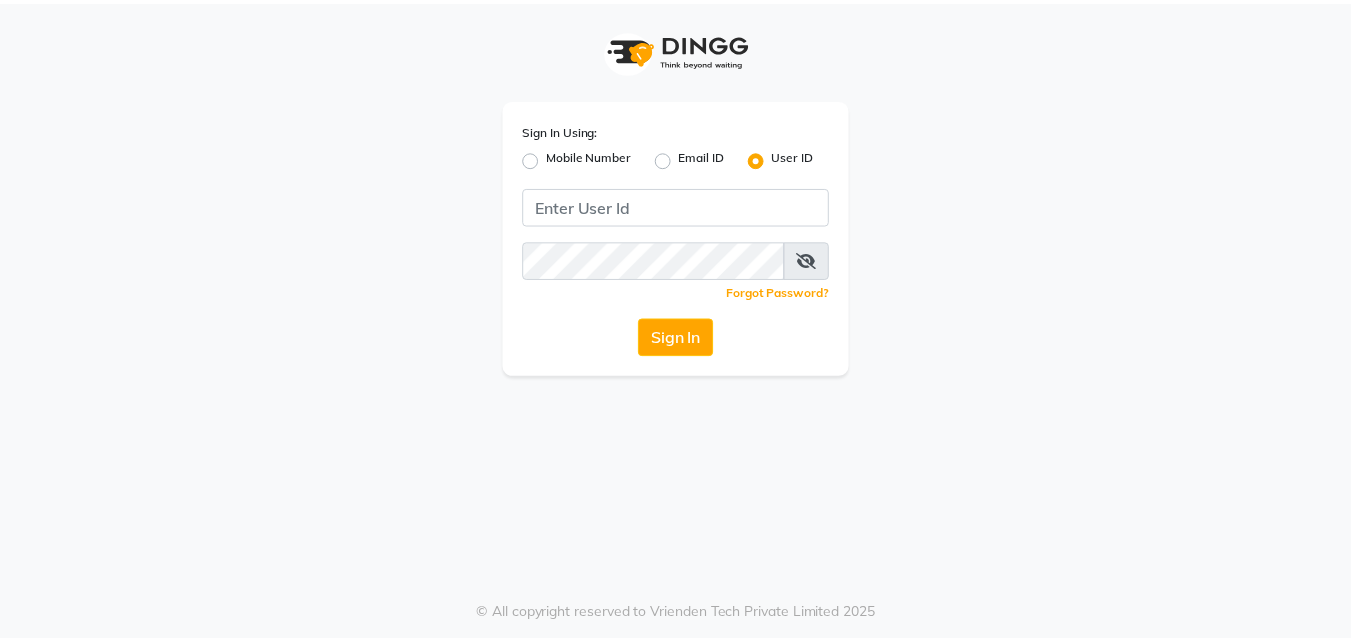 scroll, scrollTop: 0, scrollLeft: 0, axis: both 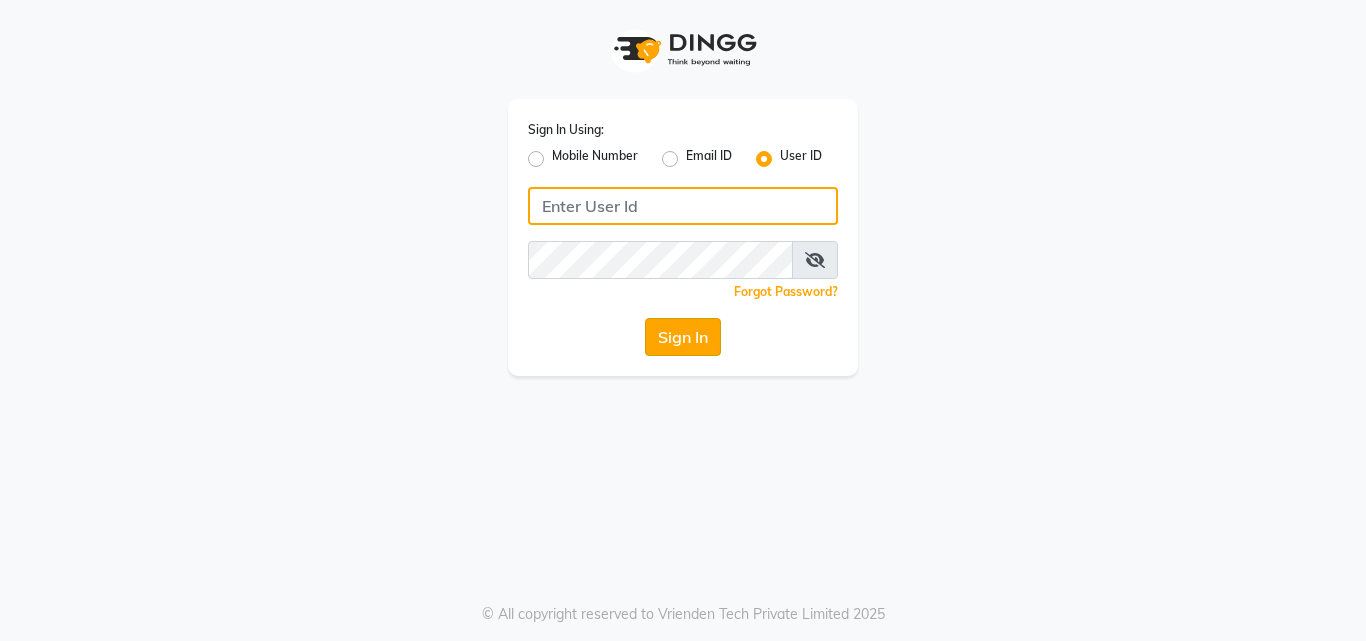 type on "e3732-12" 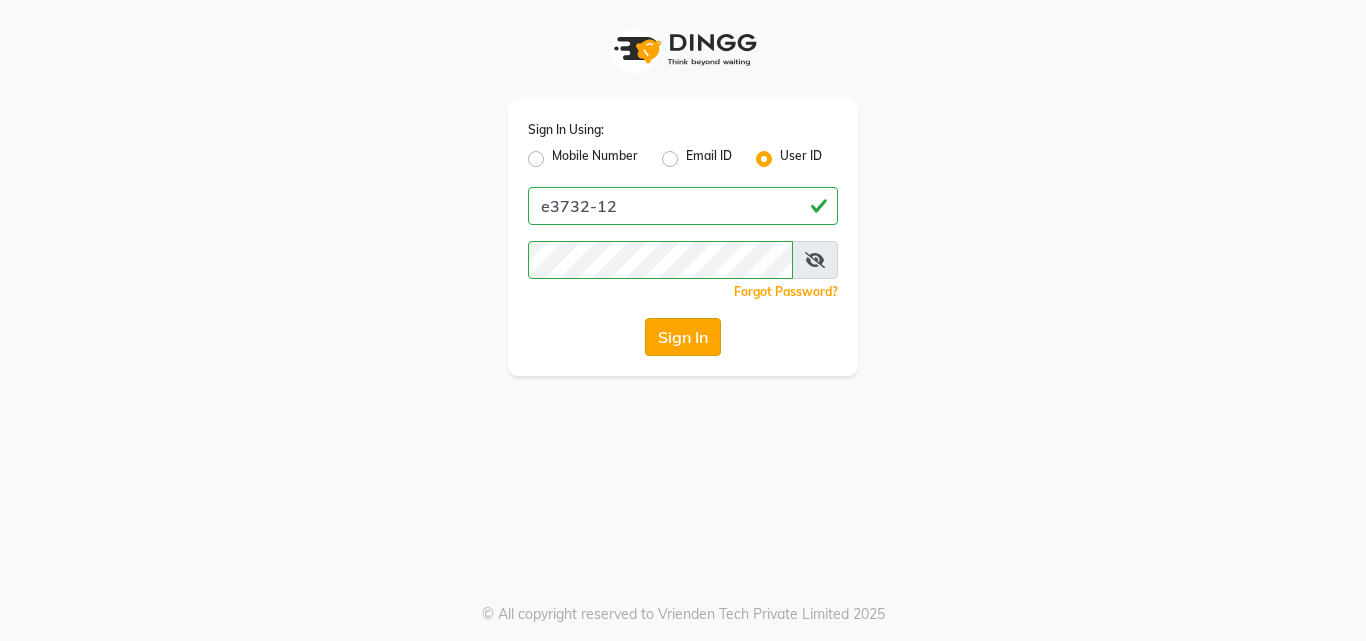 click on "Sign In" 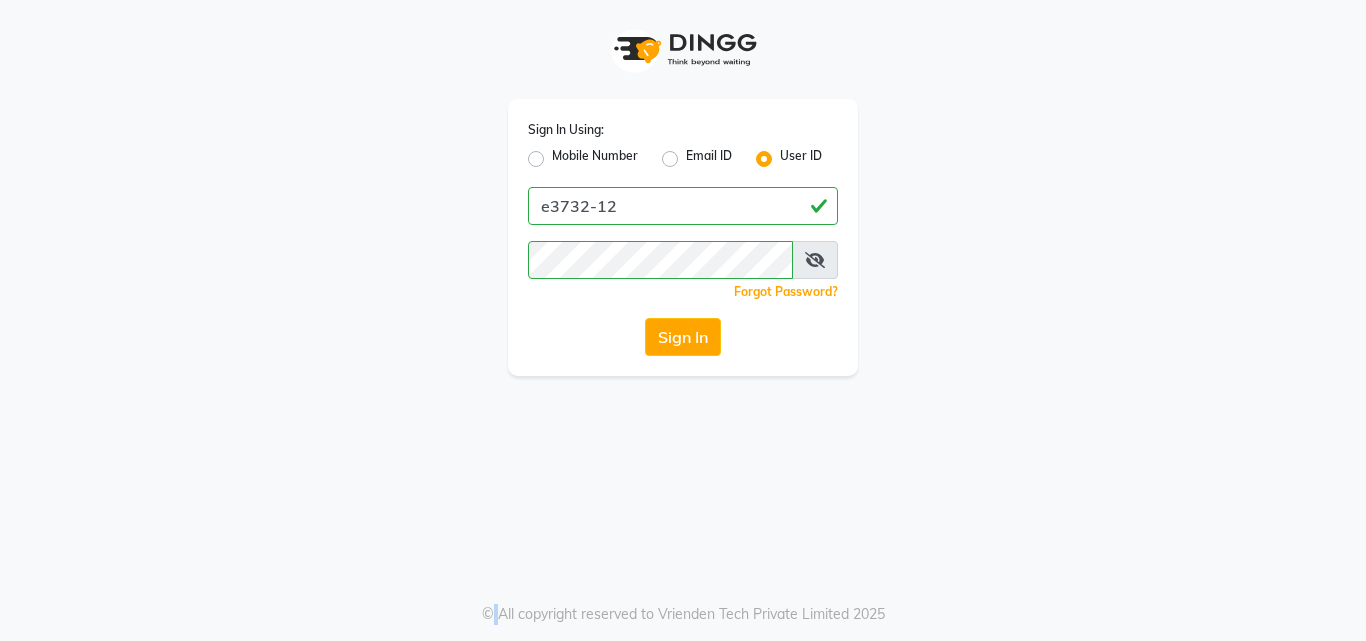 click on "Sign In" 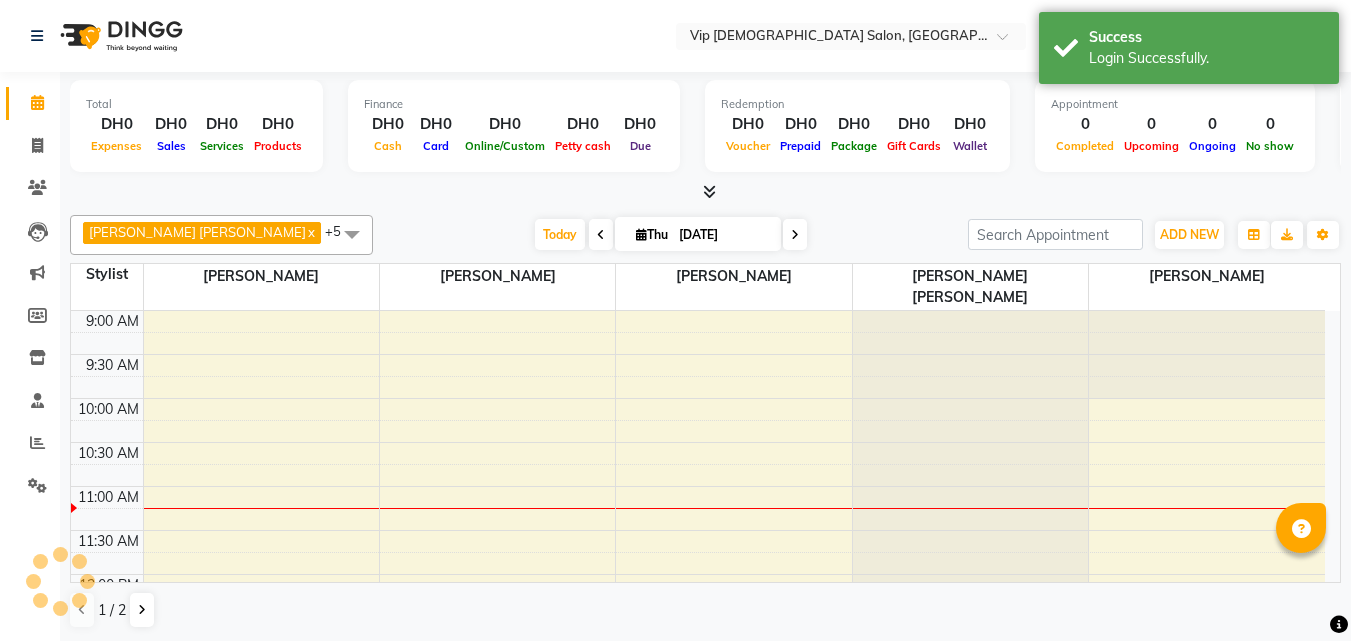 scroll, scrollTop: 177, scrollLeft: 0, axis: vertical 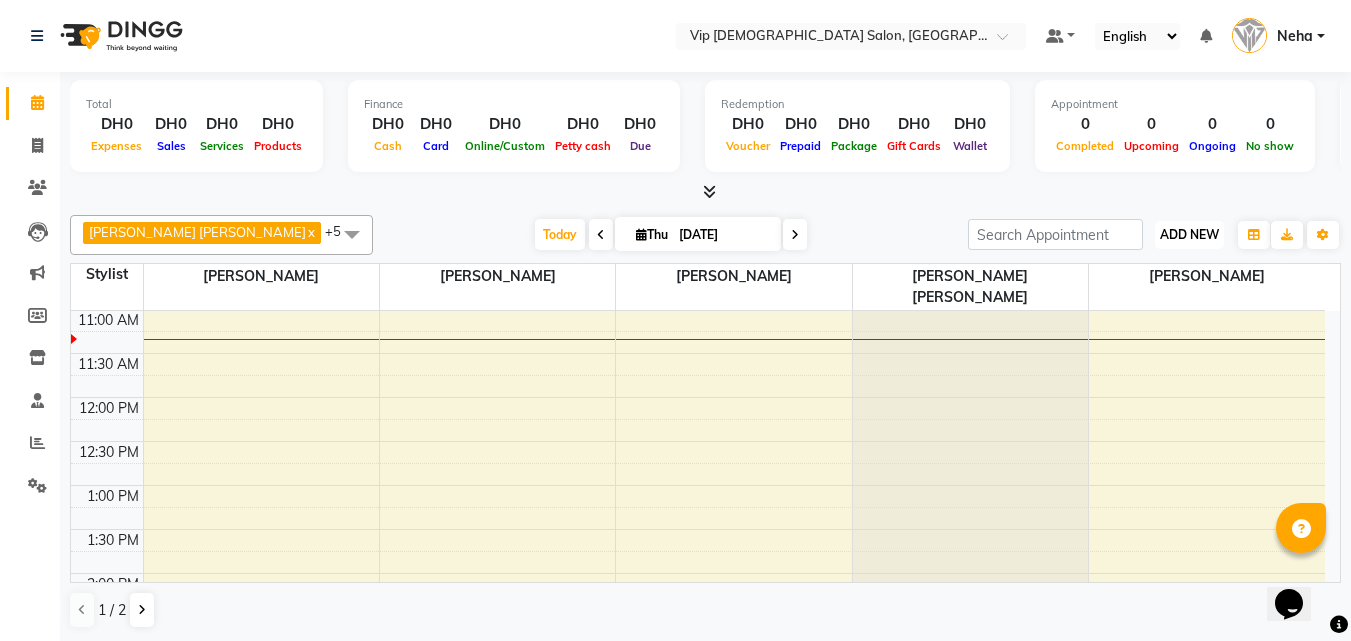 click on "ADD NEW" at bounding box center (1189, 234) 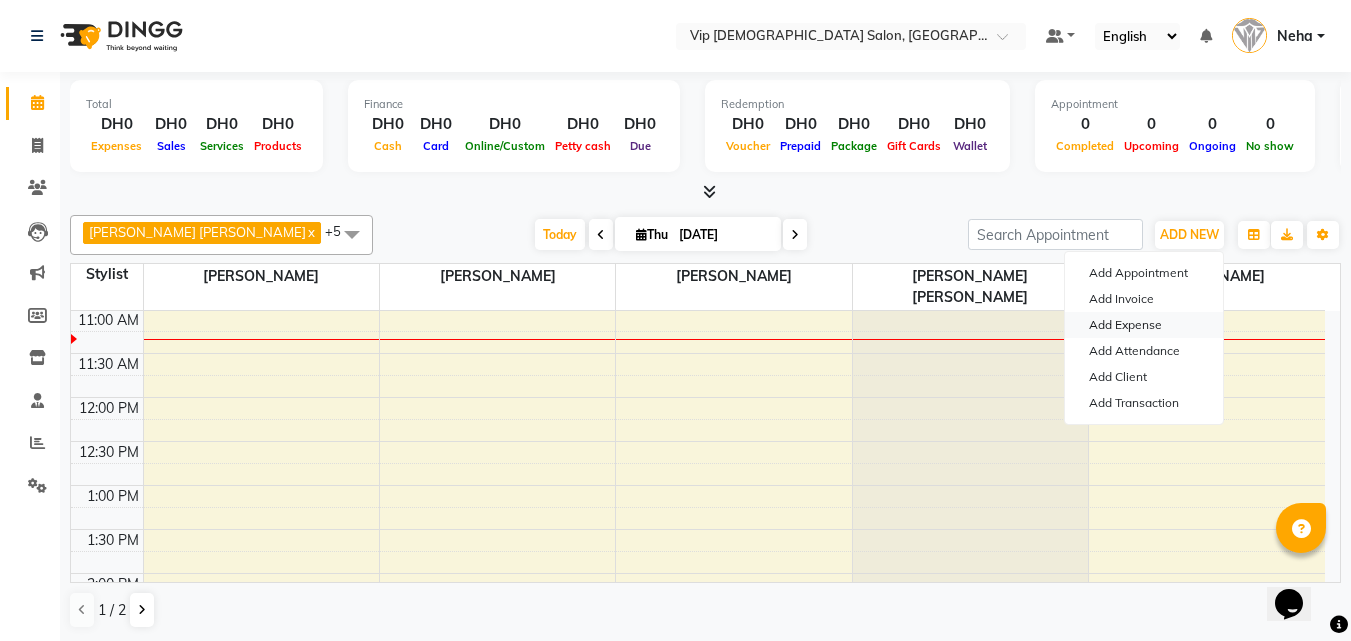 click on "Add Expense" at bounding box center [1144, 325] 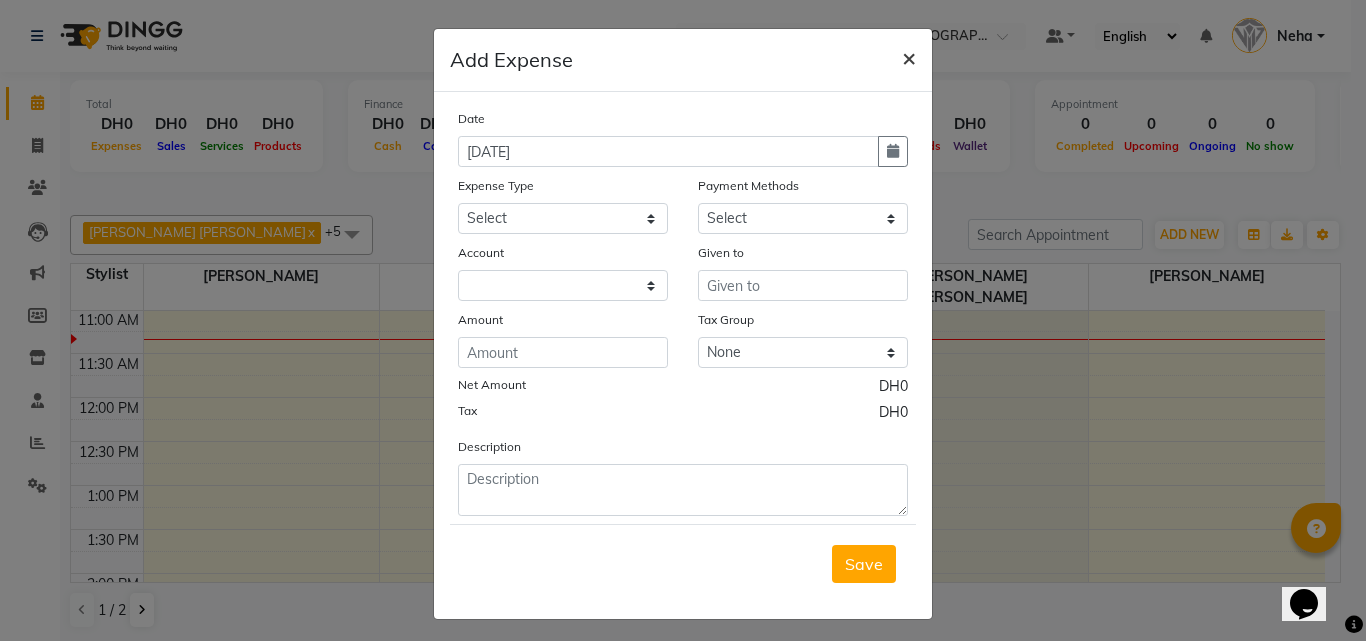 click on "×" 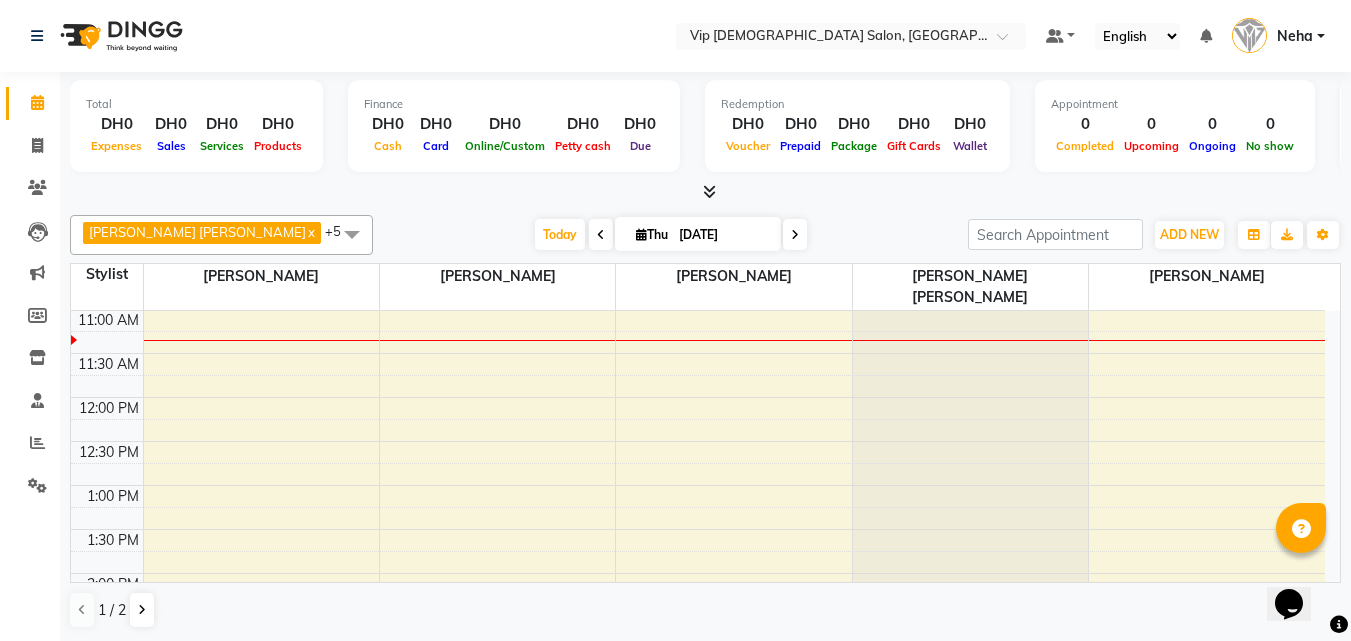 click on "Select Location × Vip Gents Salon, Hor Al Anz East Default Panel My Panel English ENGLISH Español العربية मराठी हिंदी ગુજરાતી தமிழ் 中文 Notifications nothing to show Neha Manage Profile Change Password Sign out  Version:3.15.3" 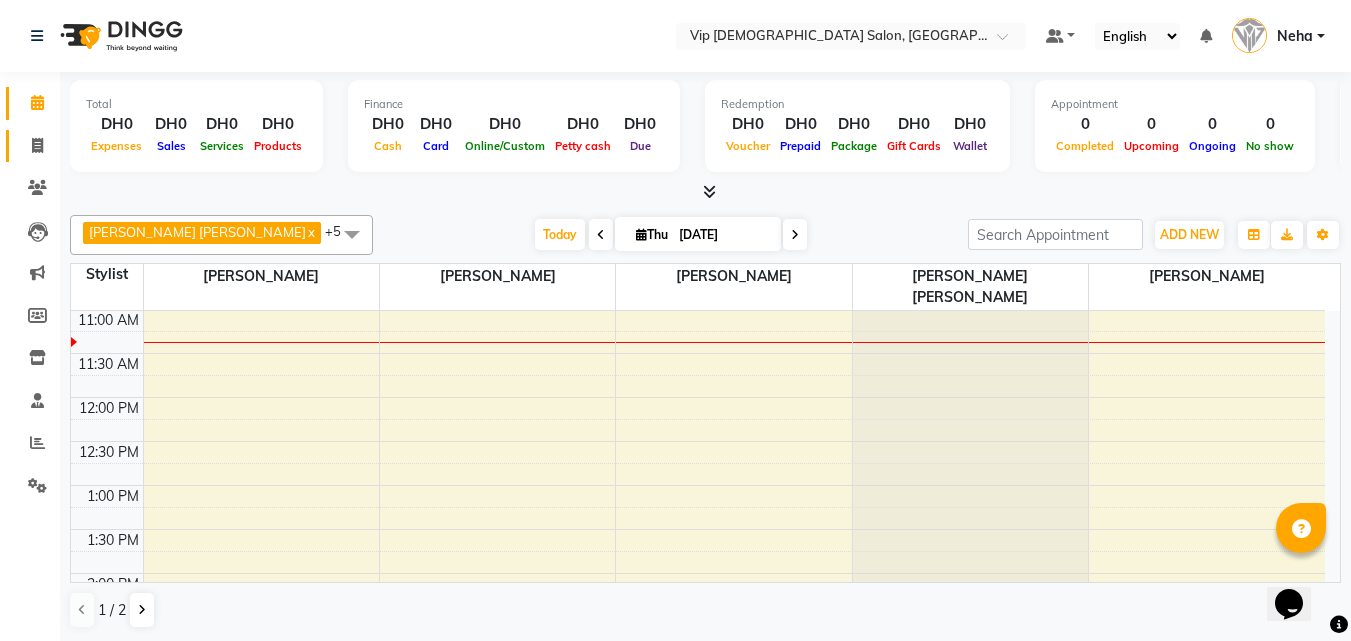 click 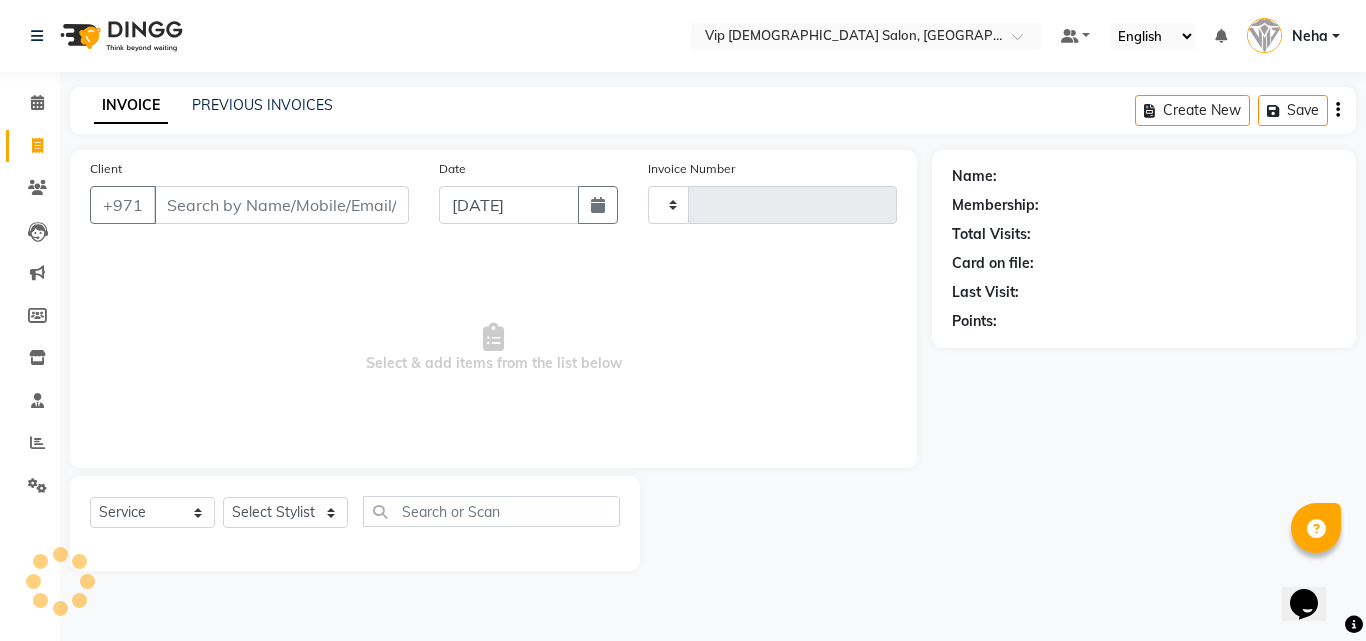 type on "0697" 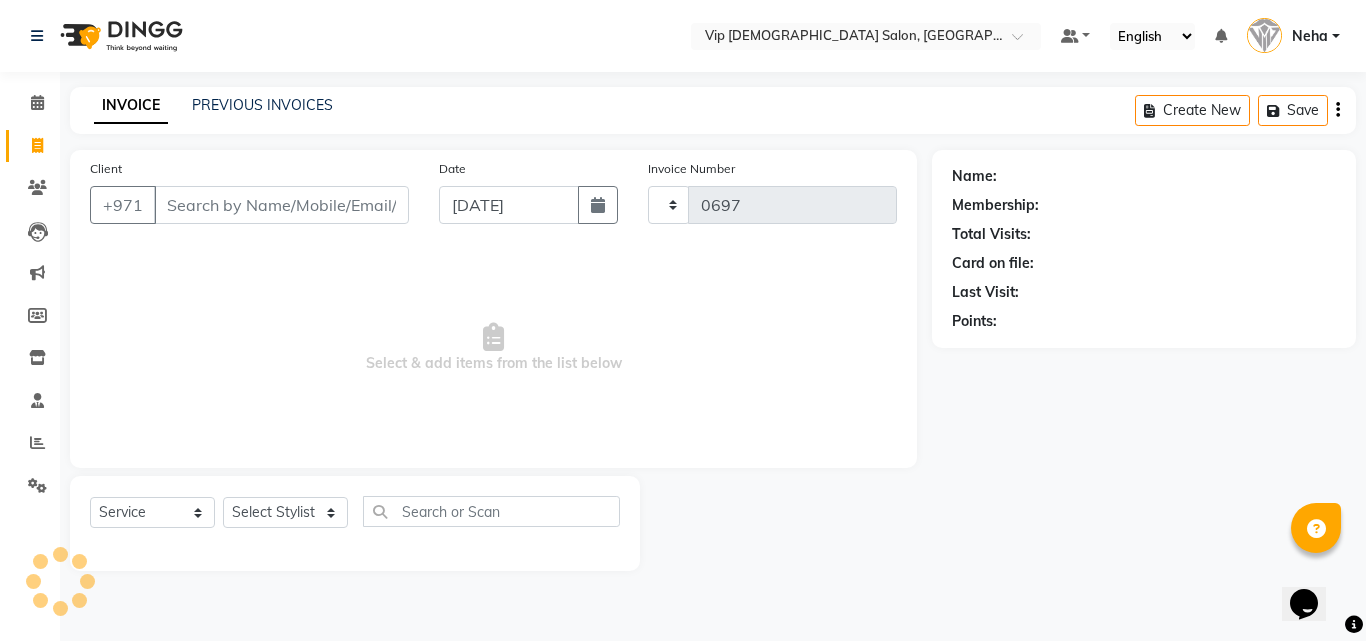 select on "8415" 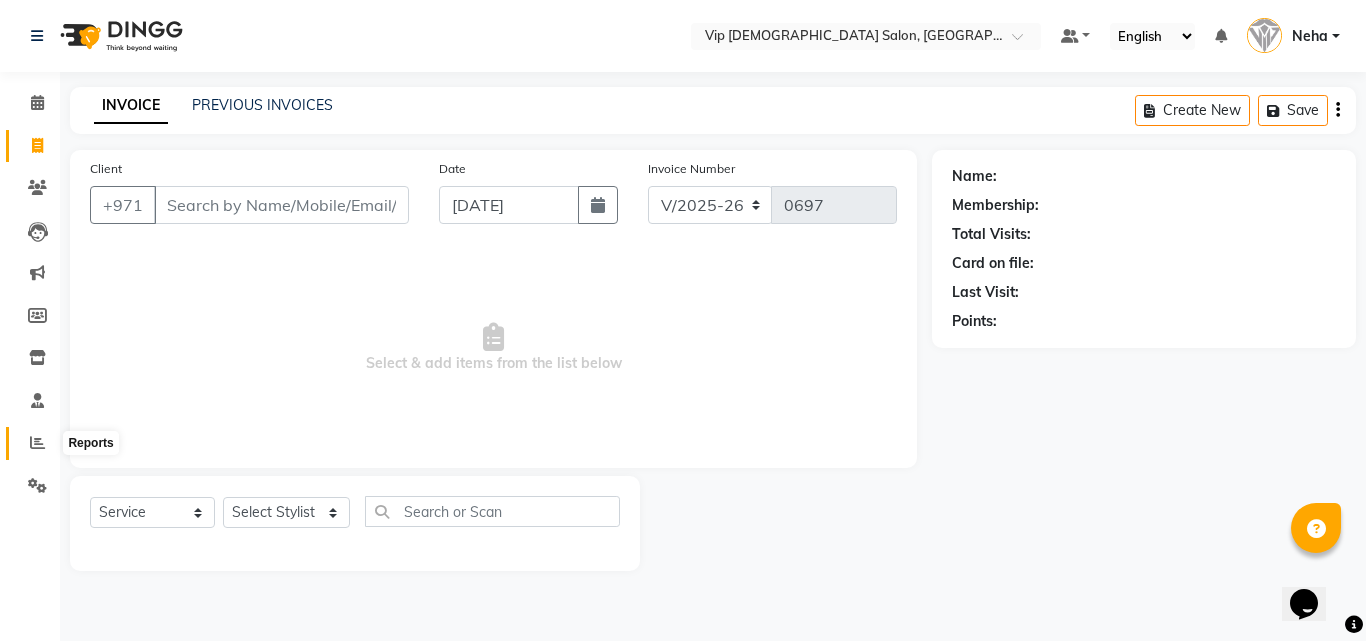 click 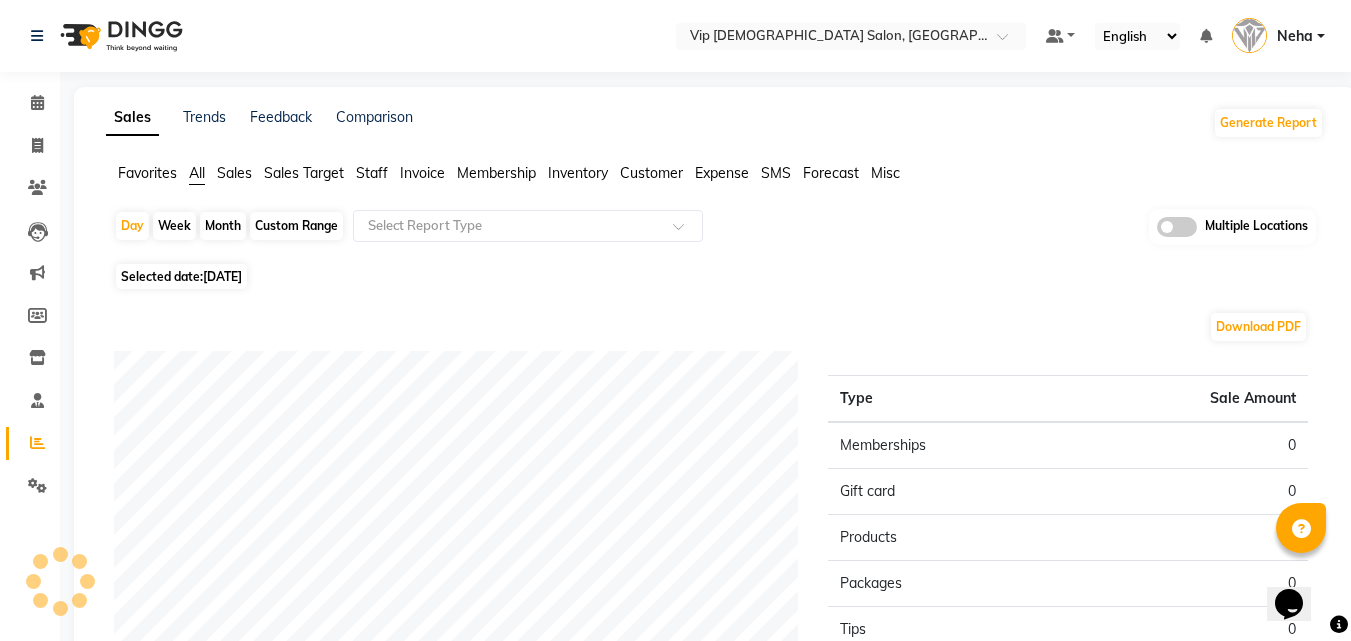 click on "[DATE]" 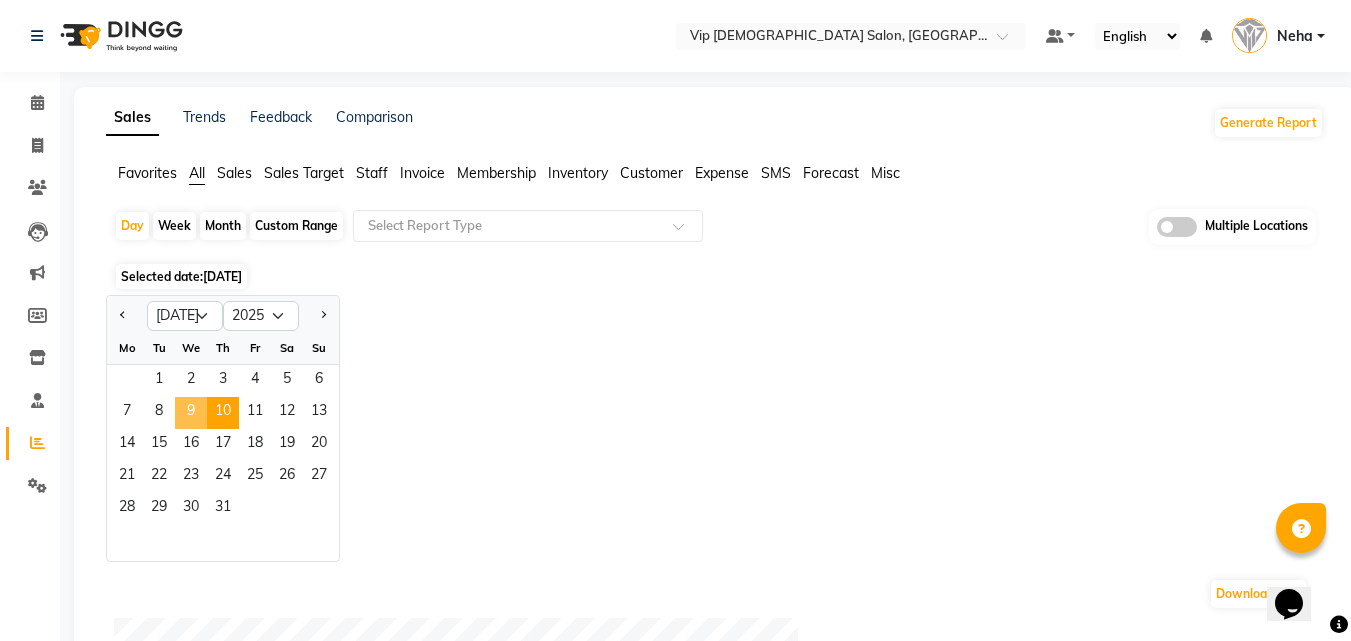 click on "9" 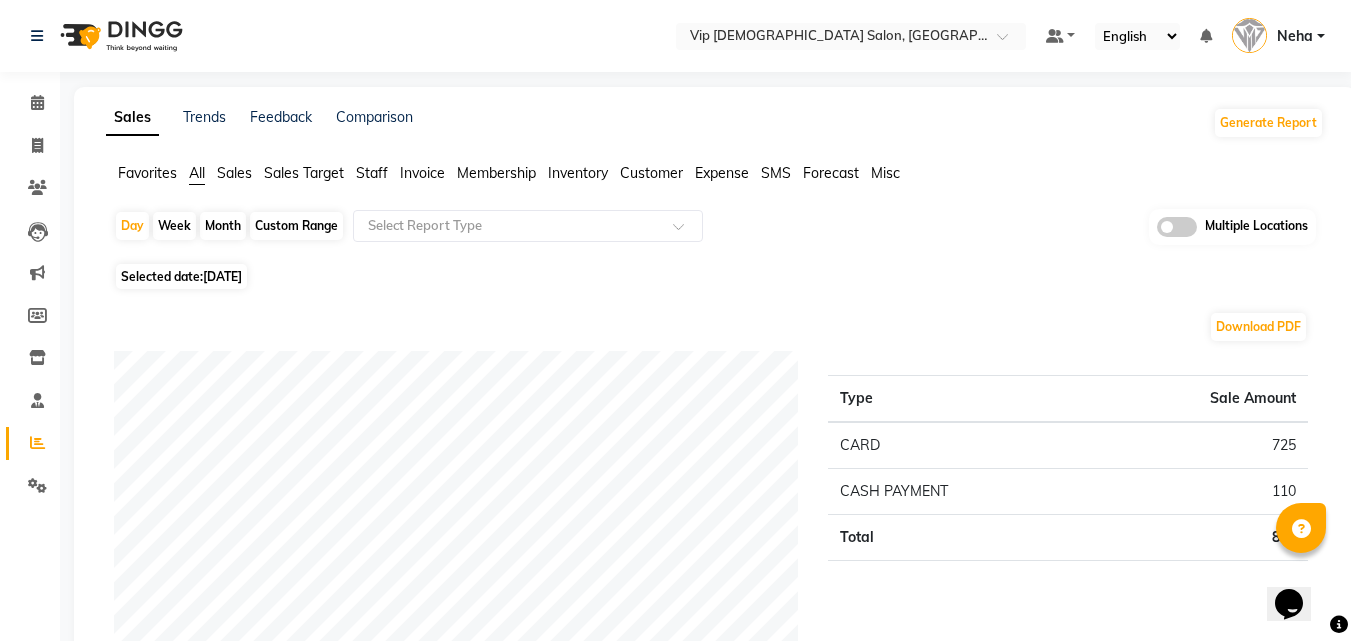 click on "Selected date:  09-07-2025" 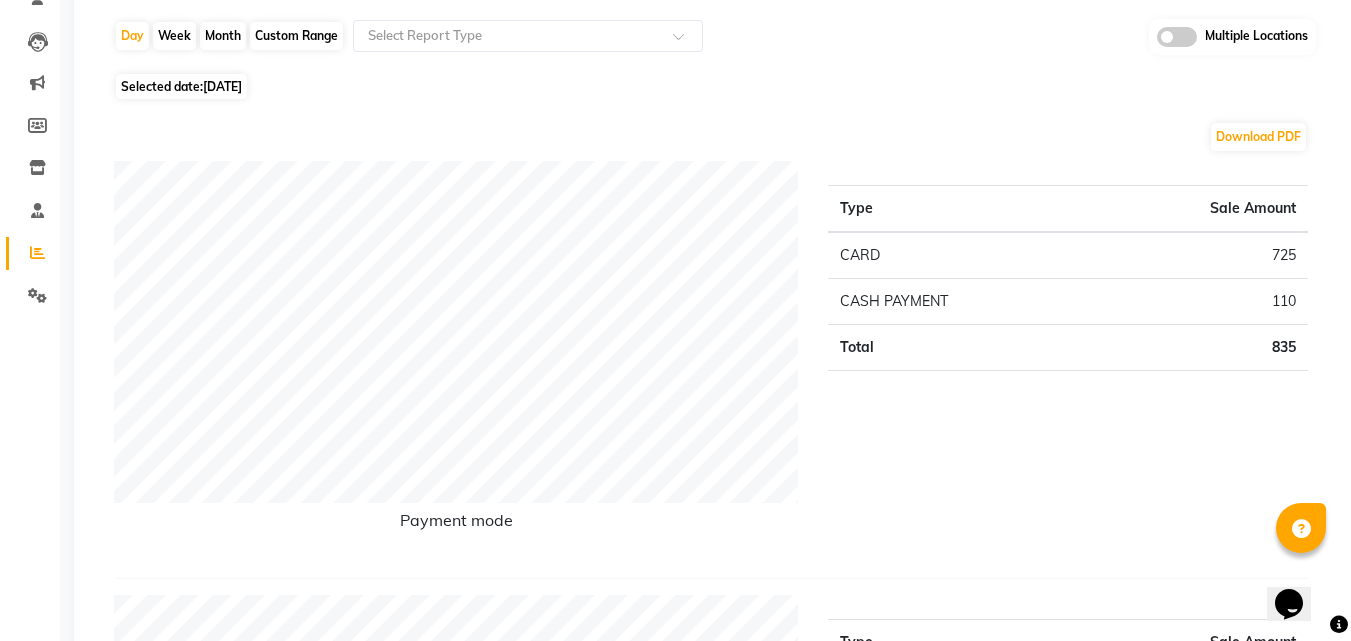 scroll, scrollTop: 0, scrollLeft: 0, axis: both 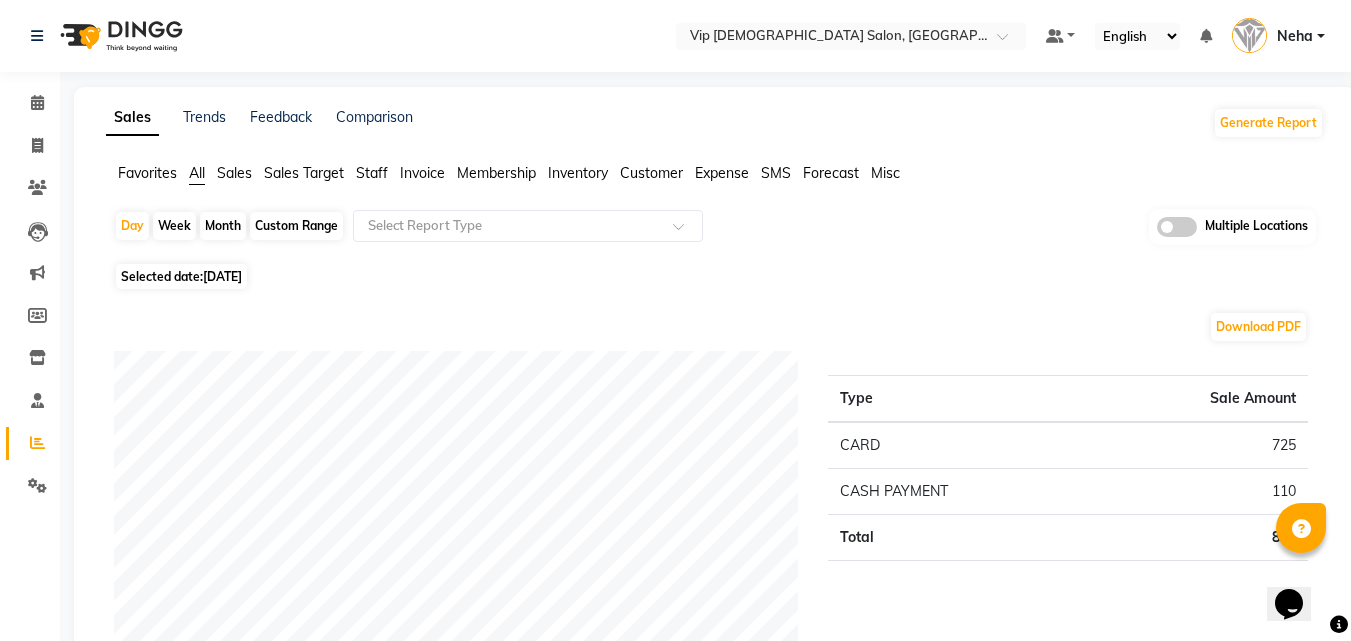 click 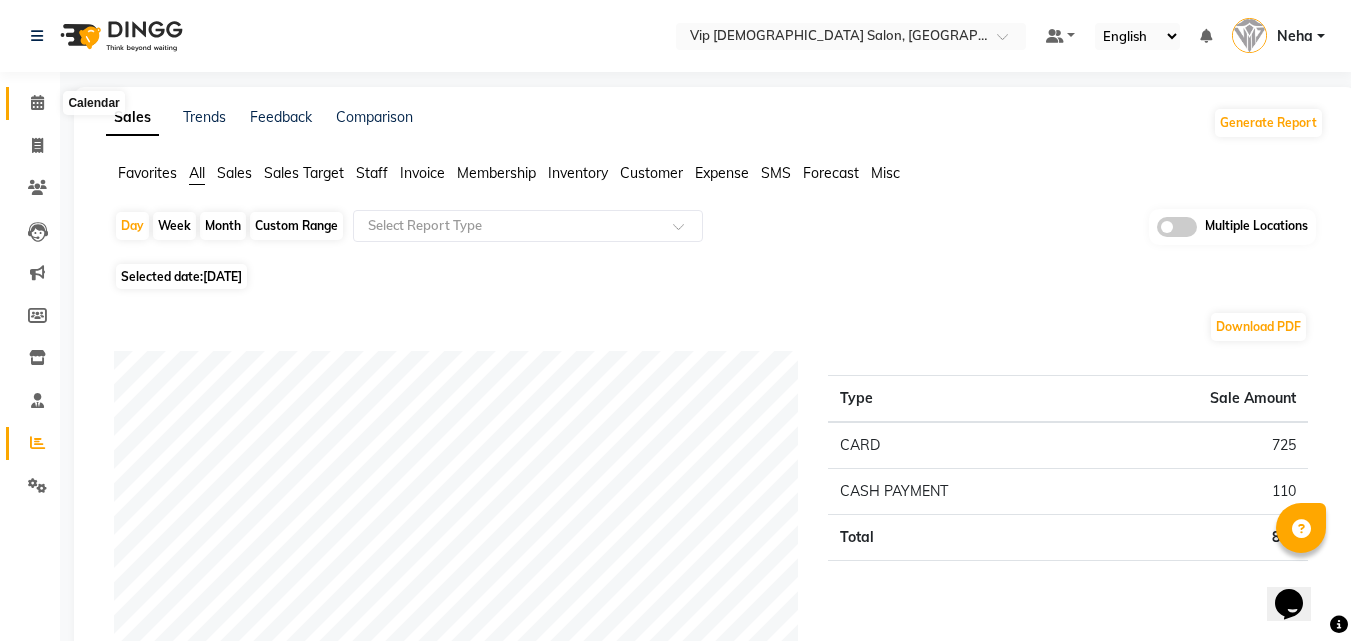 click 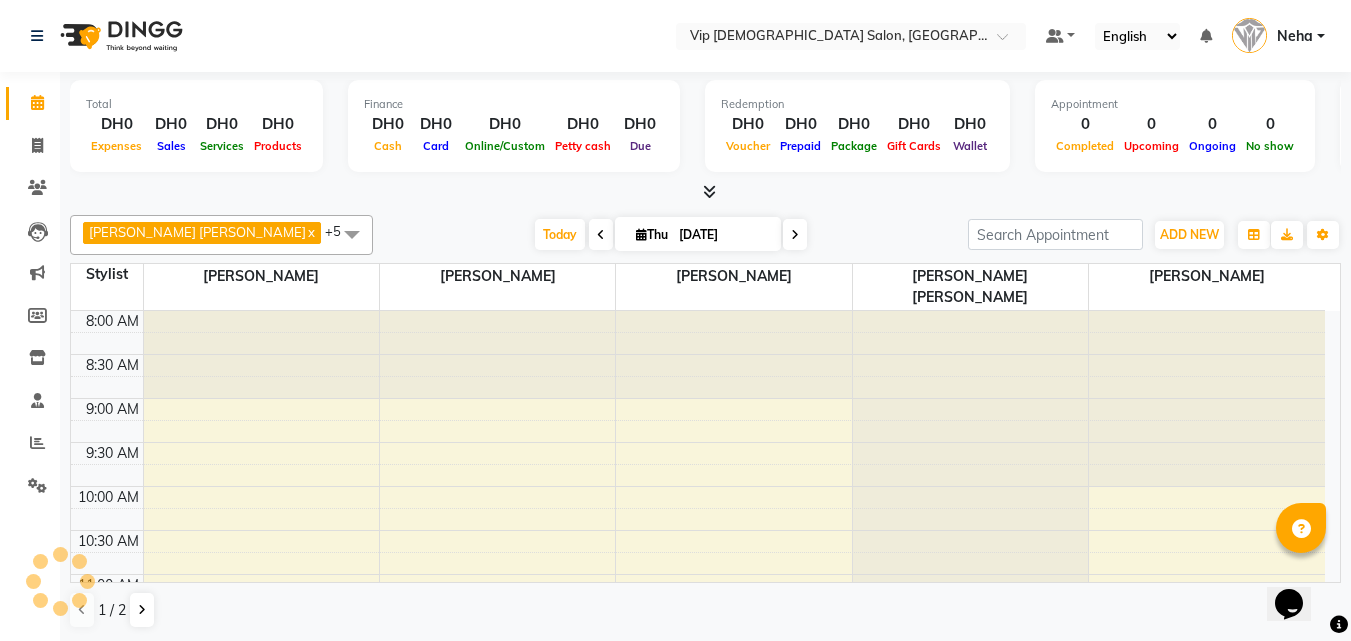 scroll, scrollTop: 0, scrollLeft: 0, axis: both 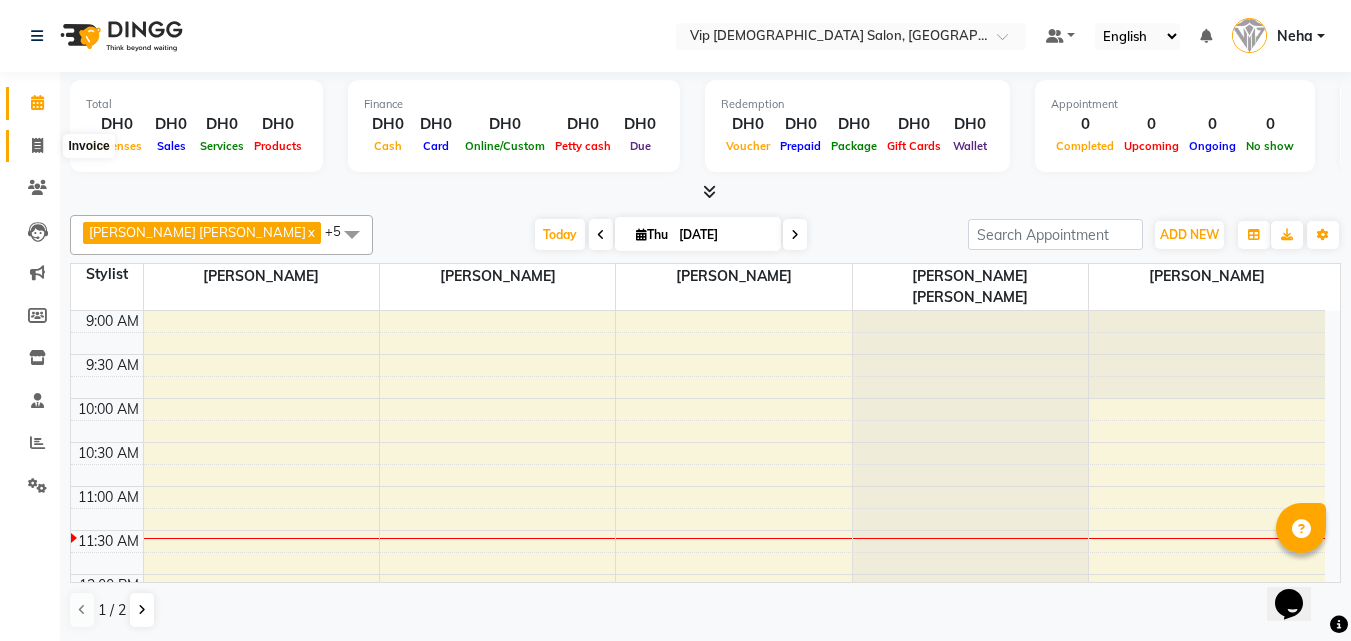 click 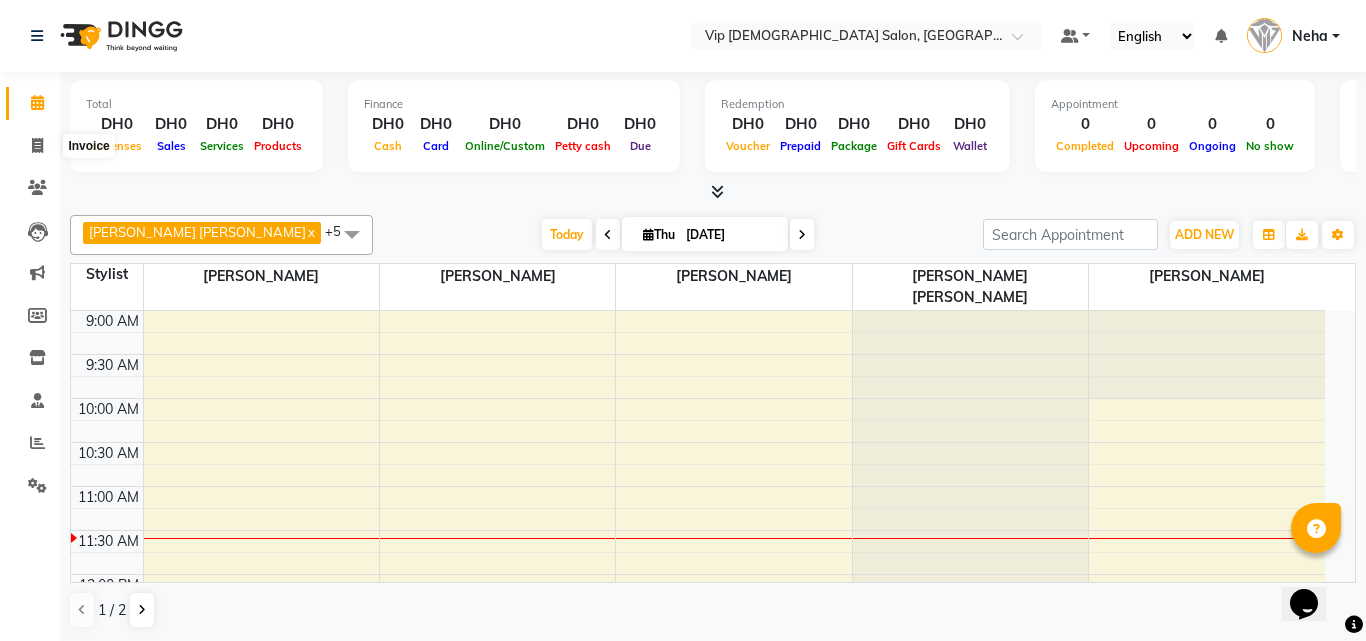 select on "8415" 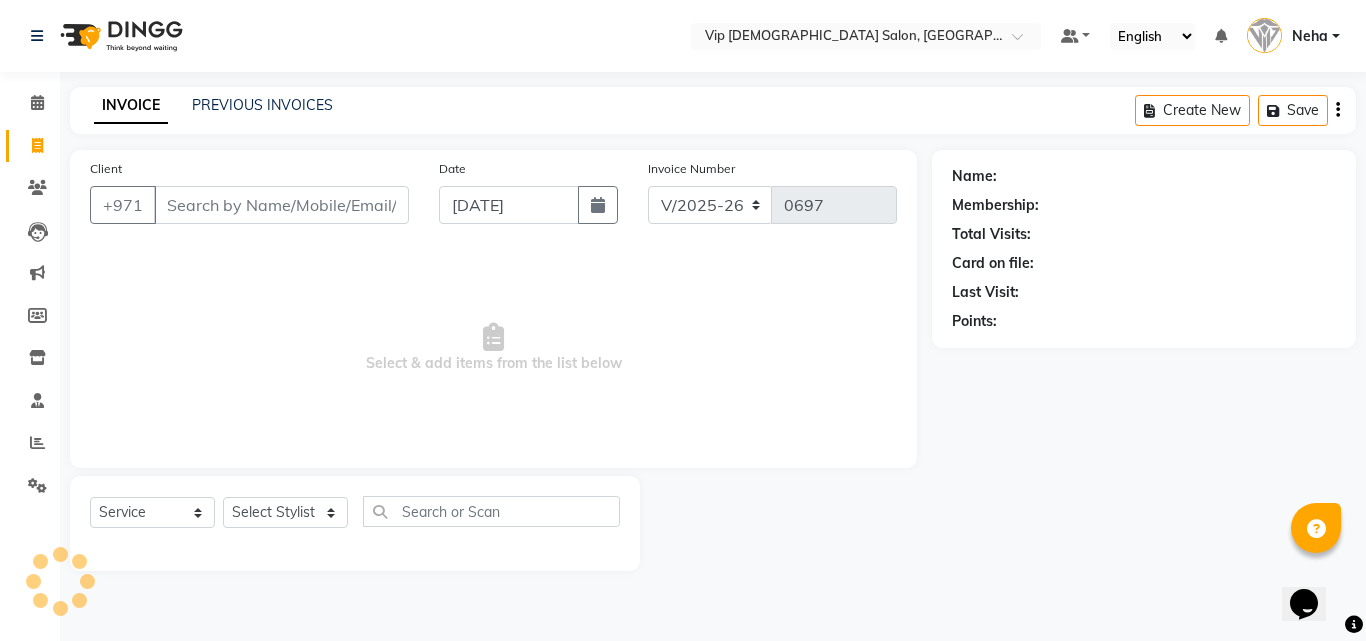 click on "Client" at bounding box center (281, 205) 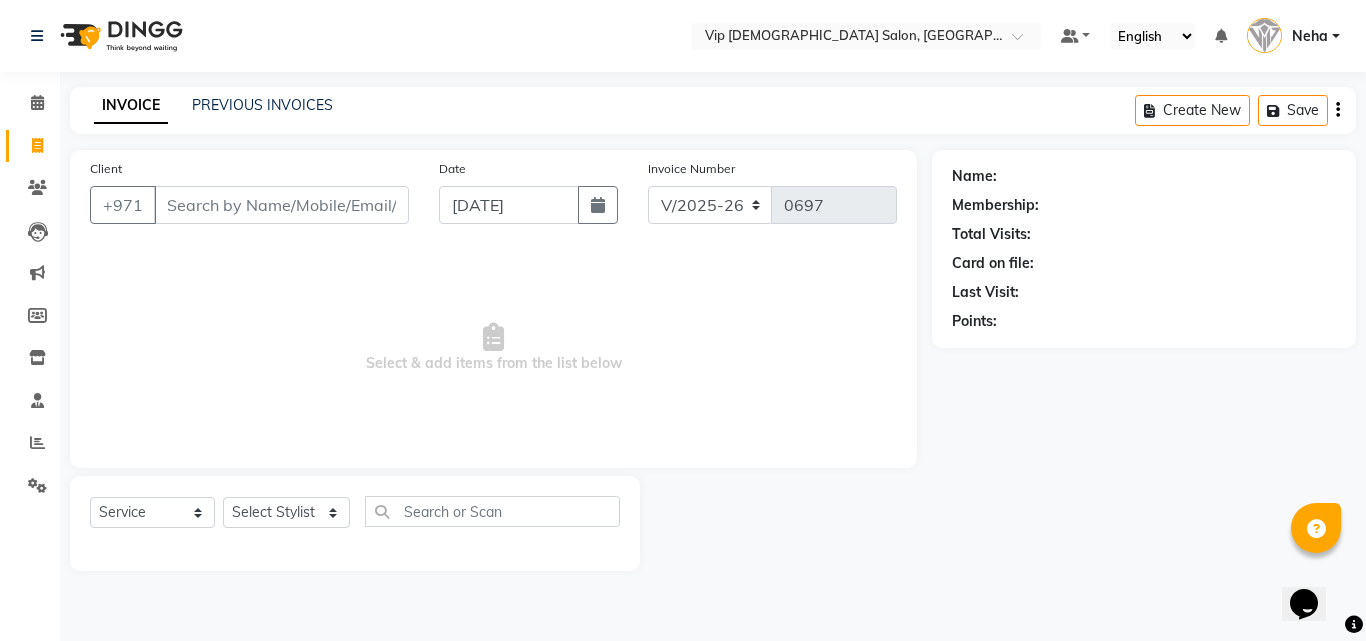 type on "r" 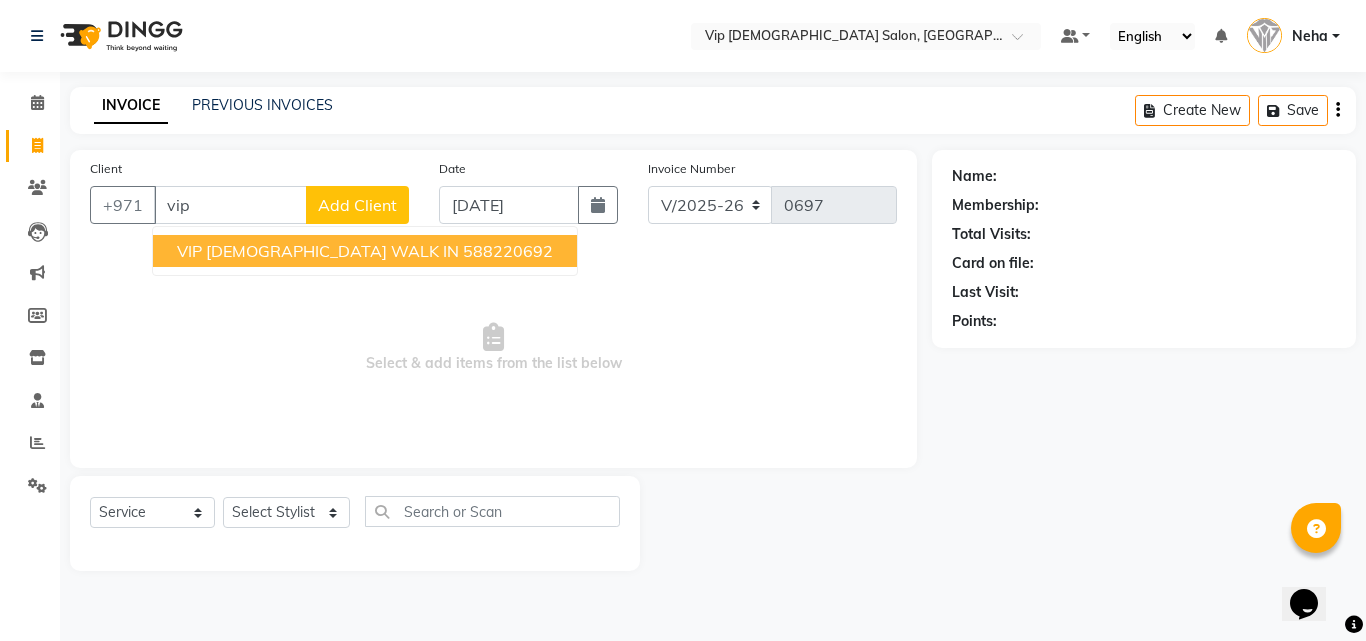 click on "VIP [DEMOGRAPHIC_DATA] WALK IN" at bounding box center [318, 251] 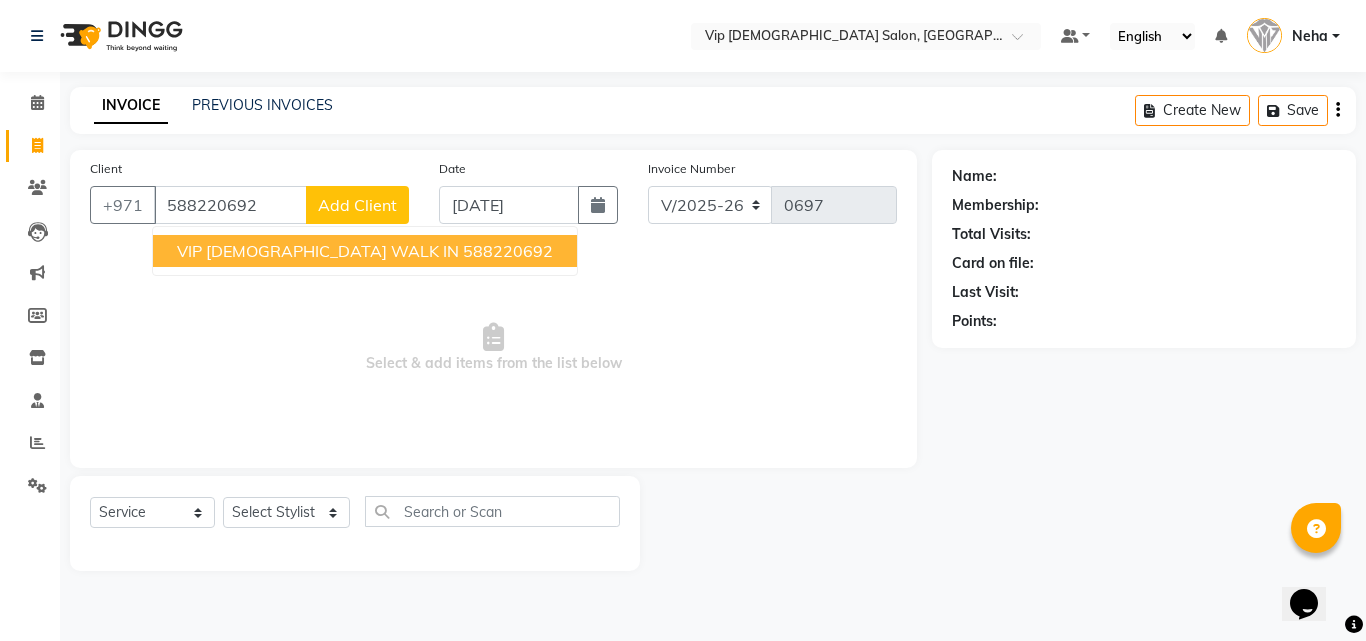 type on "588220692" 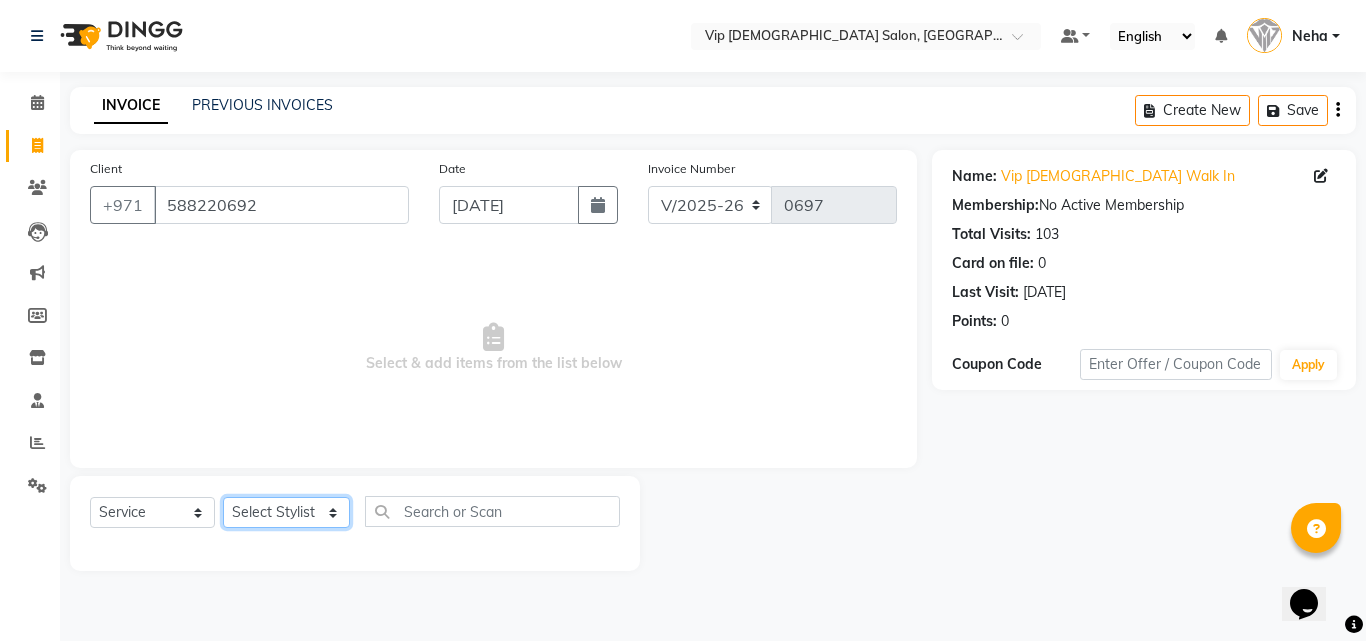 click on "Select Stylist [PERSON_NAME] [PERSON_NAME] [PERSON_NAME] [PERSON_NAME] [PERSON_NAME] [PERSON_NAME] Lakhbizi Jairah Mr. Mohannad [PERSON_NAME] [PERSON_NAME] [PERSON_NAME] [PERSON_NAME] [PERSON_NAME]  Akhilaque [PERSON_NAME]." 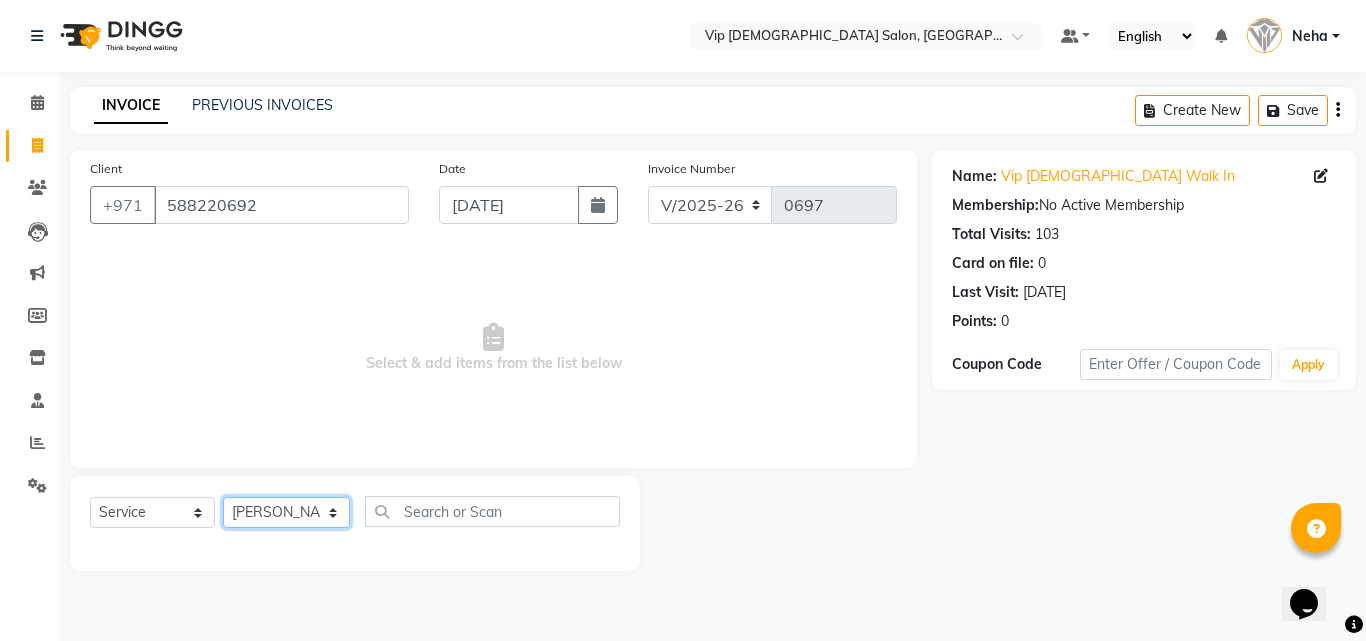click on "Select Stylist [PERSON_NAME] [PERSON_NAME] [PERSON_NAME] [PERSON_NAME] [PERSON_NAME] [PERSON_NAME] Lakhbizi Jairah Mr. Mohannad [PERSON_NAME] [PERSON_NAME] [PERSON_NAME] [PERSON_NAME] [PERSON_NAME]  Akhilaque [PERSON_NAME]." 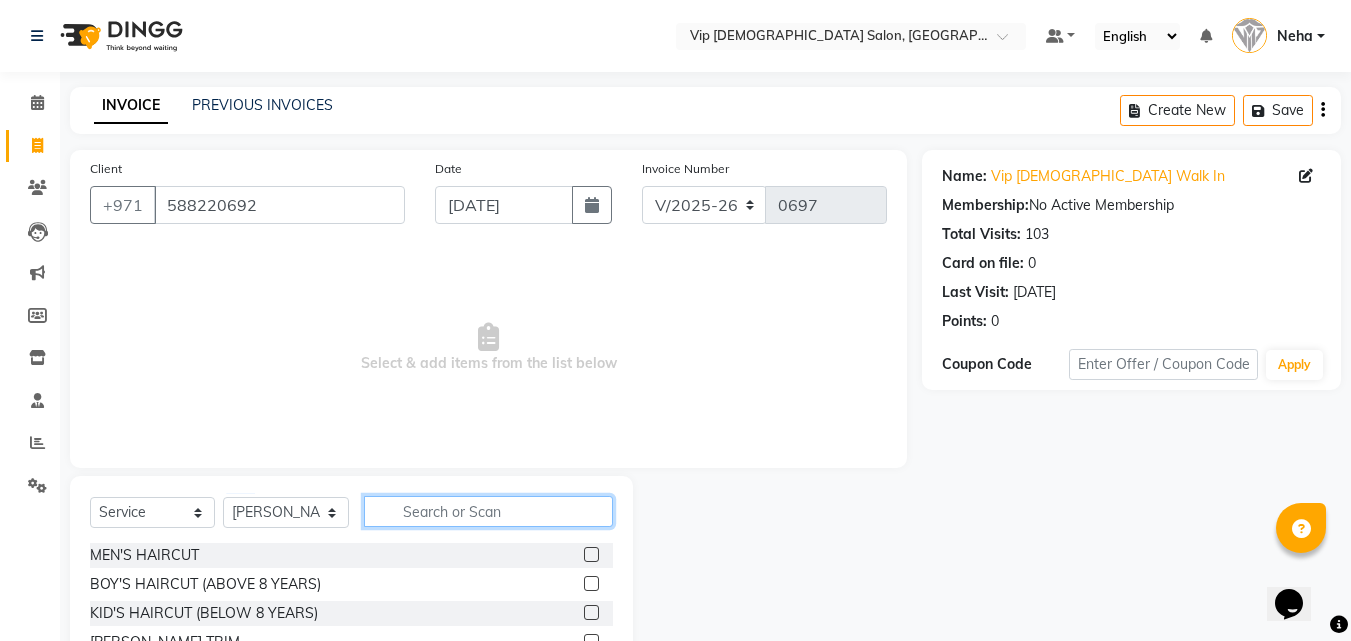 click 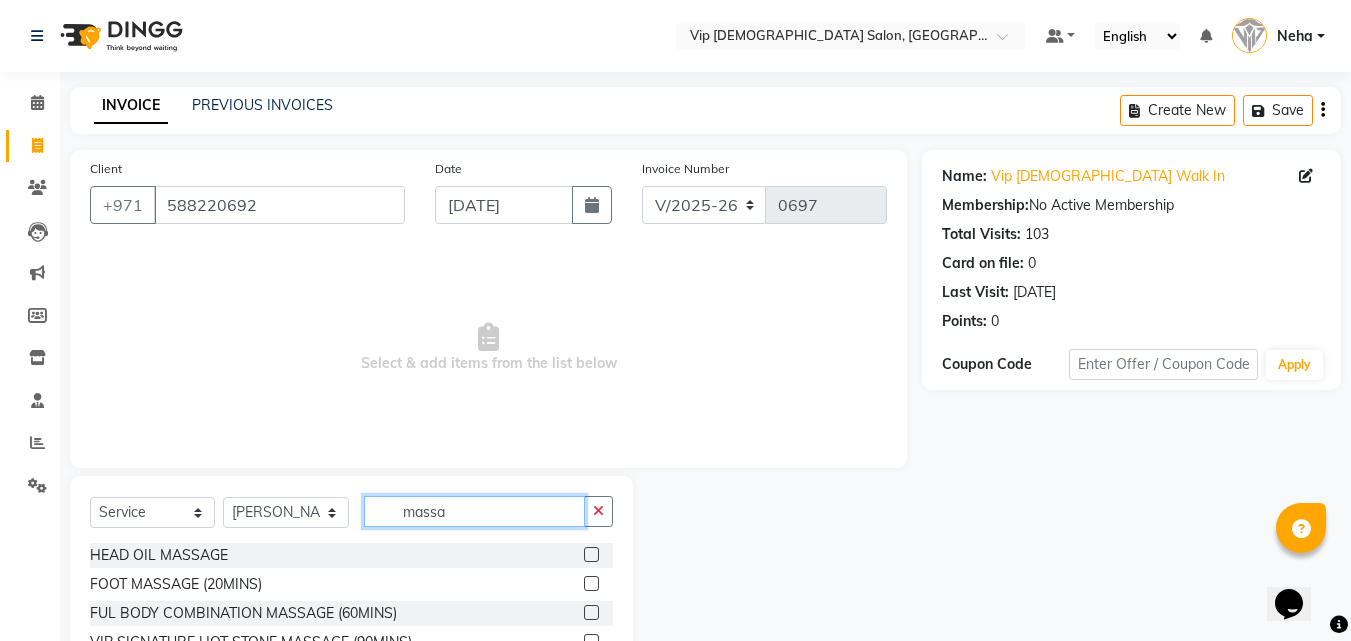 type on "massa" 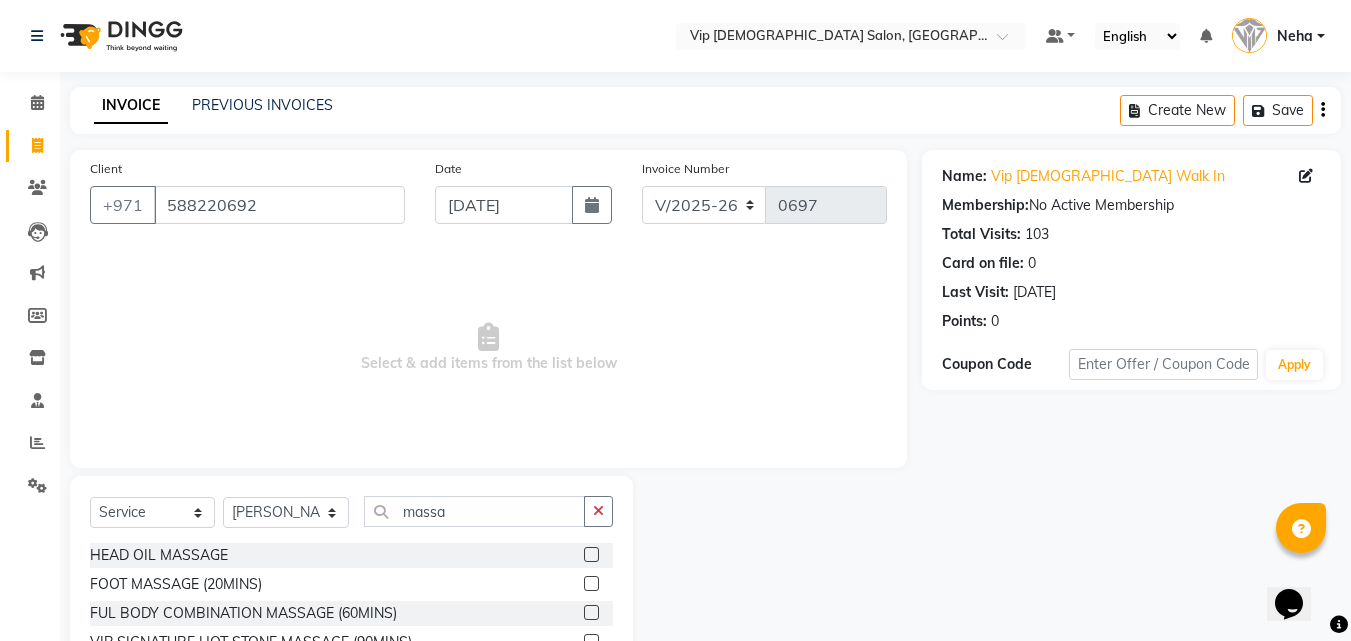 click 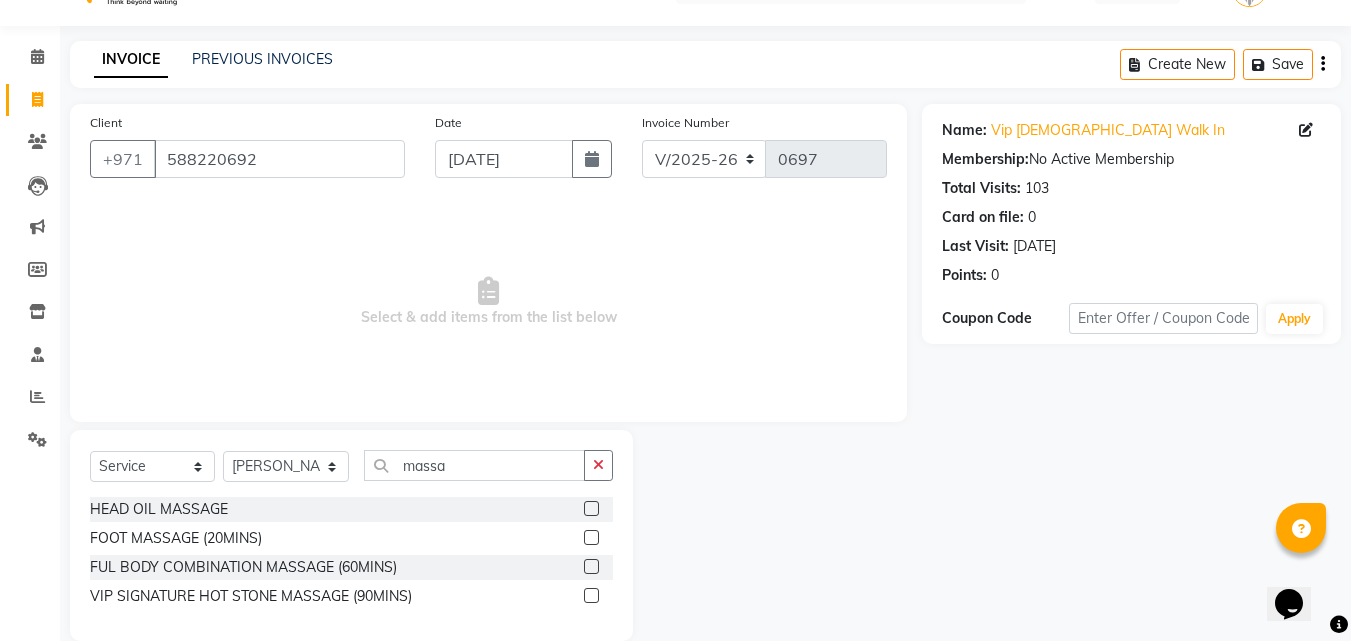 scroll, scrollTop: 76, scrollLeft: 0, axis: vertical 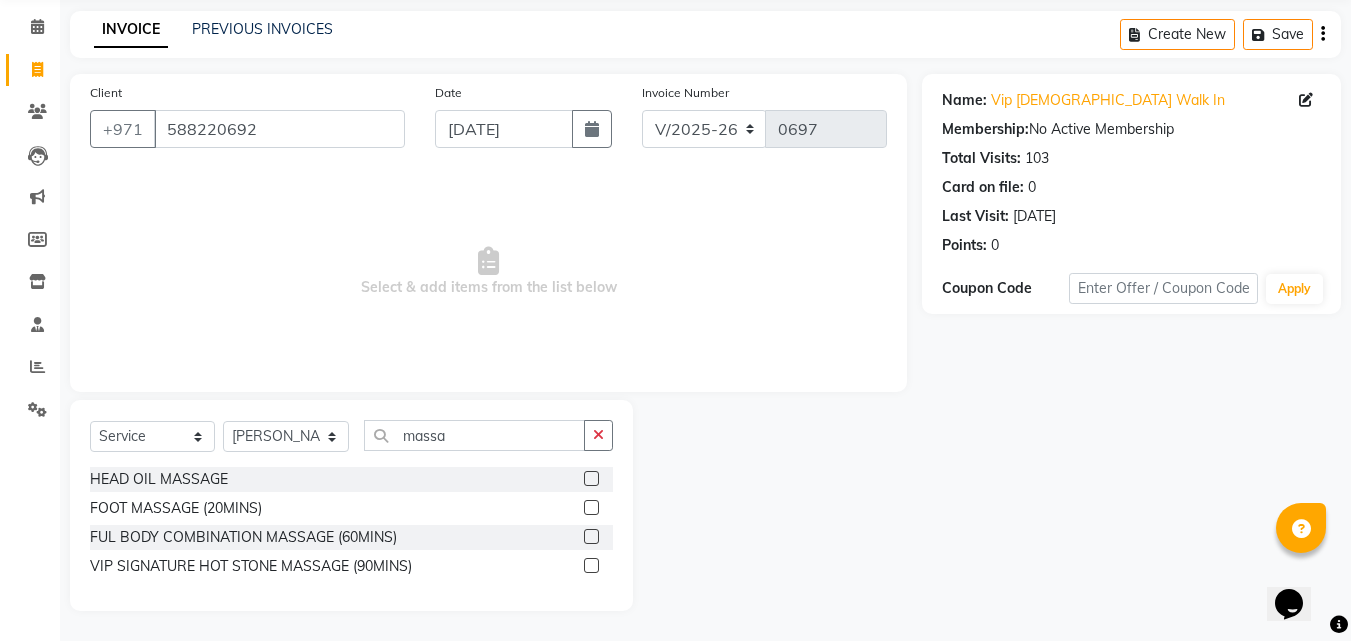 click 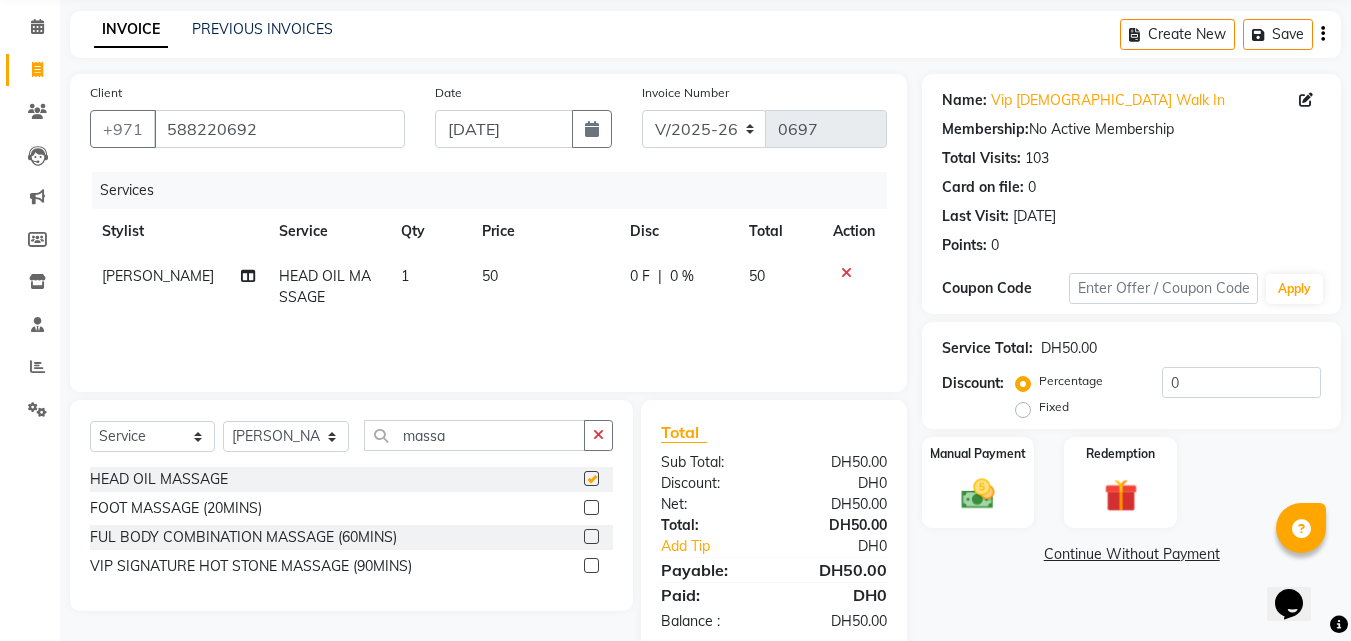 checkbox on "false" 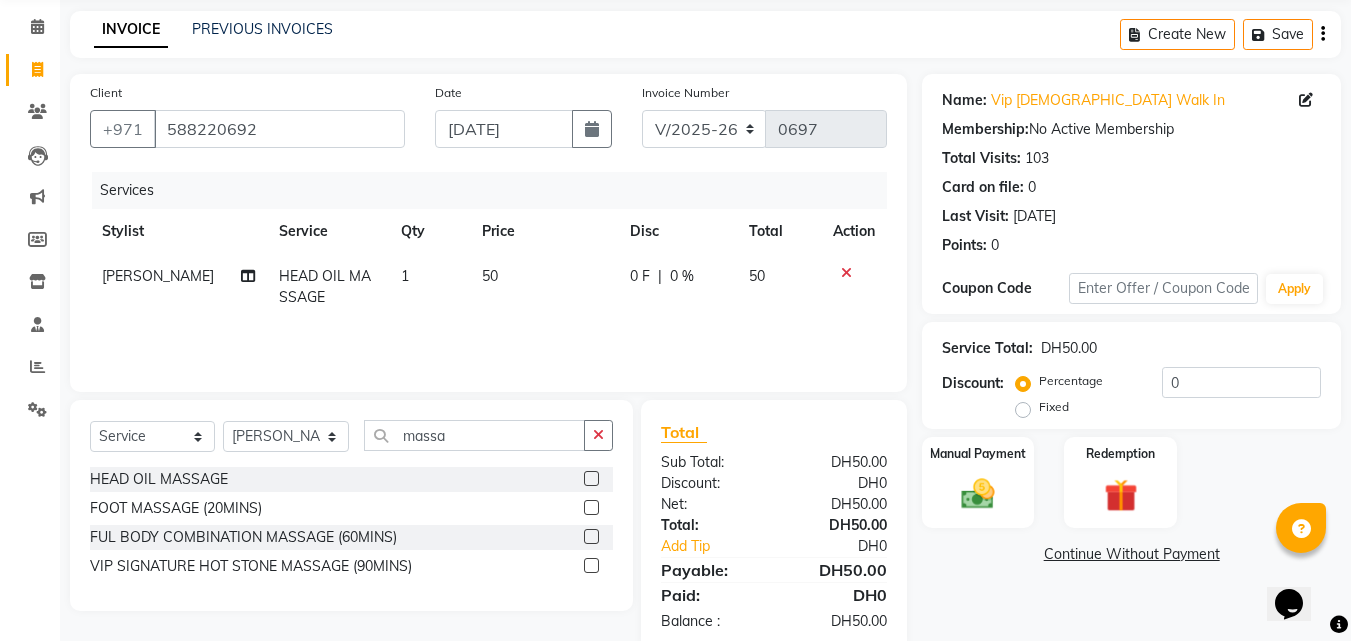click 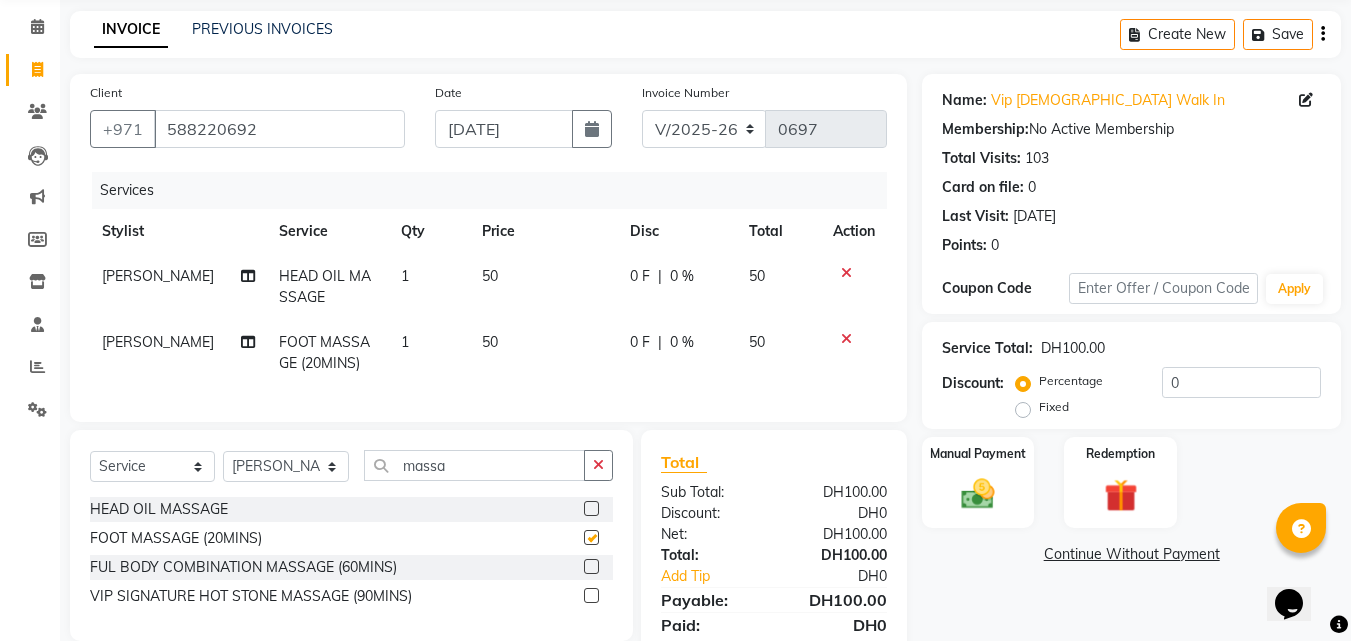 checkbox on "false" 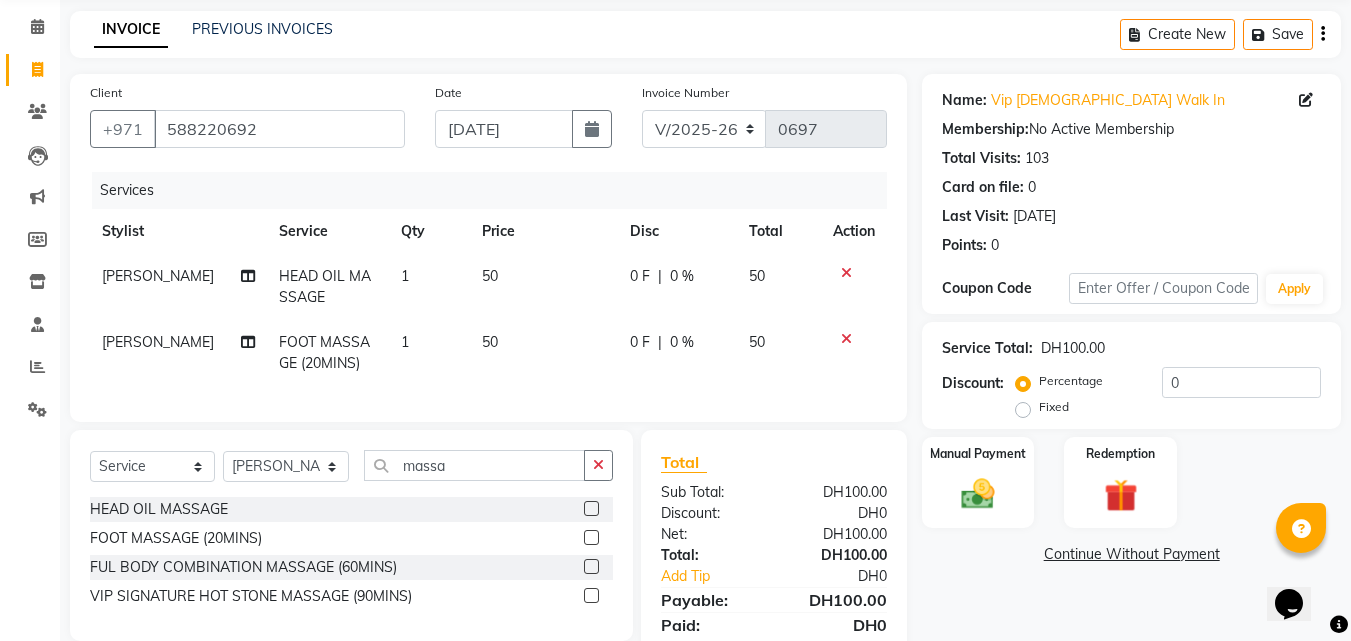 click 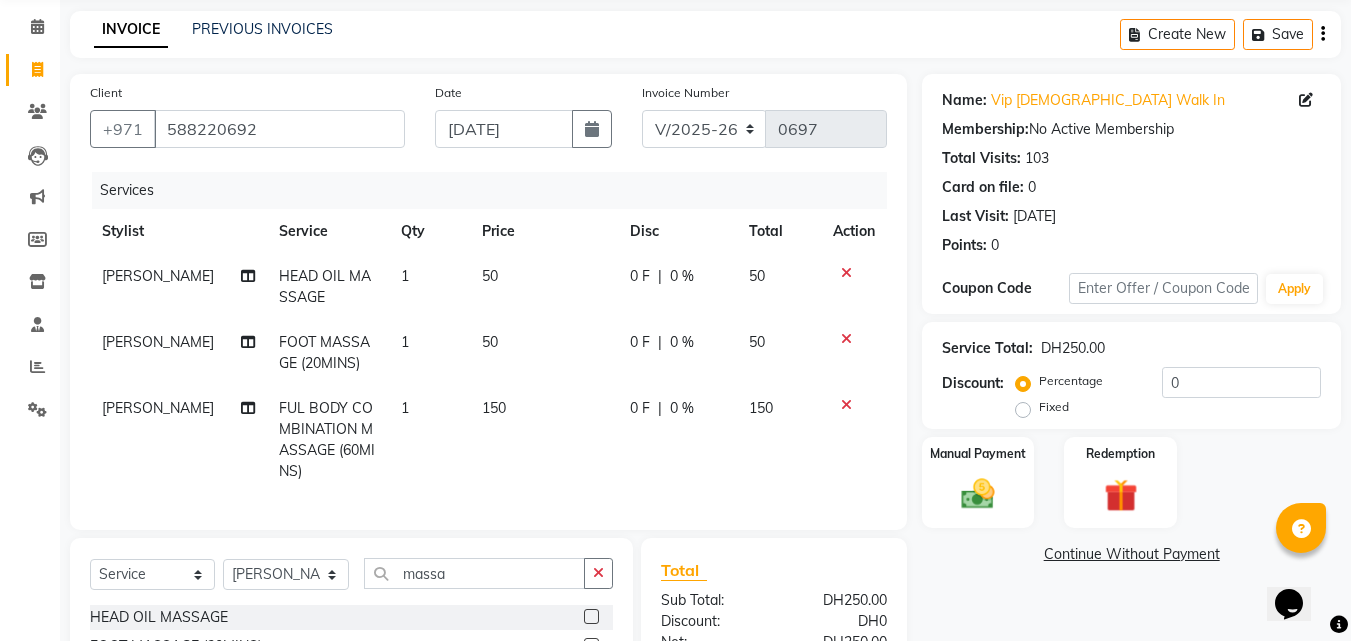 checkbox on "false" 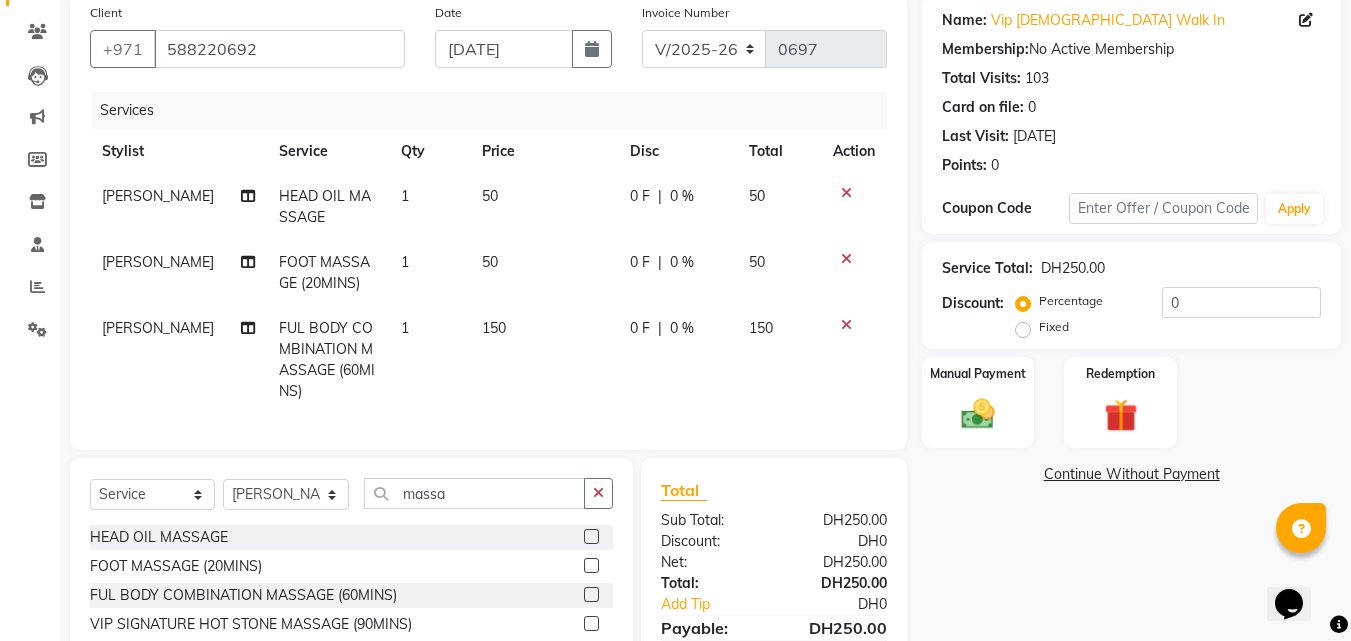 drag, startPoint x: 928, startPoint y: 623, endPoint x: 1113, endPoint y: 680, distance: 193.58203 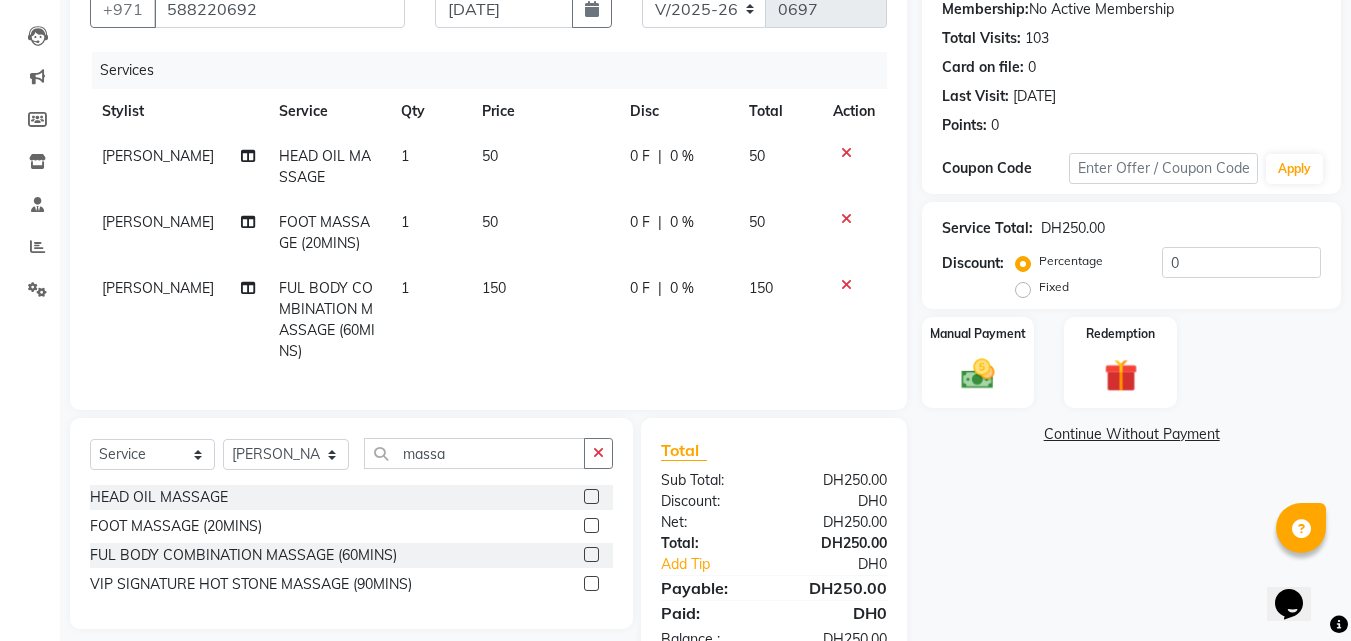 click 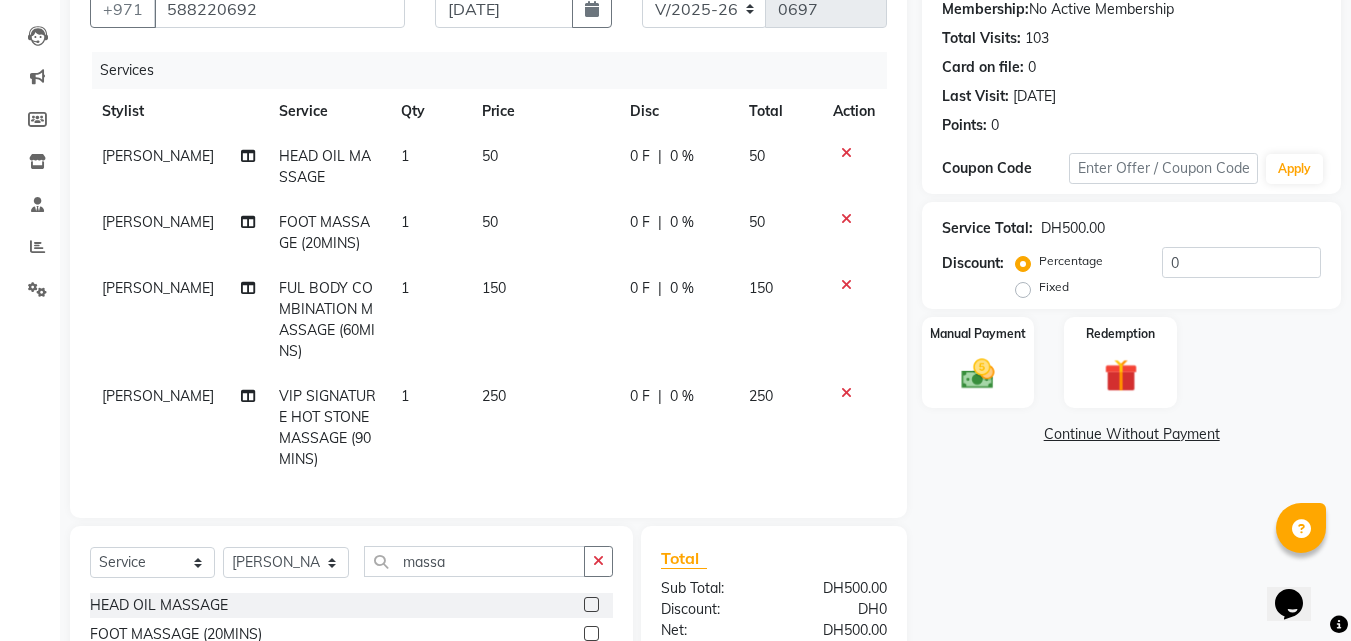 checkbox on "false" 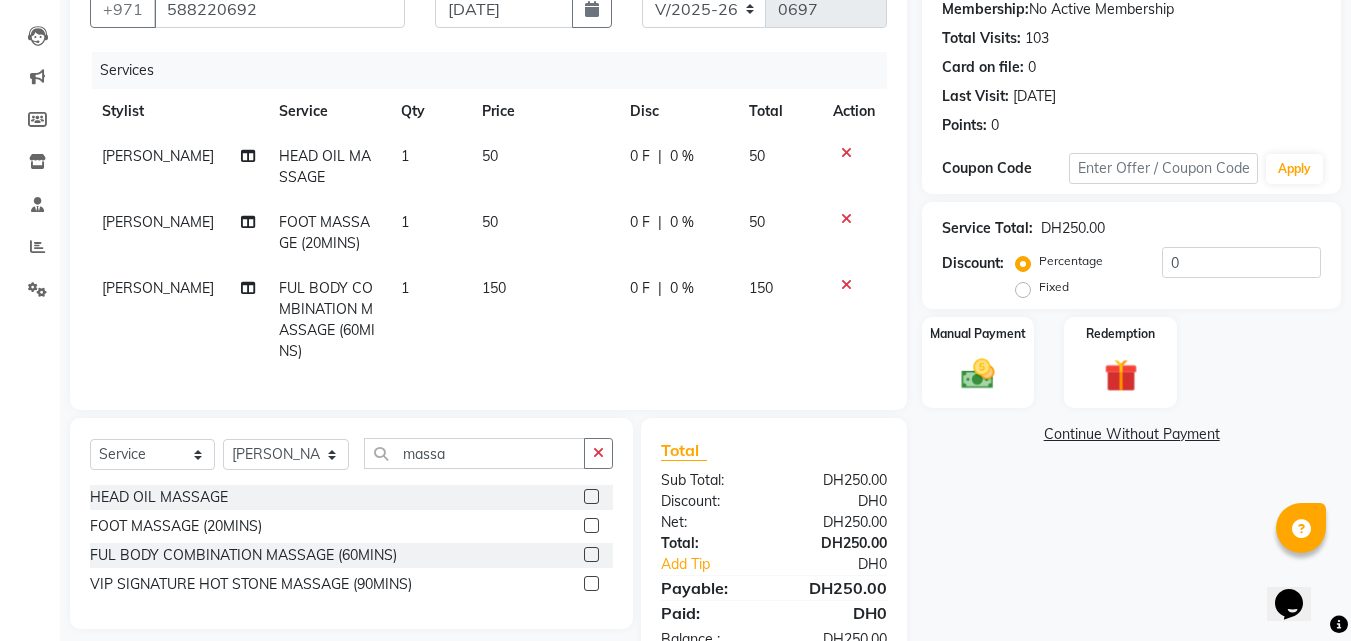 click 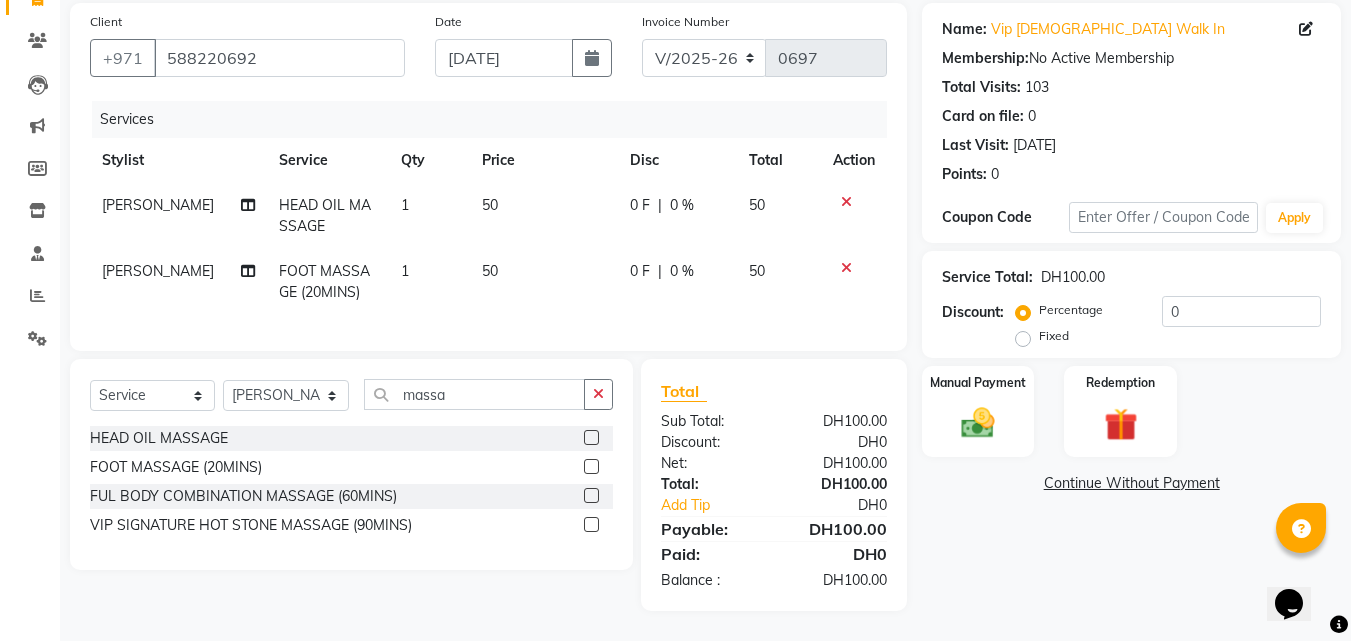 click 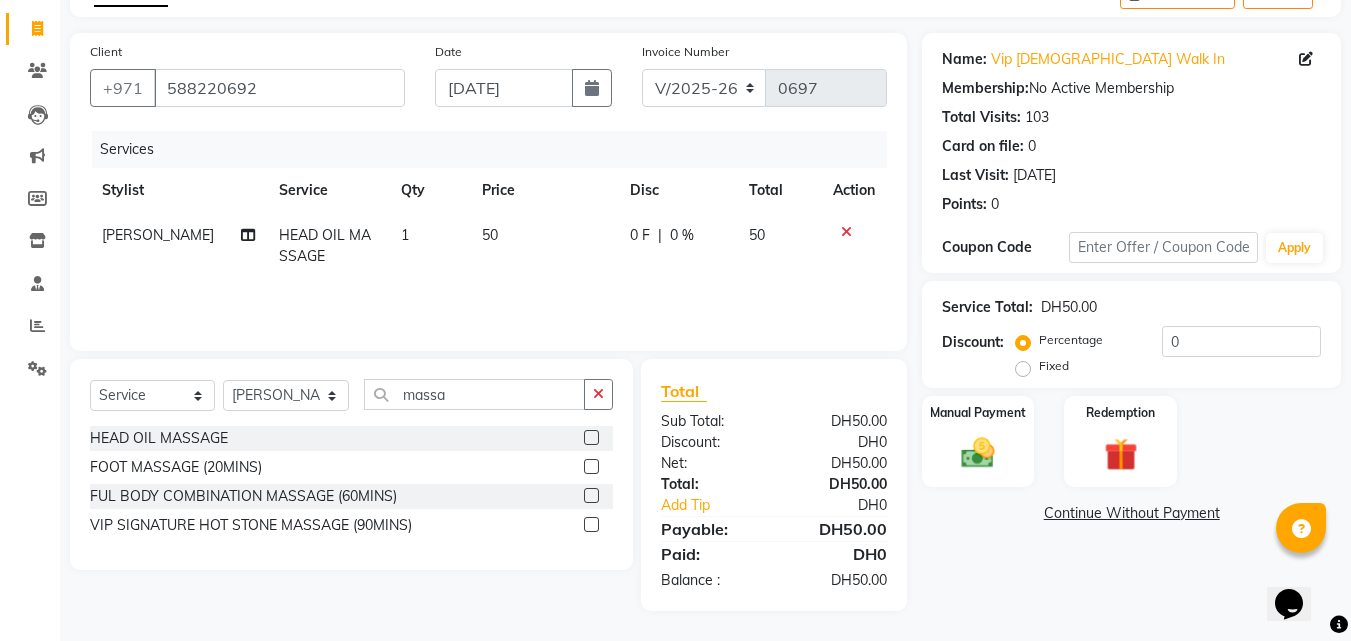 scroll, scrollTop: 117, scrollLeft: 0, axis: vertical 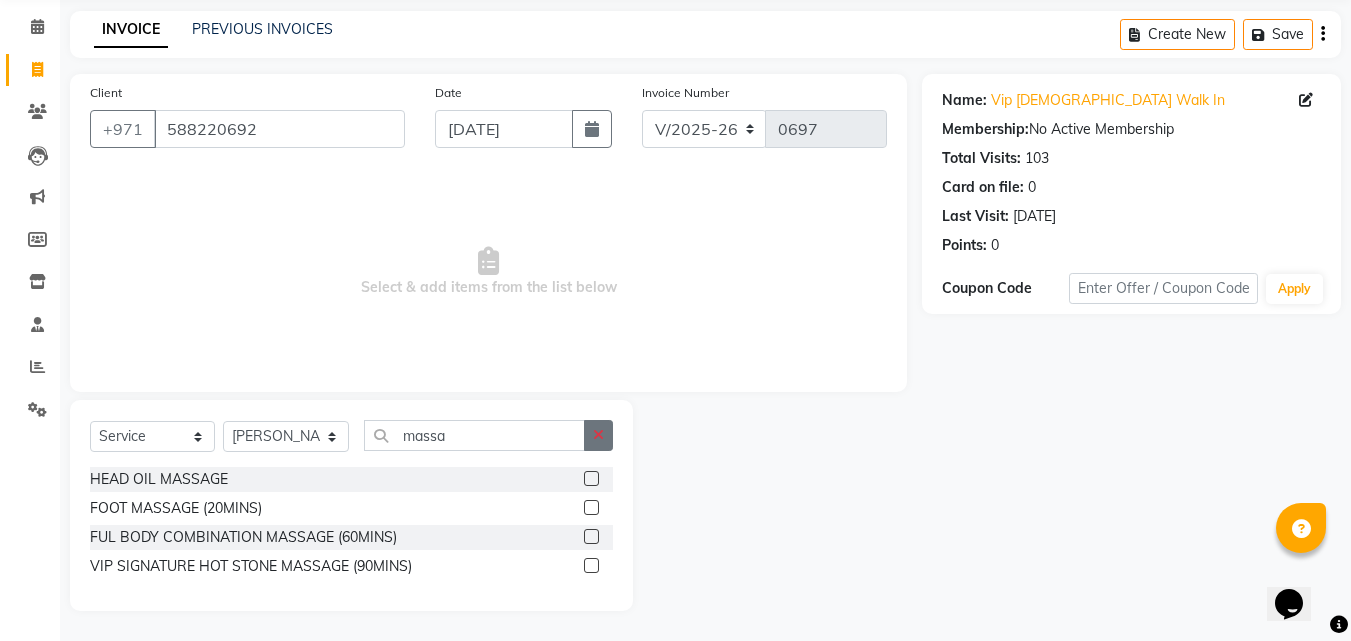 click 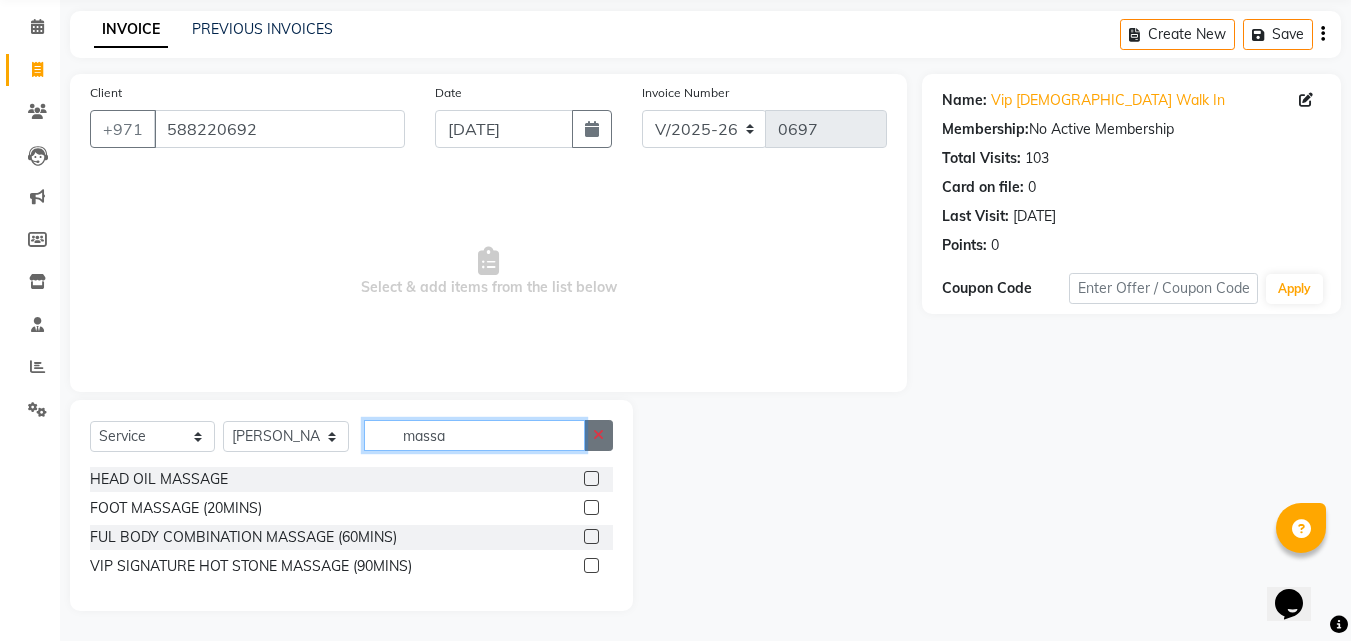 type 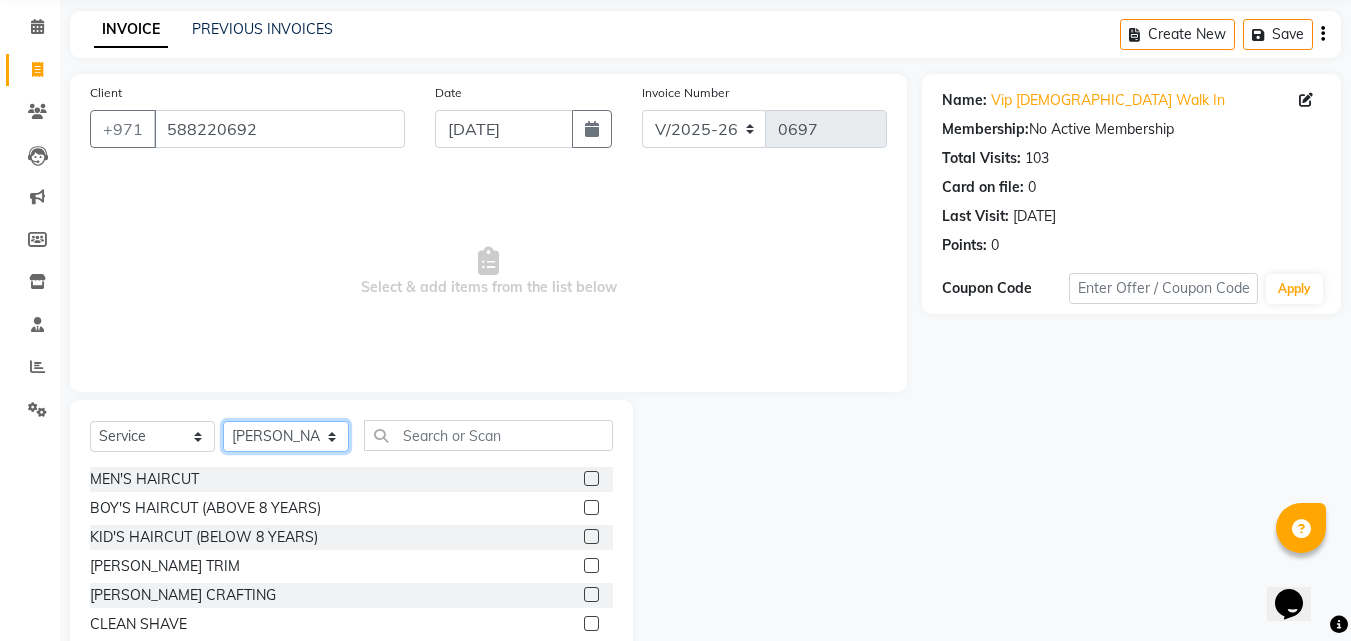 click on "Select Stylist [PERSON_NAME] [PERSON_NAME] [PERSON_NAME] [PERSON_NAME] [PERSON_NAME] [PERSON_NAME] Lakhbizi Jairah Mr. Mohannad [PERSON_NAME] [PERSON_NAME] [PERSON_NAME] [PERSON_NAME] [PERSON_NAME]  Akhilaque [PERSON_NAME]." 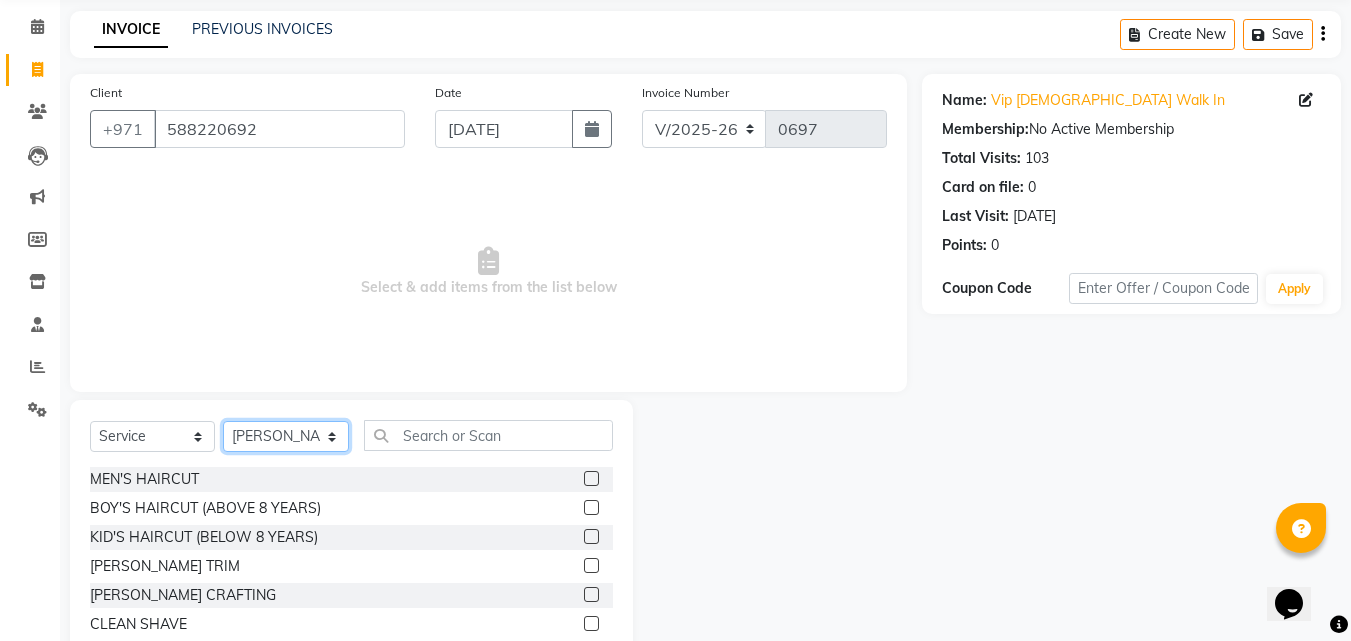 select 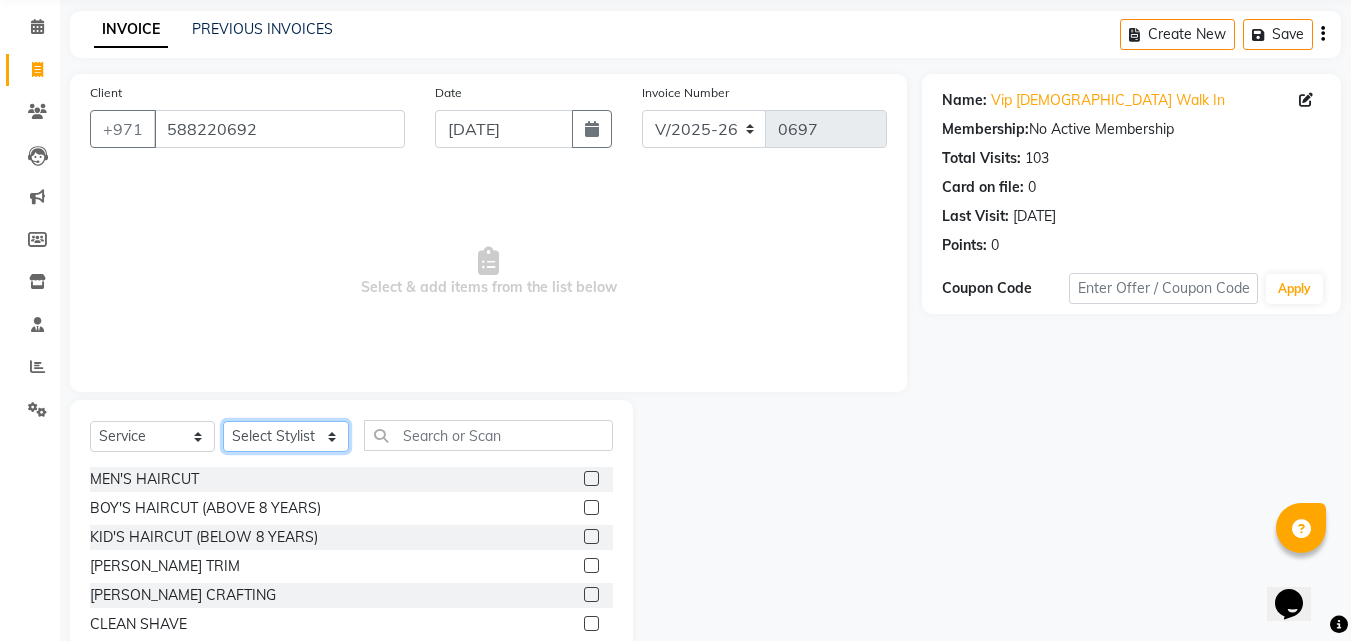 click on "Select Stylist [PERSON_NAME] [PERSON_NAME] [PERSON_NAME] [PERSON_NAME] [PERSON_NAME] [PERSON_NAME] Lakhbizi Jairah Mr. Mohannad [PERSON_NAME] [PERSON_NAME] [PERSON_NAME] [PERSON_NAME] [PERSON_NAME]  Akhilaque [PERSON_NAME]." 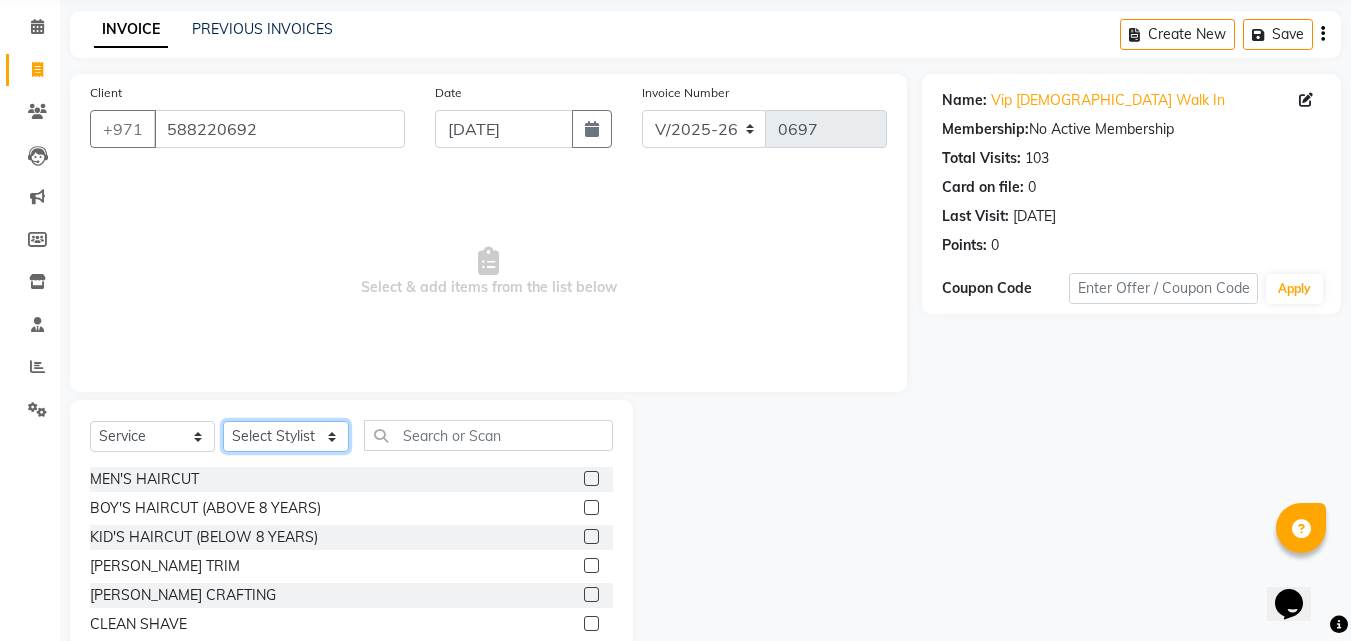 scroll, scrollTop: 0, scrollLeft: 0, axis: both 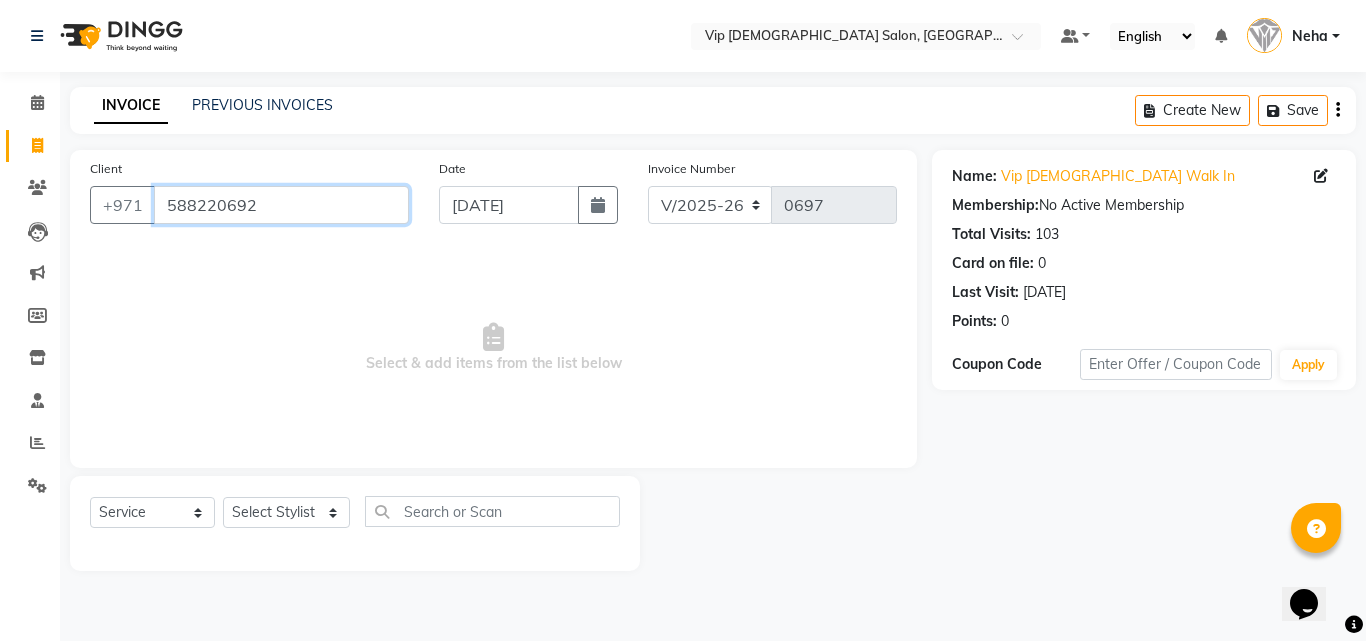 click on "588220692" at bounding box center (281, 205) 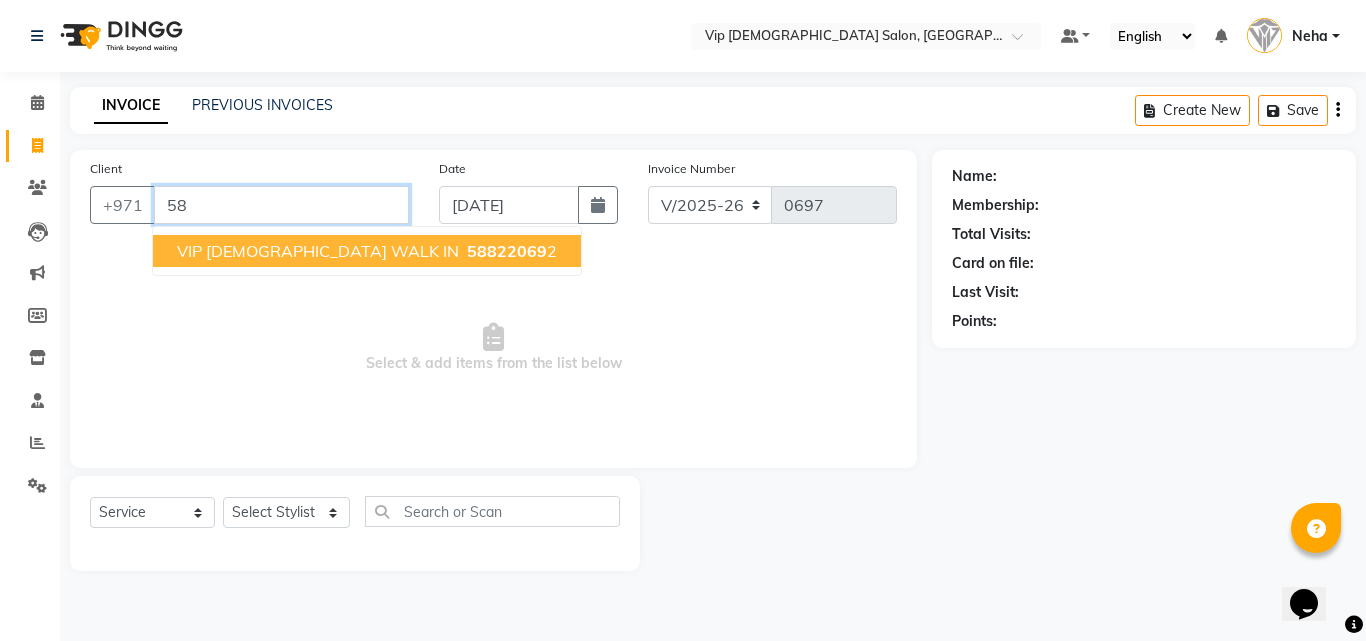 type on "5" 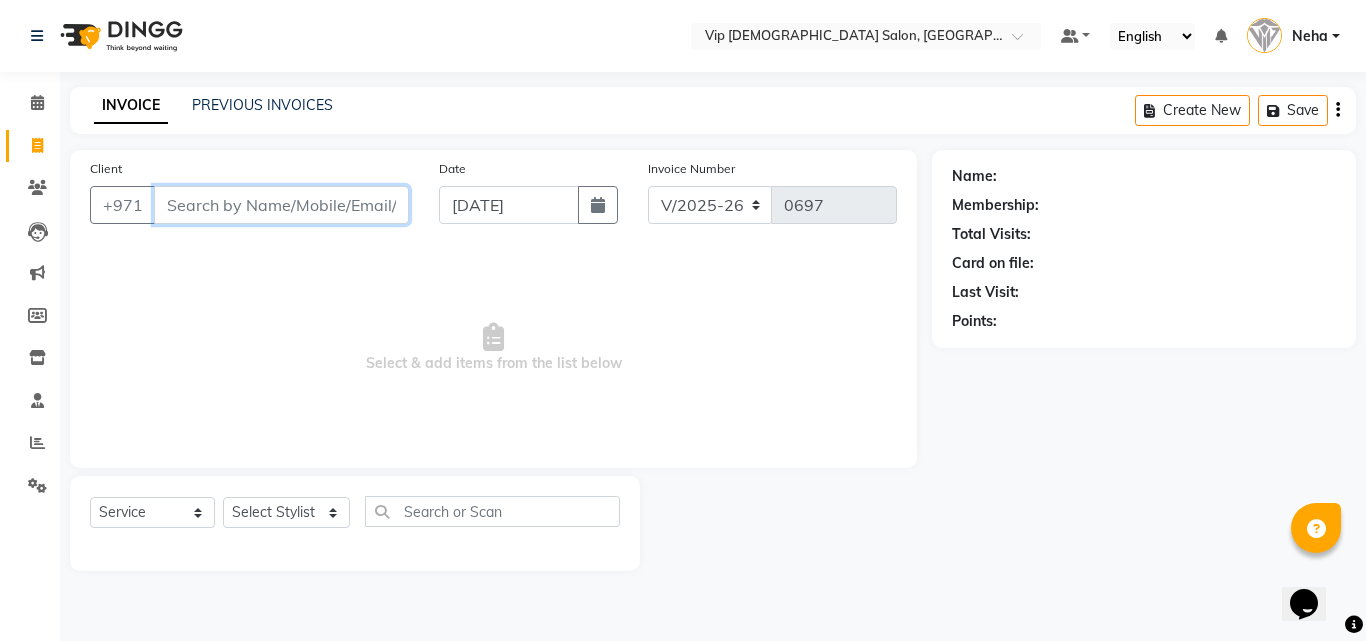 drag, startPoint x: 271, startPoint y: 193, endPoint x: 76, endPoint y: 360, distance: 256.7372 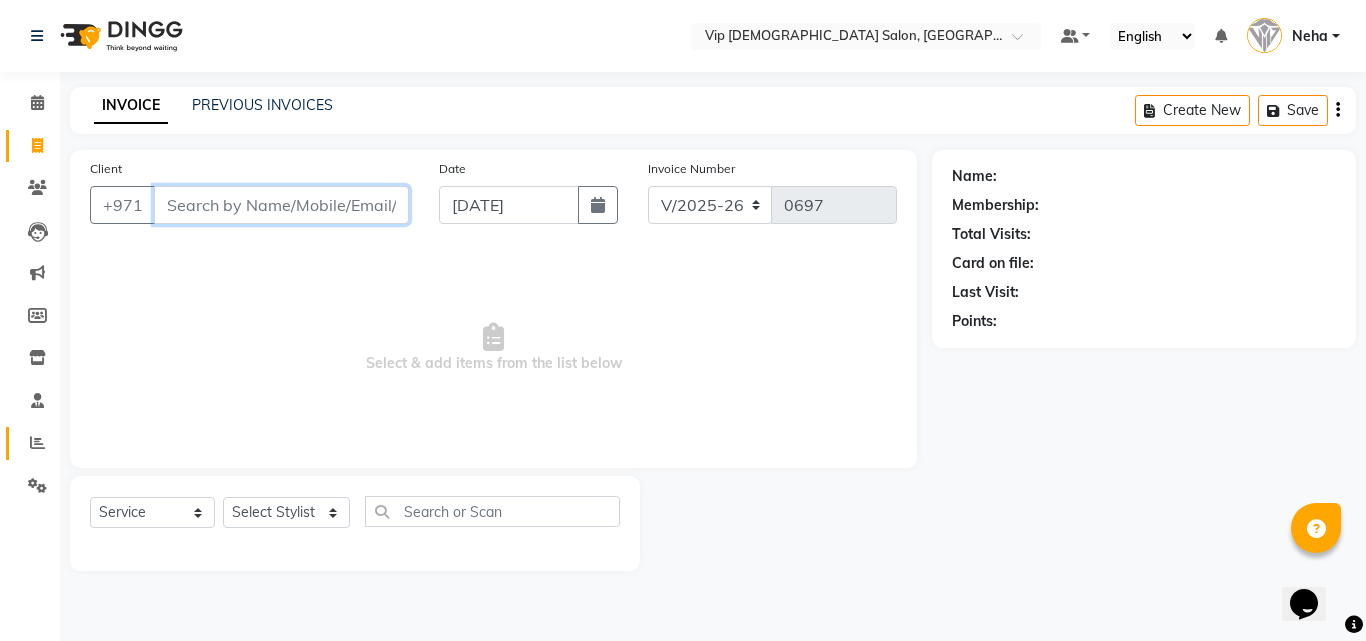 type 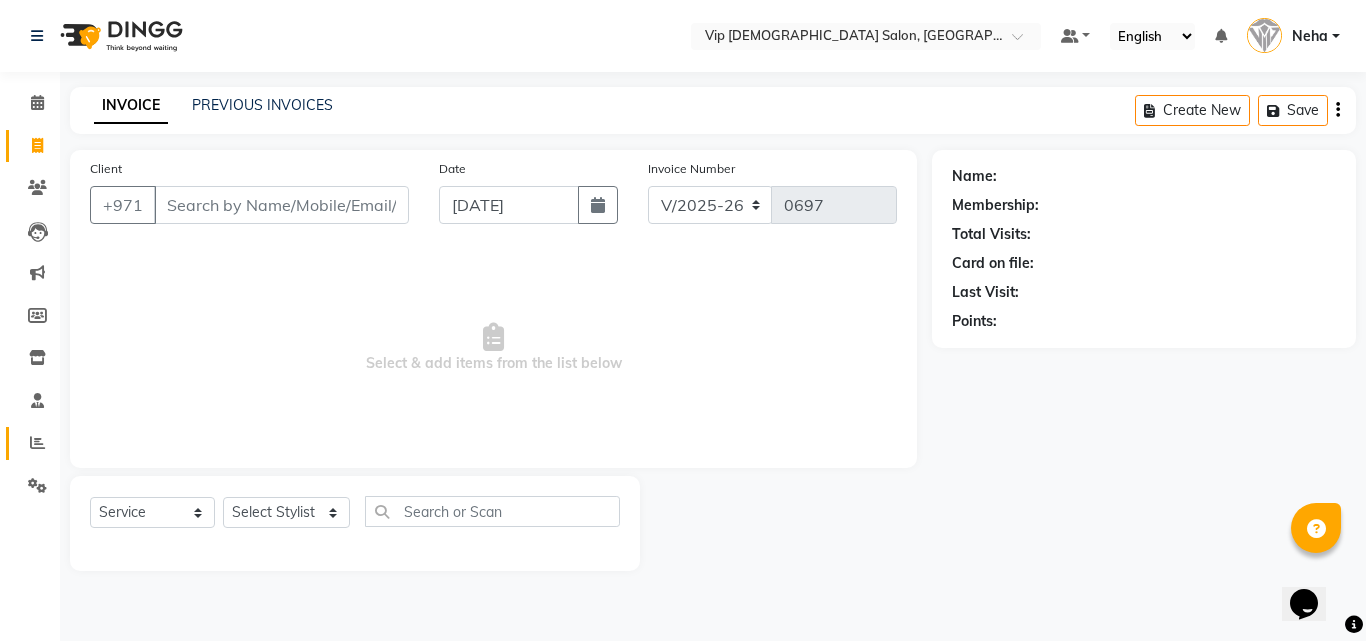 click on "Reports" 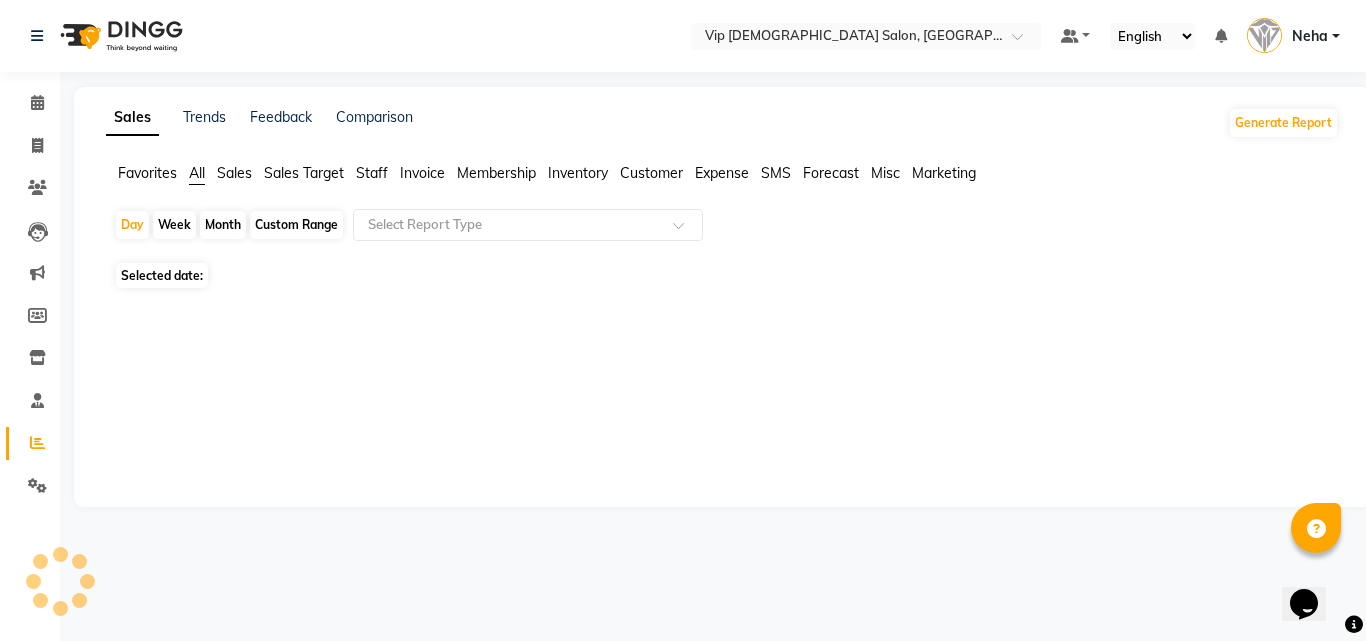 click on "Sales Trends Feedback Comparison Generate Report Favorites All Sales Sales Target Staff Invoice Membership Inventory Customer Expense SMS Forecast Misc Marketing  Day   Week   Month   Custom Range  Select Report Type Selected date:    ★ Mark as Favorite  Choose how you'd like to save "" report to favorites  Save to Personal Favorites:   Only you can see this report in your favorites tab. Share with Organization:   Everyone in your organization can see this report in their favorites tab.  Save to Favorites" 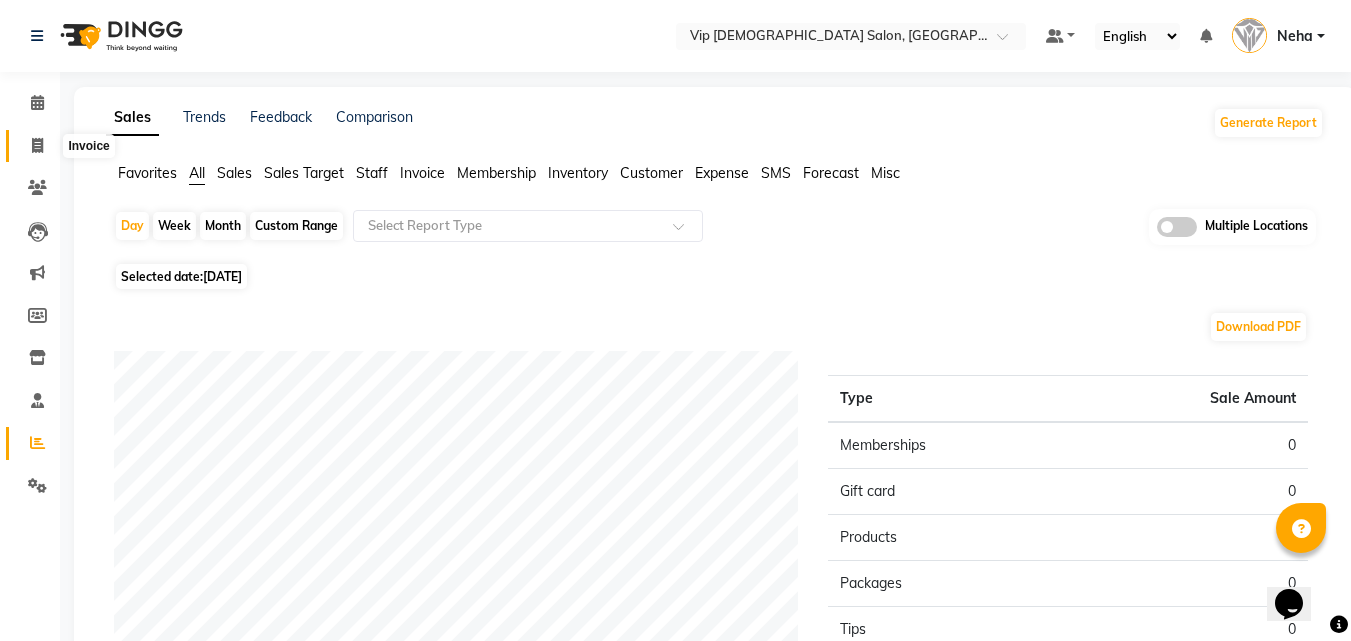 click 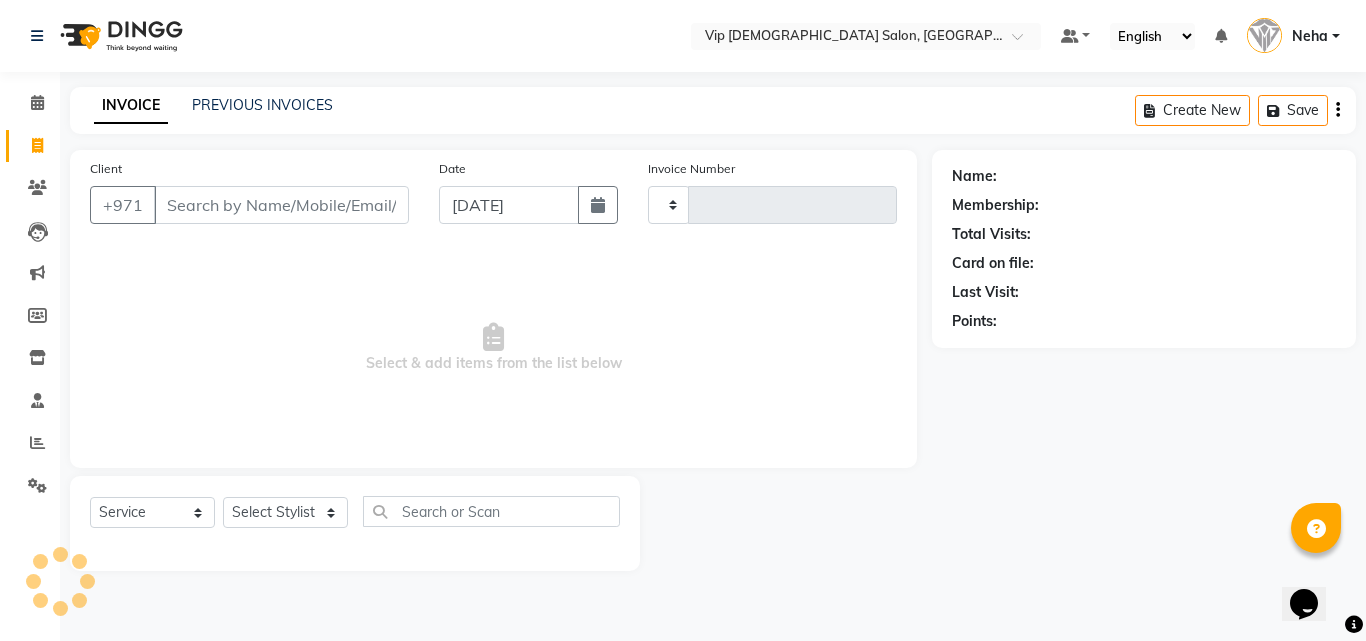 type on "0697" 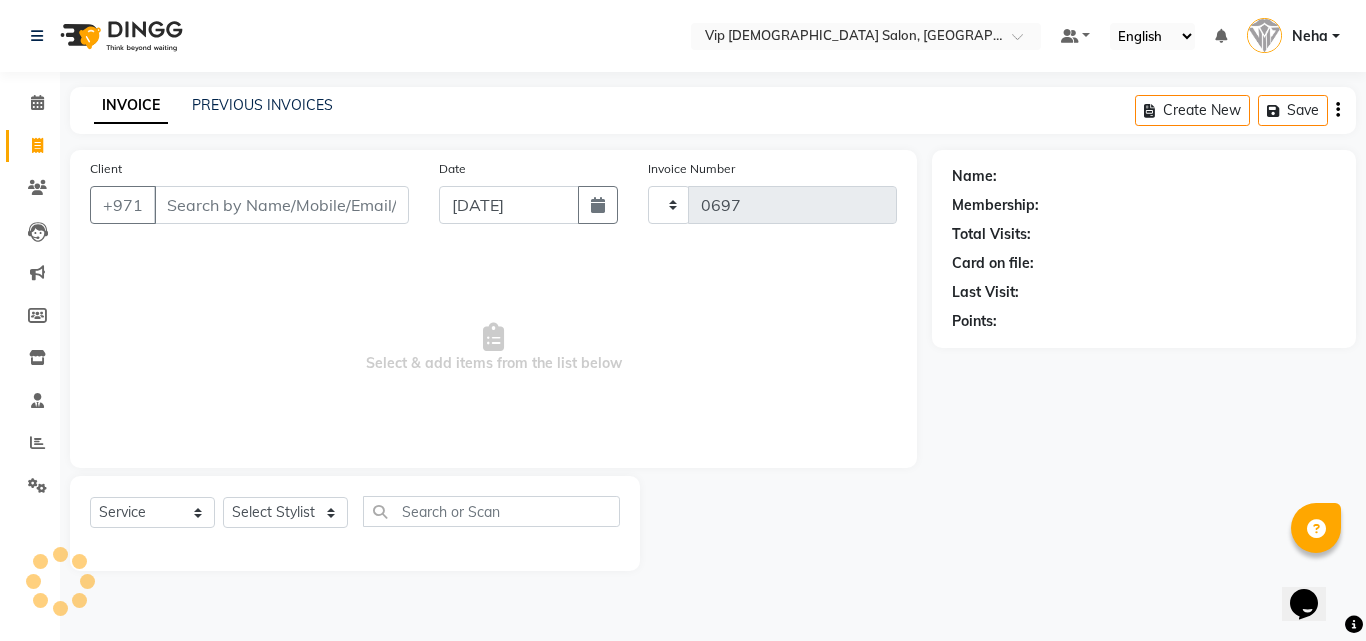 select on "8415" 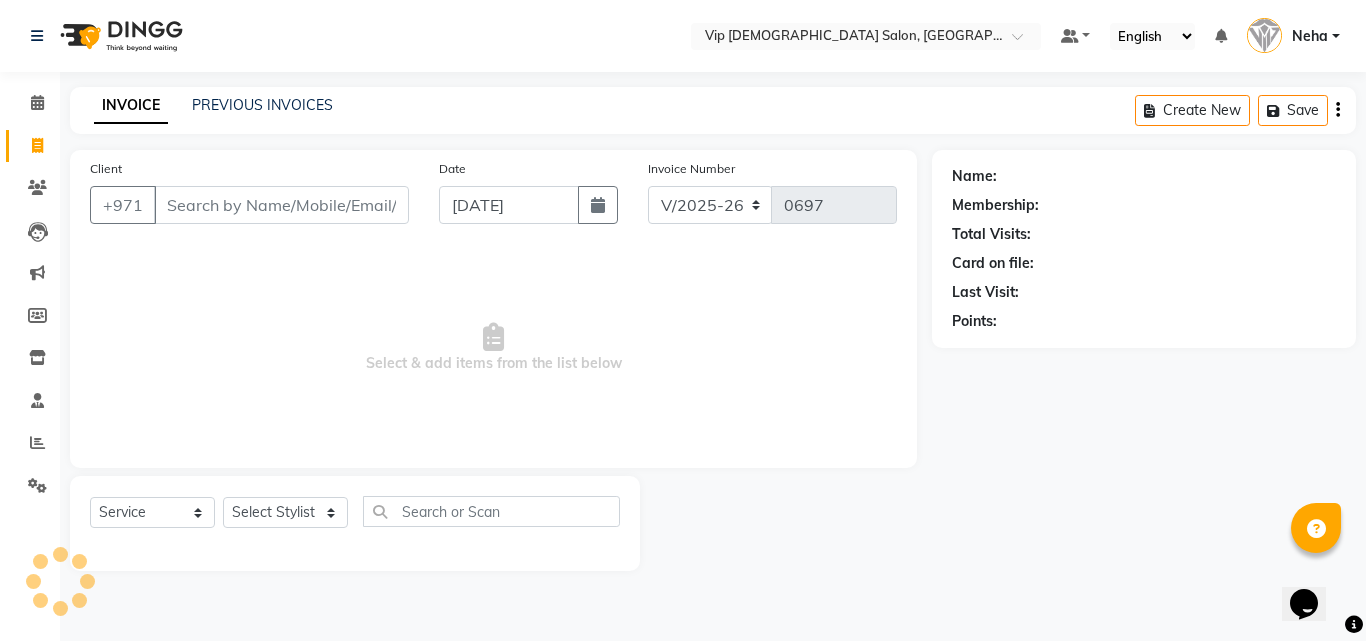 click on "Client" at bounding box center (281, 205) 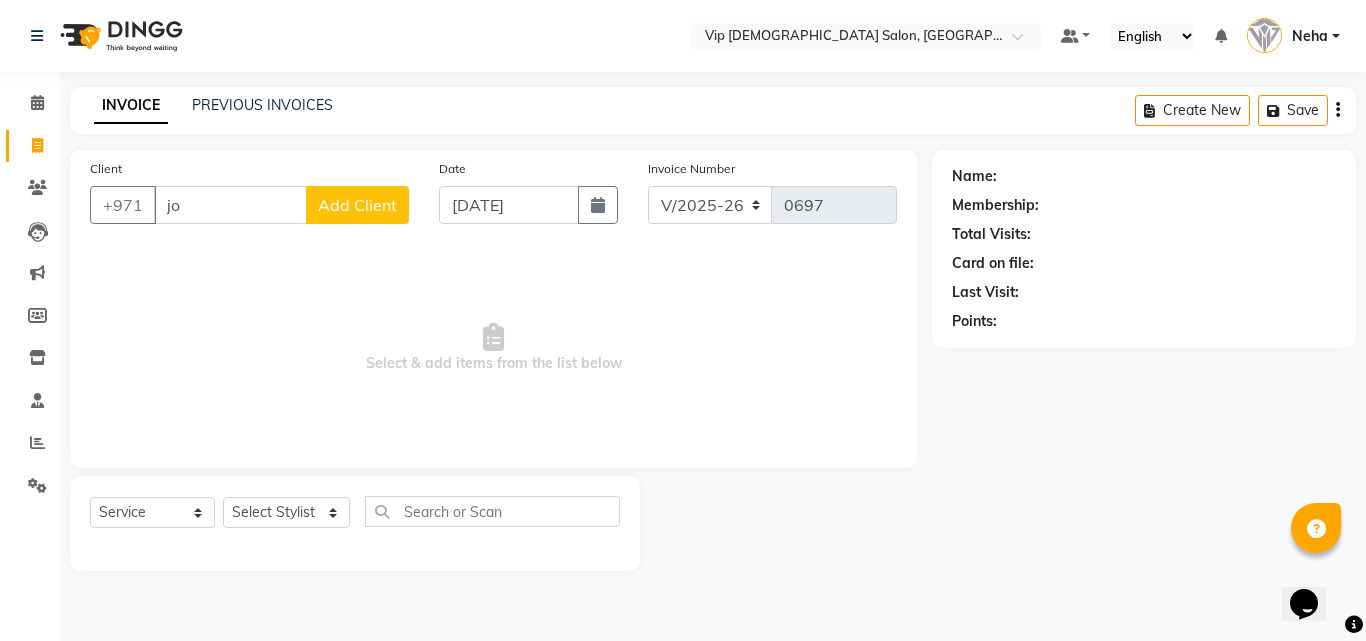 type on "j" 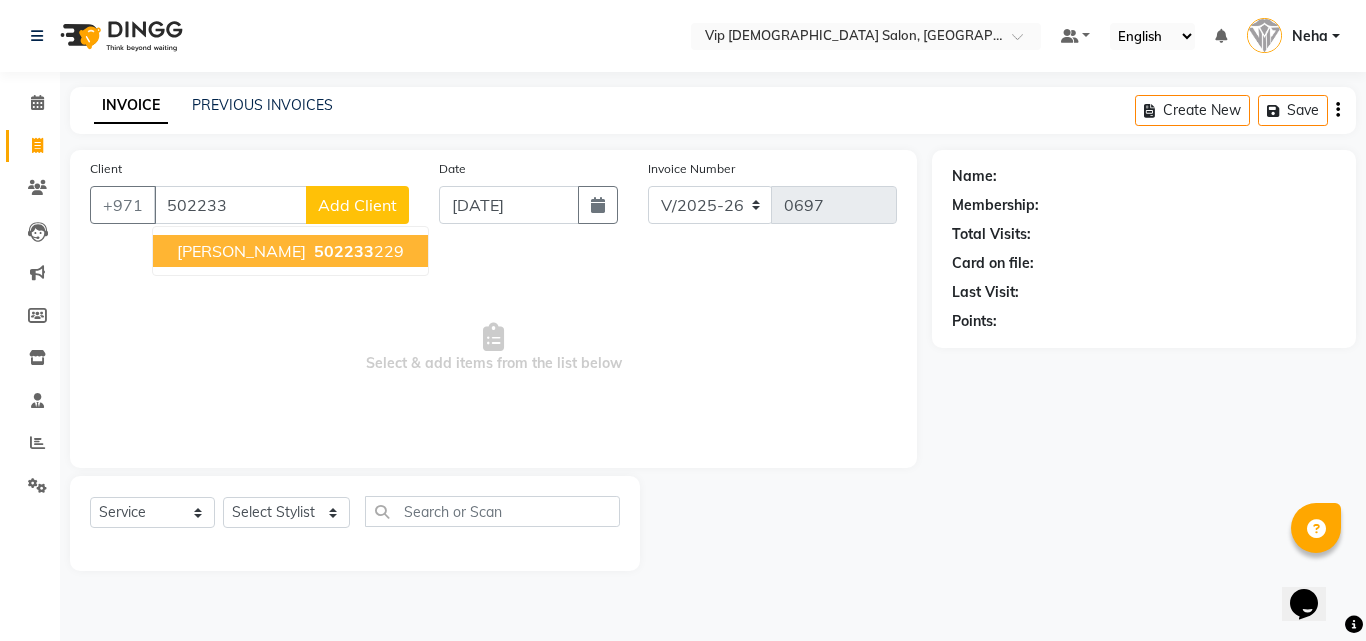 click on "[PERSON_NAME]" at bounding box center (241, 251) 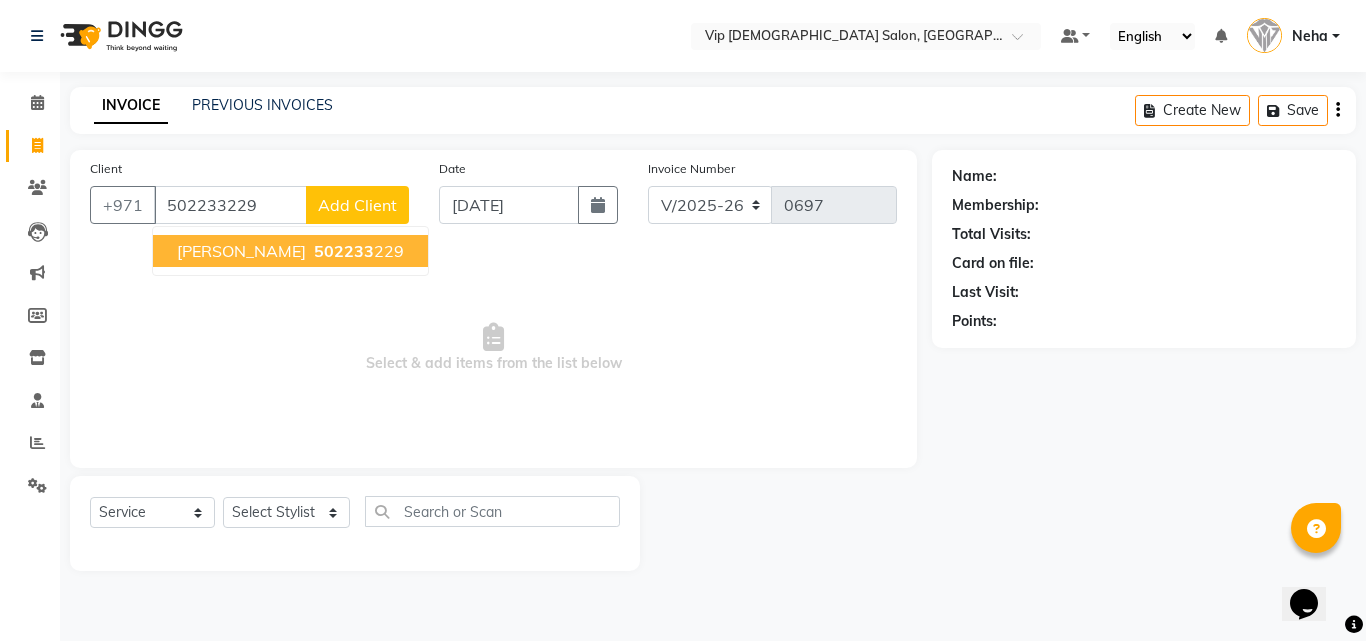 type on "502233229" 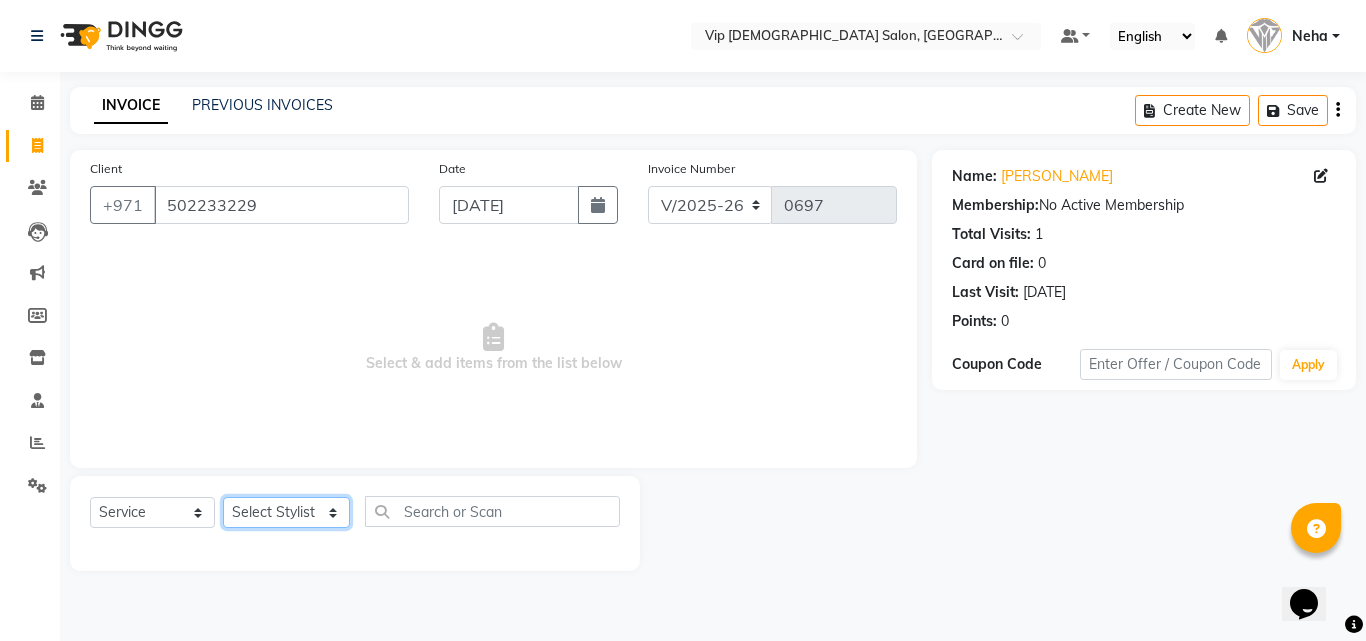 click on "Select Stylist [PERSON_NAME] [PERSON_NAME] [PERSON_NAME] [PERSON_NAME] [PERSON_NAME] [PERSON_NAME] Lakhbizi Jairah Mr. Mohannad [PERSON_NAME] [PERSON_NAME] [PERSON_NAME] [PERSON_NAME] [PERSON_NAME]  Akhilaque [PERSON_NAME]." 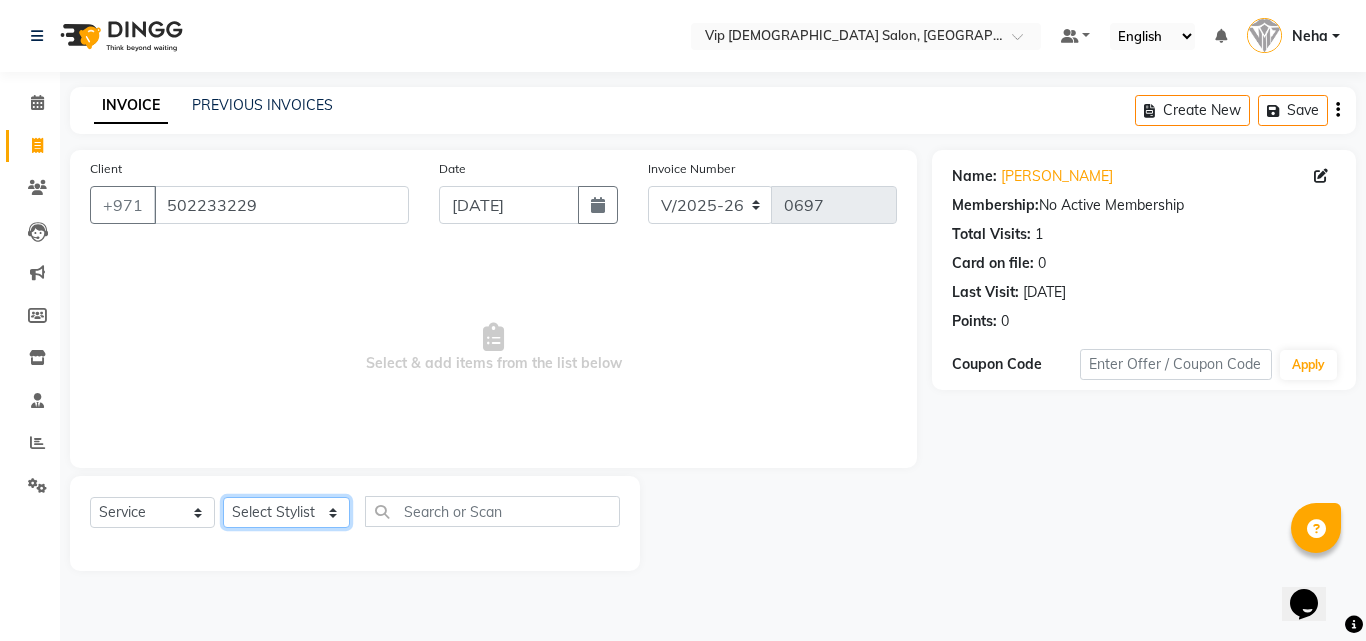 select on "81364" 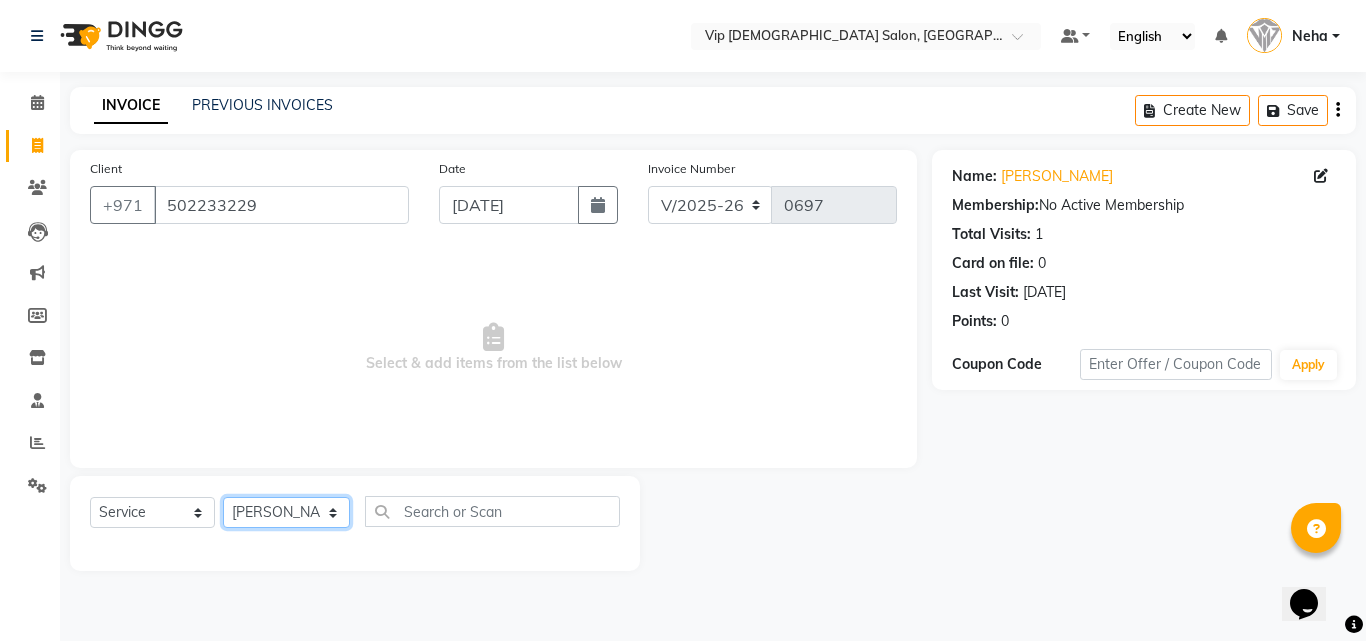 click on "Select Stylist [PERSON_NAME] [PERSON_NAME] [PERSON_NAME] [PERSON_NAME] [PERSON_NAME] [PERSON_NAME] Lakhbizi Jairah Mr. Mohannad [PERSON_NAME] [PERSON_NAME] [PERSON_NAME] [PERSON_NAME] [PERSON_NAME]  Akhilaque [PERSON_NAME]." 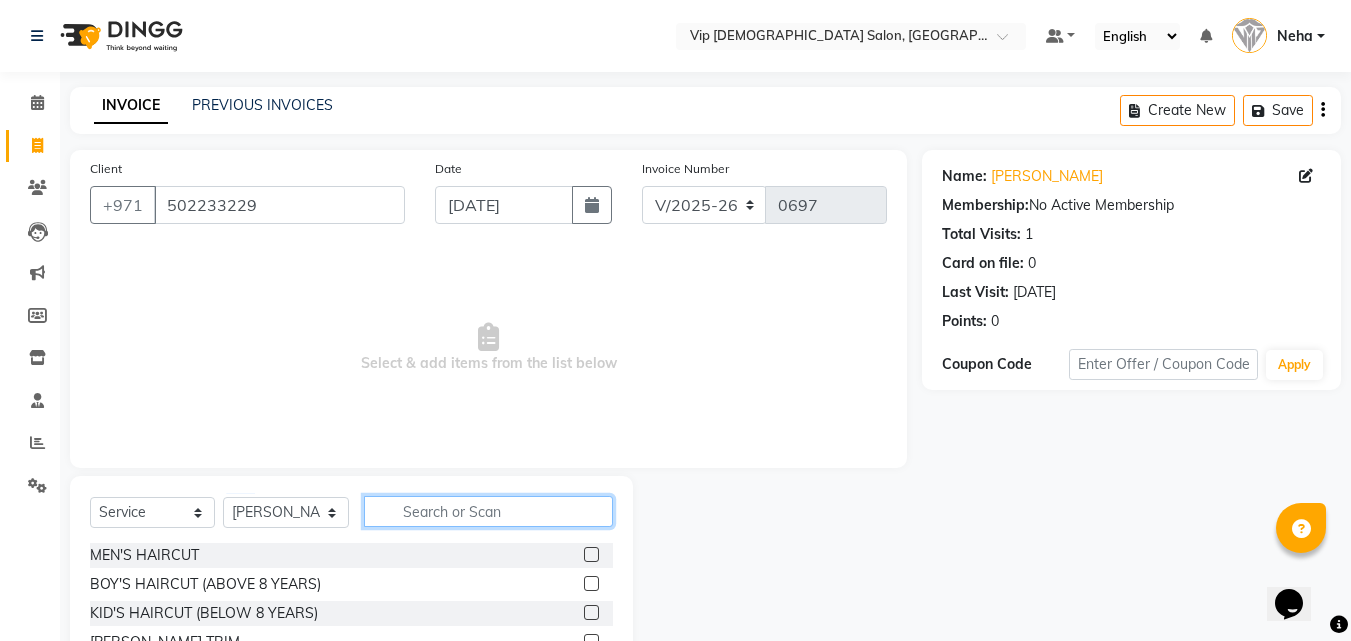 click 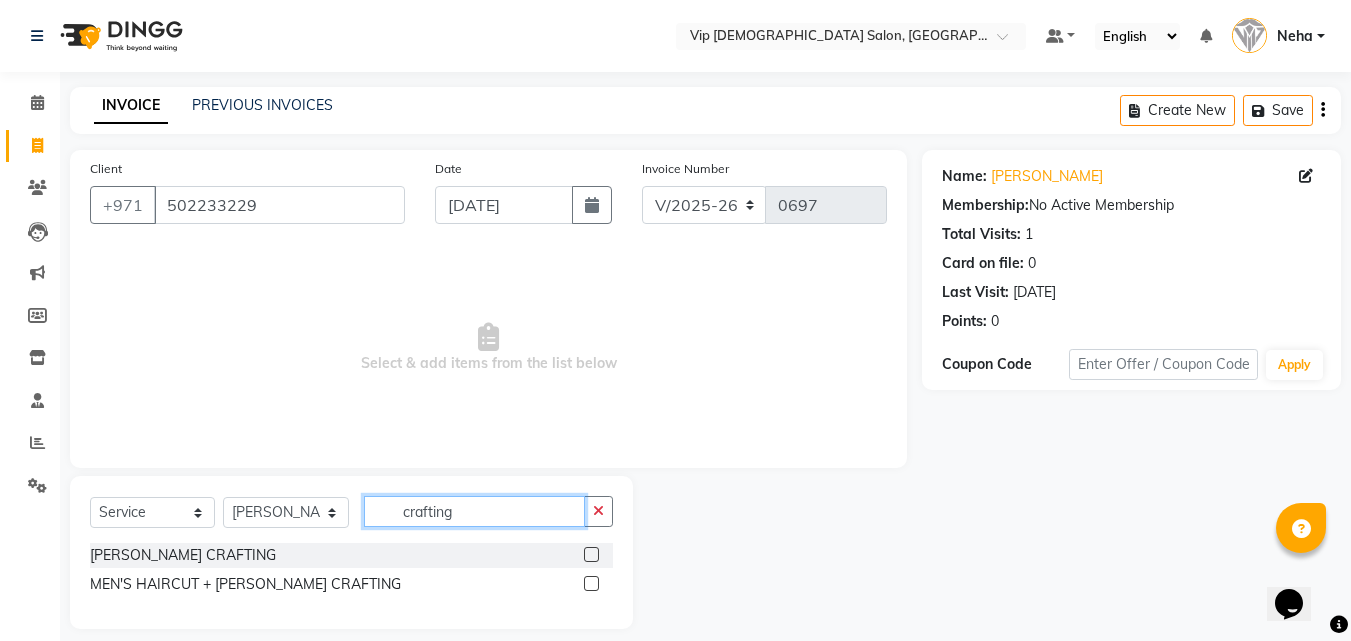 type on "crafting" 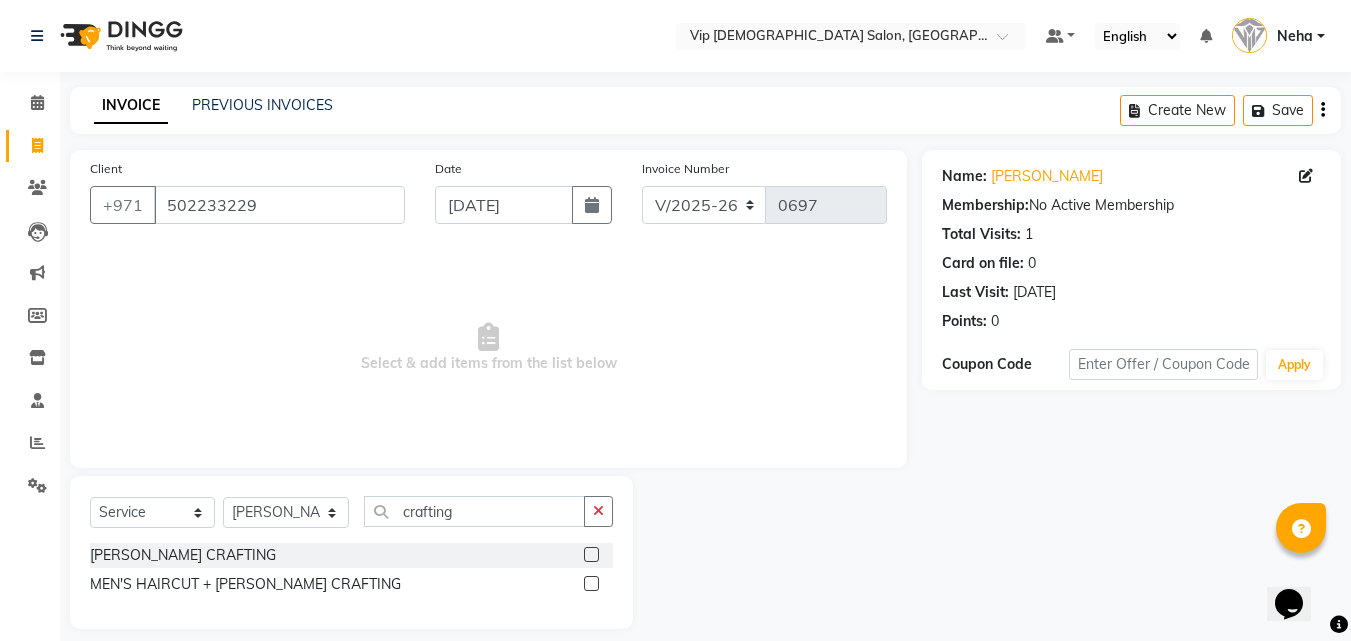click 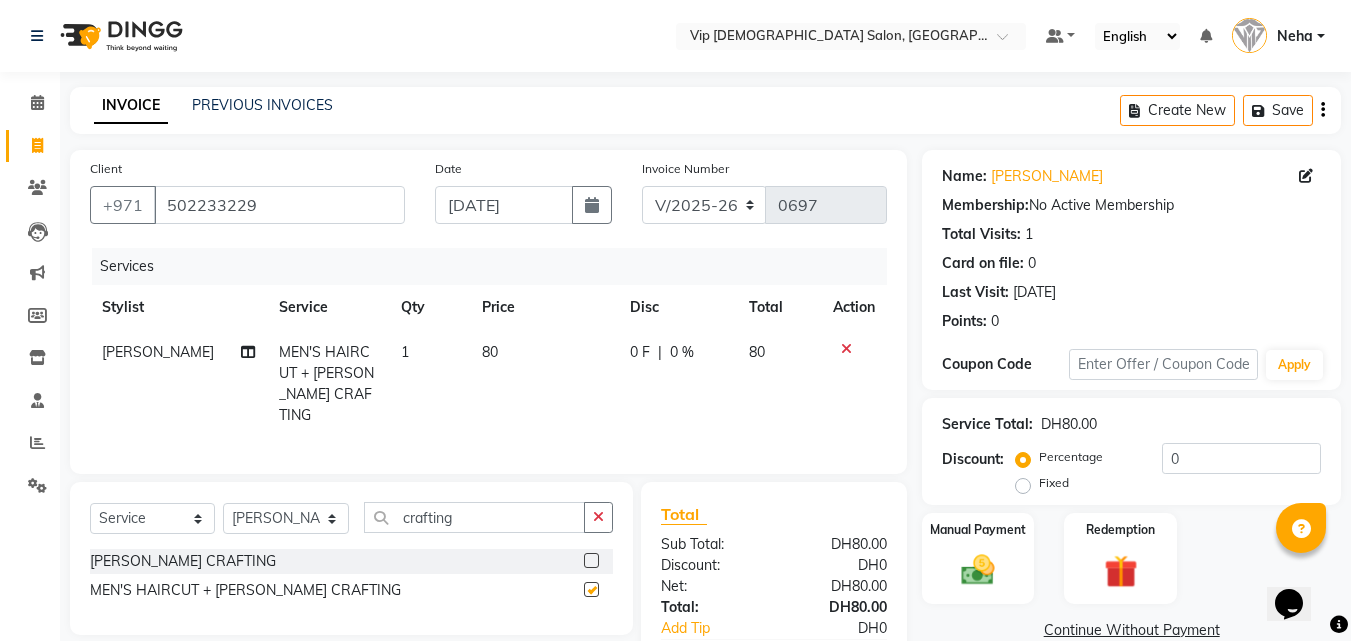 checkbox on "false" 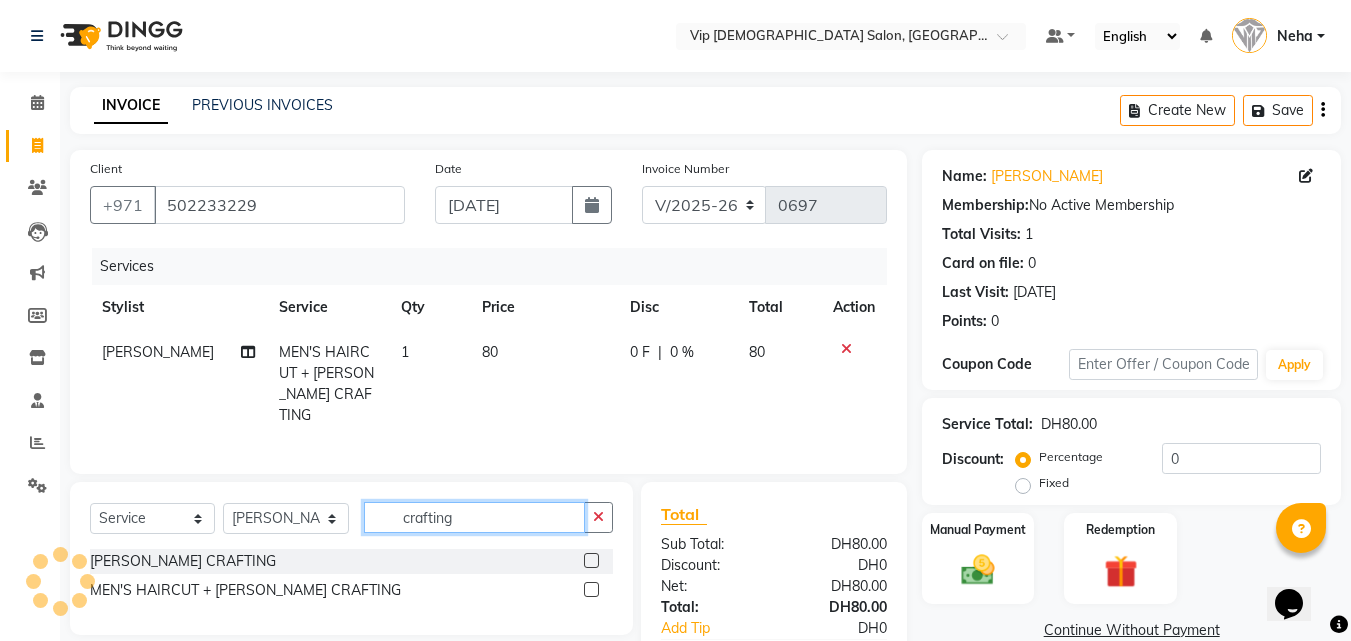 click on "crafting" 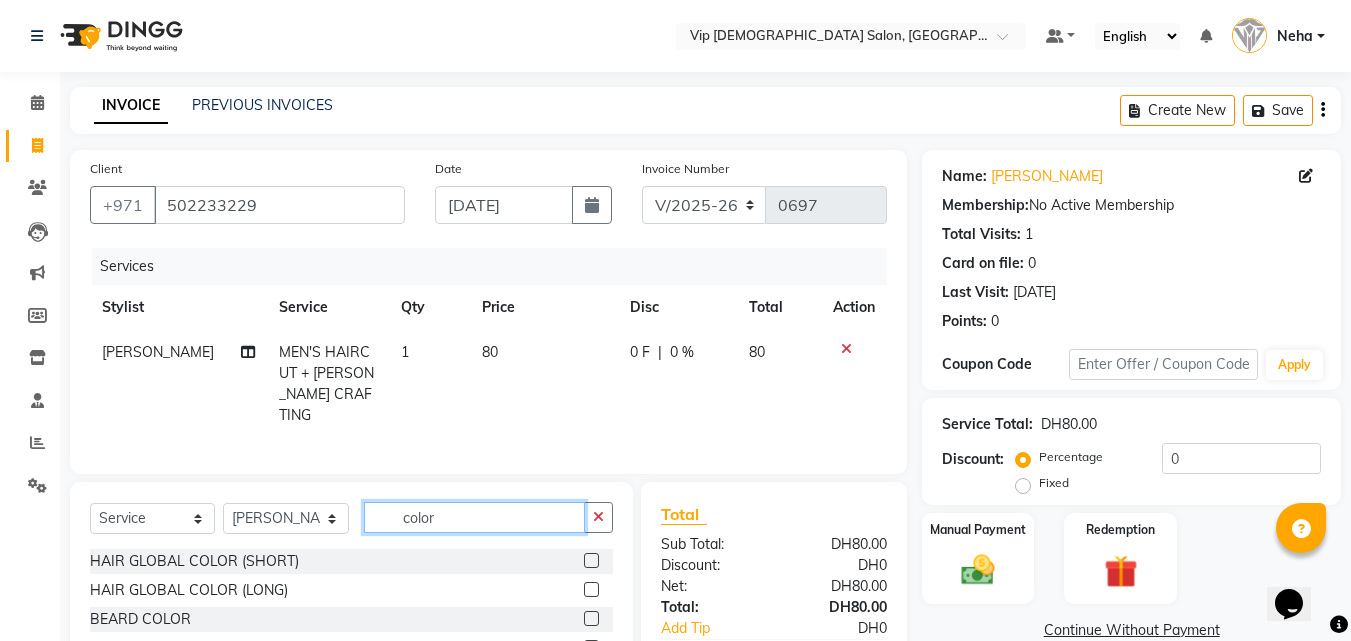 type on "color" 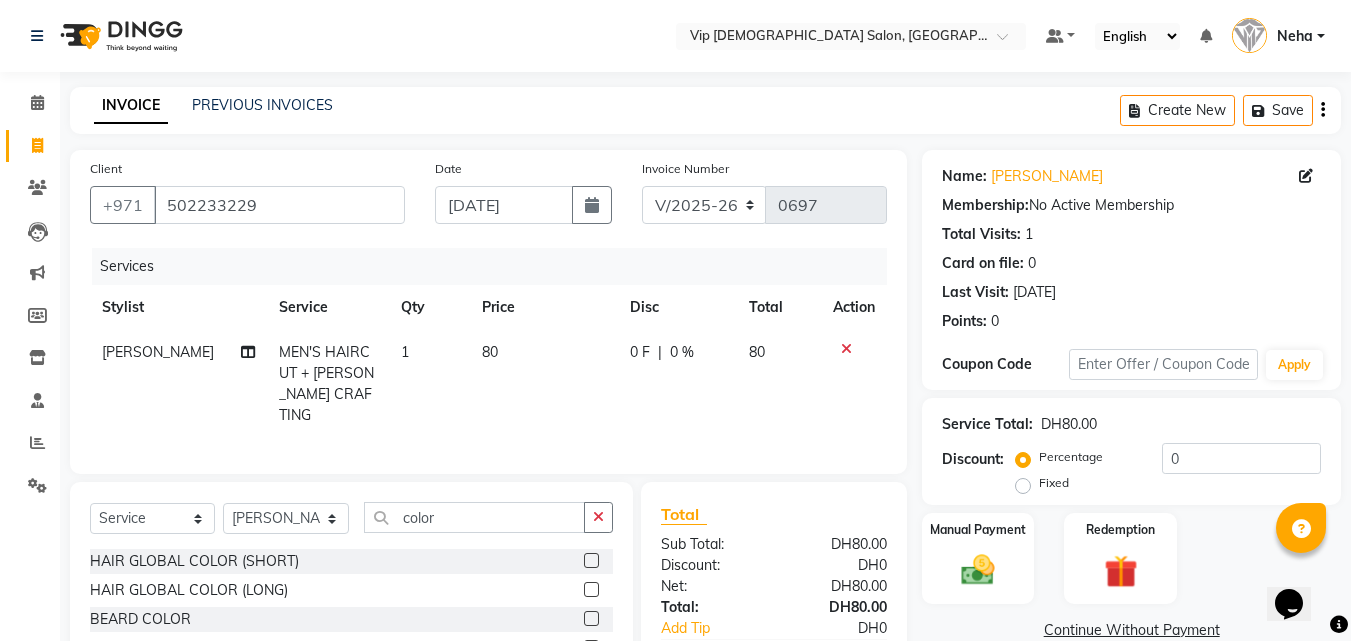 click 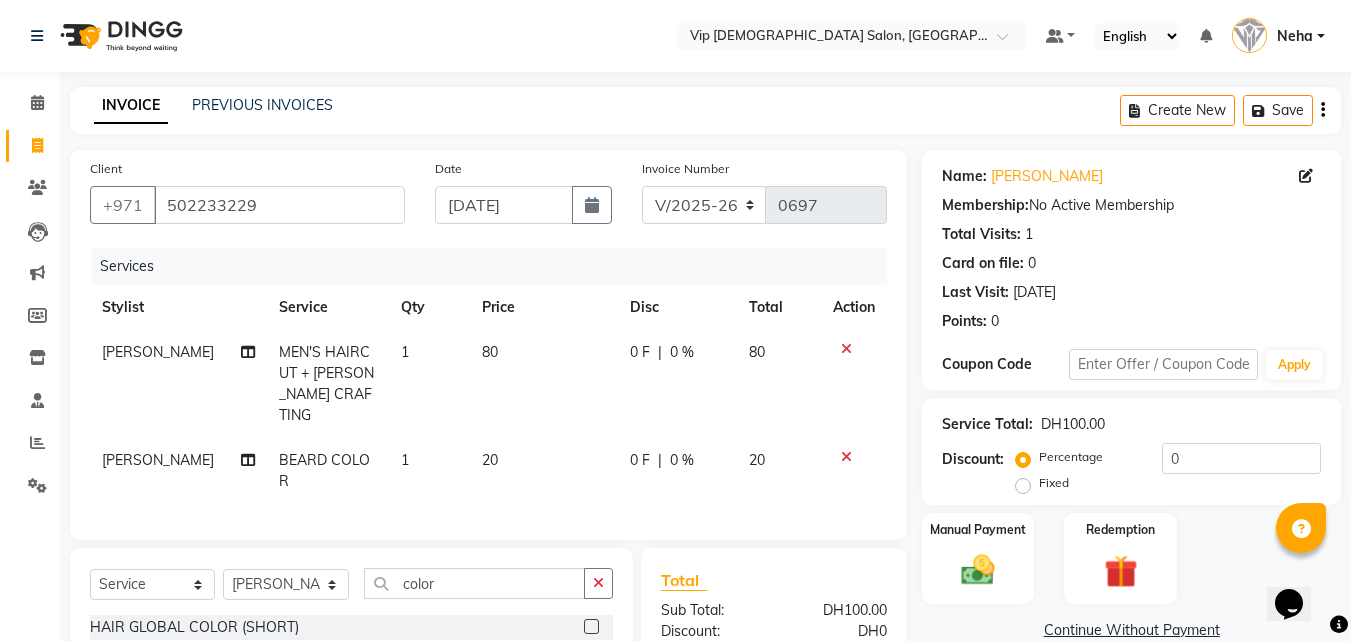 checkbox on "false" 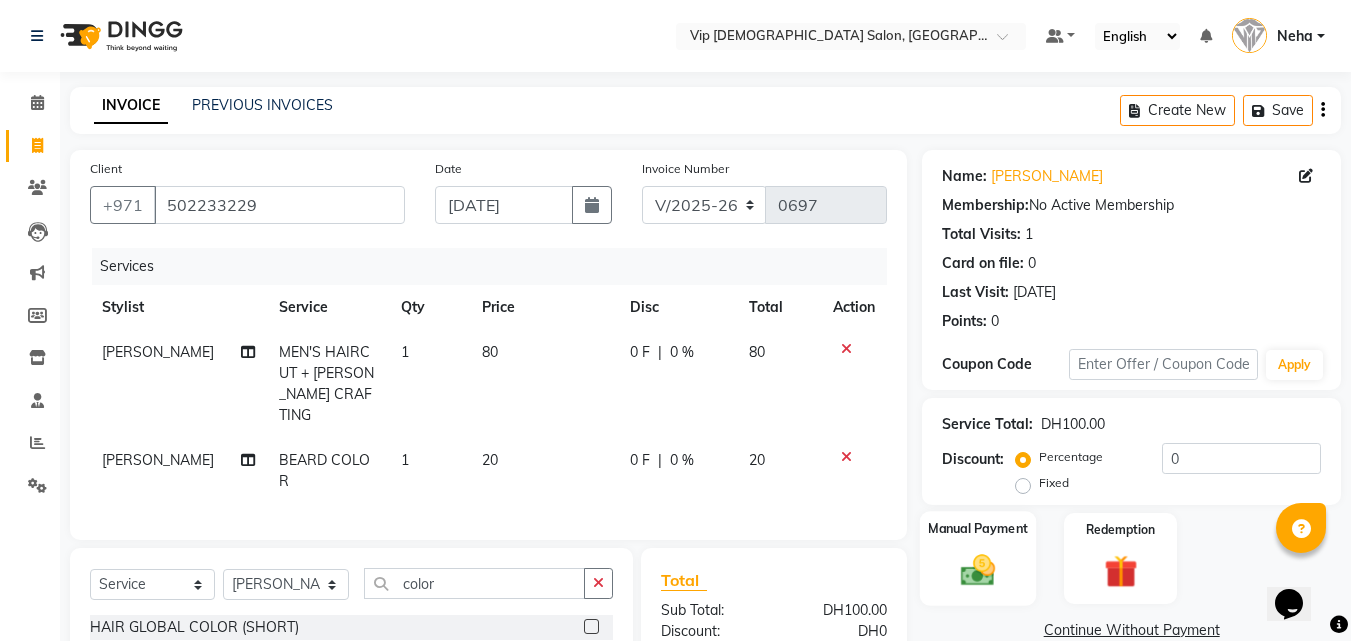 click on "Manual Payment" 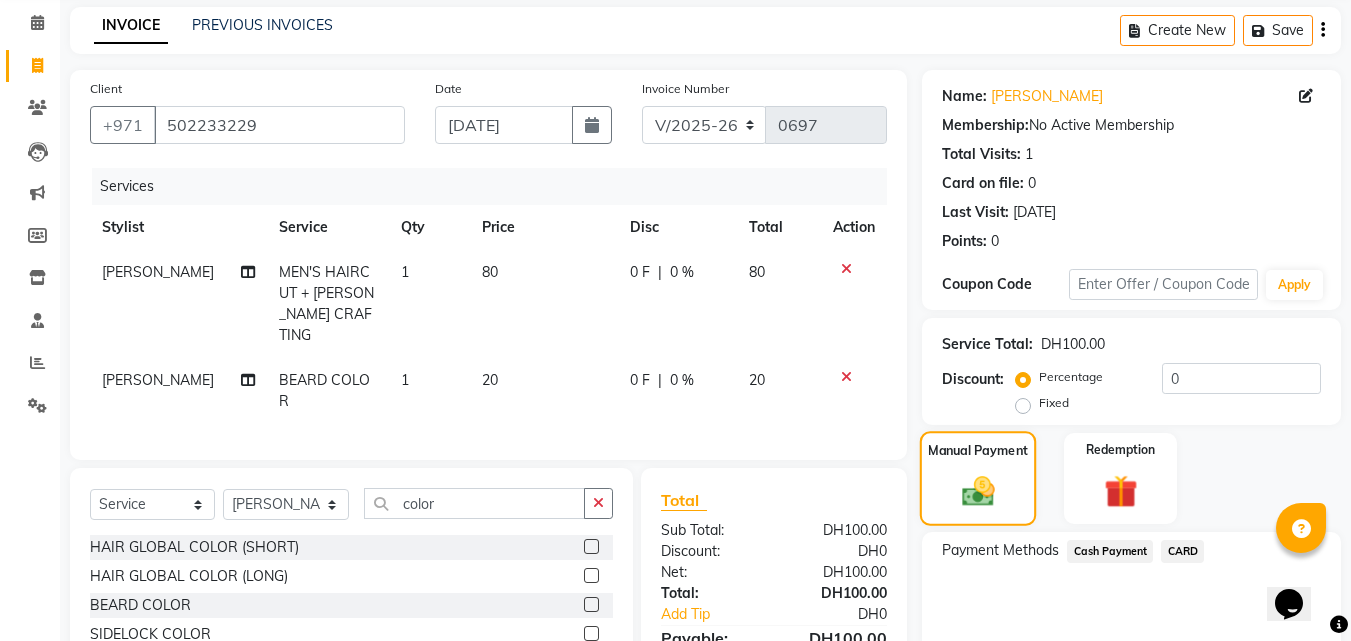 scroll, scrollTop: 120, scrollLeft: 0, axis: vertical 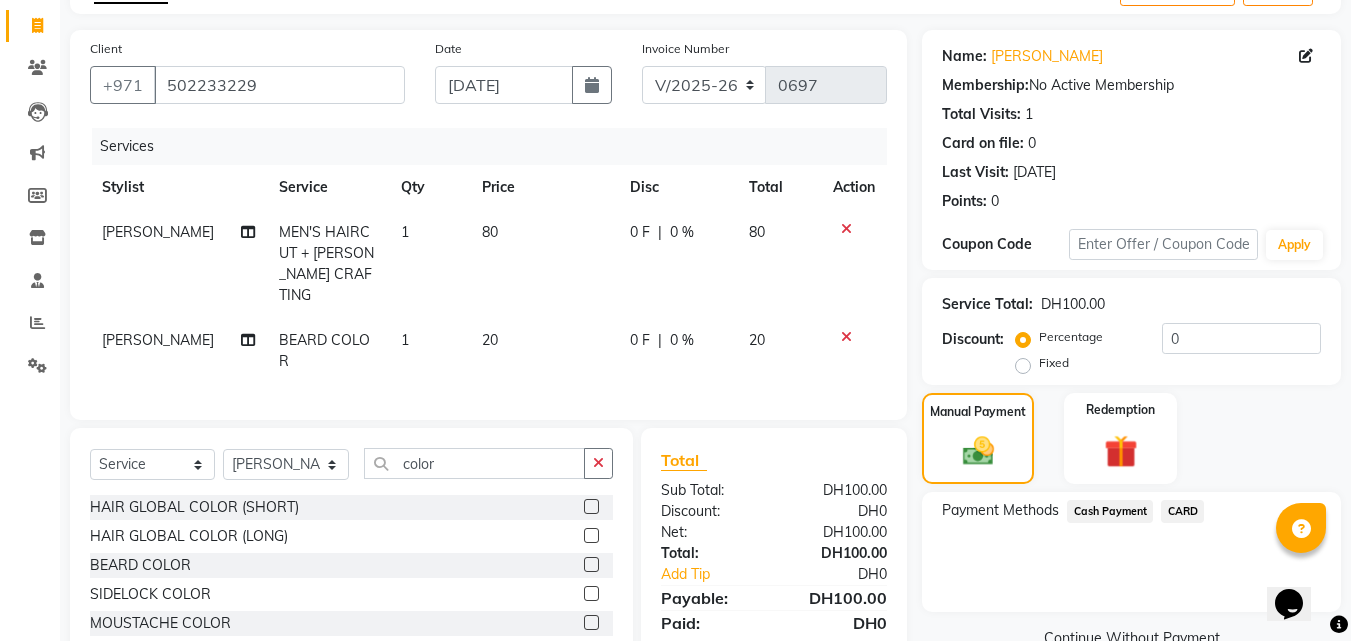 click on "CARD" 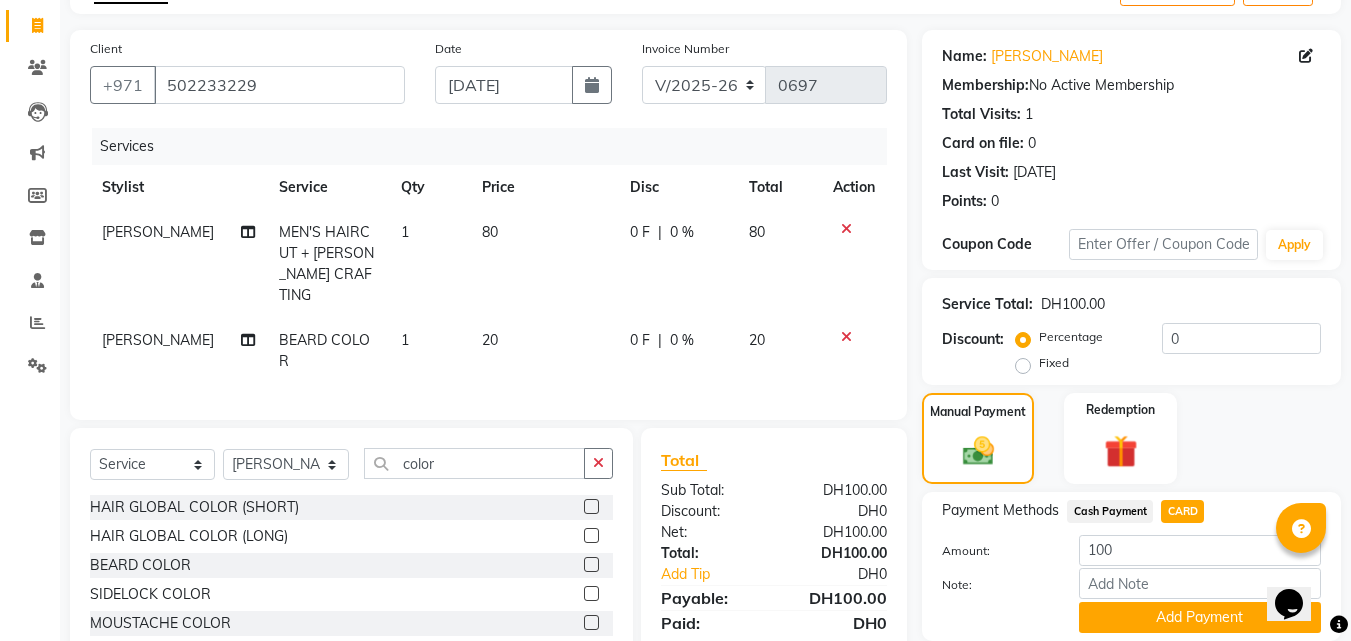 scroll, scrollTop: 160, scrollLeft: 0, axis: vertical 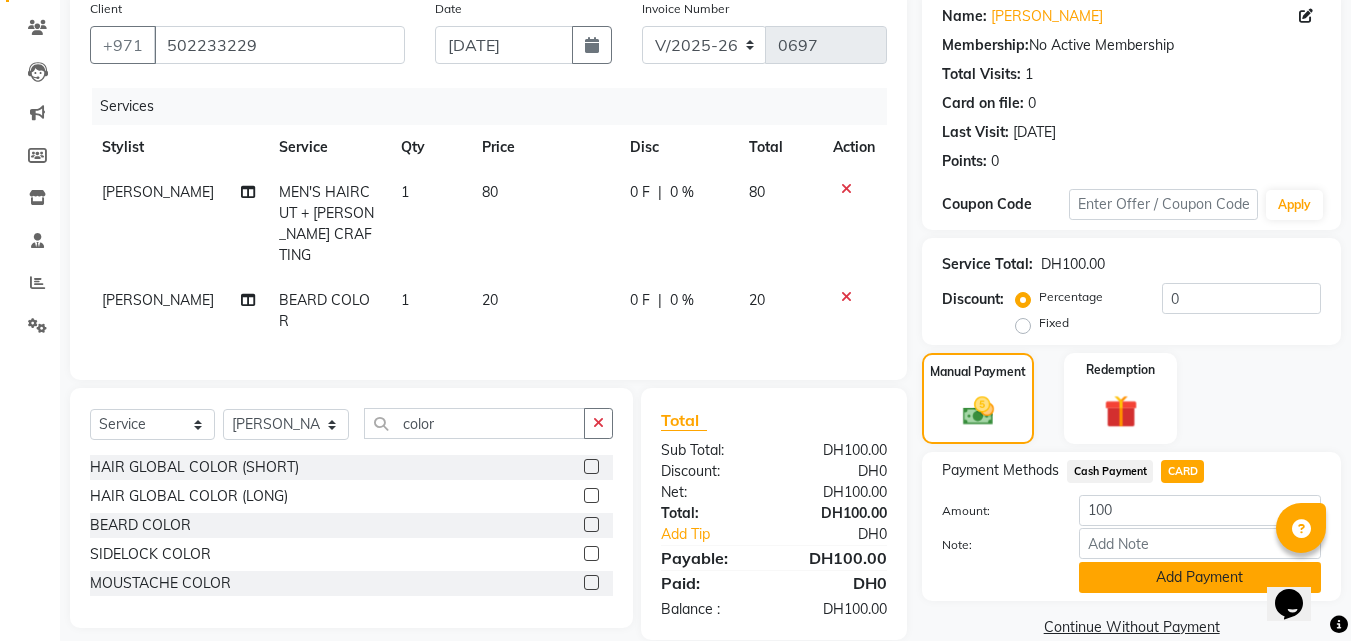 click on "Add Payment" 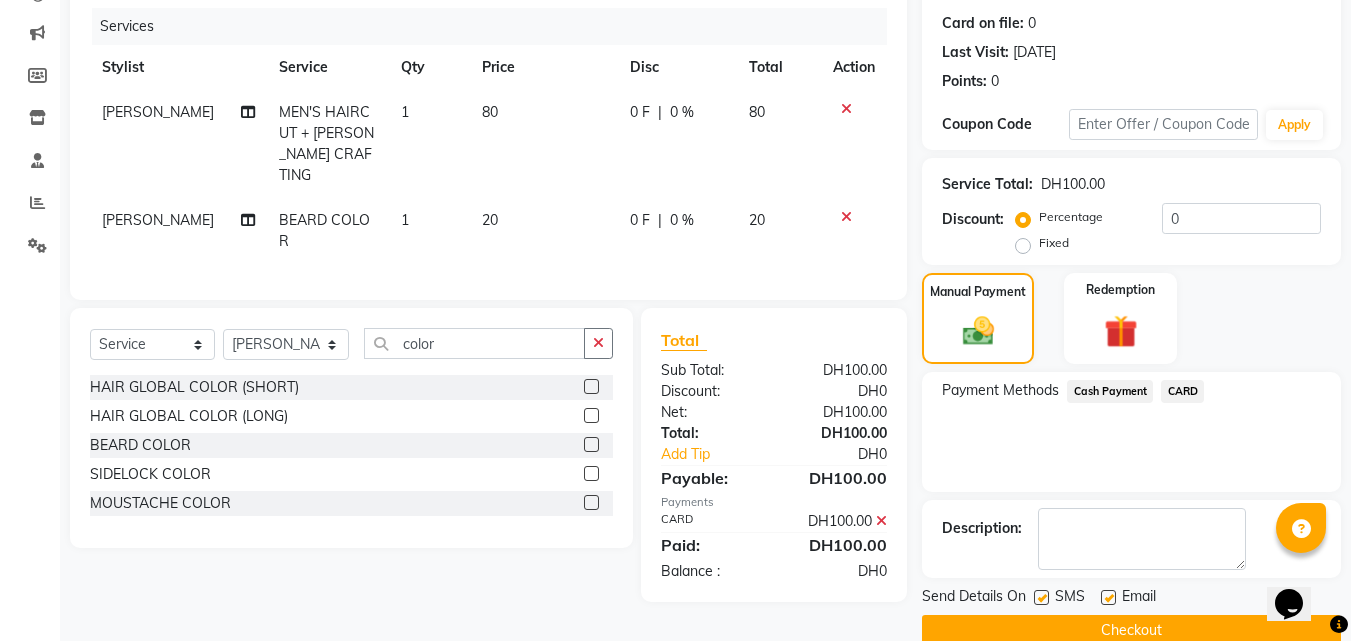 scroll, scrollTop: 275, scrollLeft: 0, axis: vertical 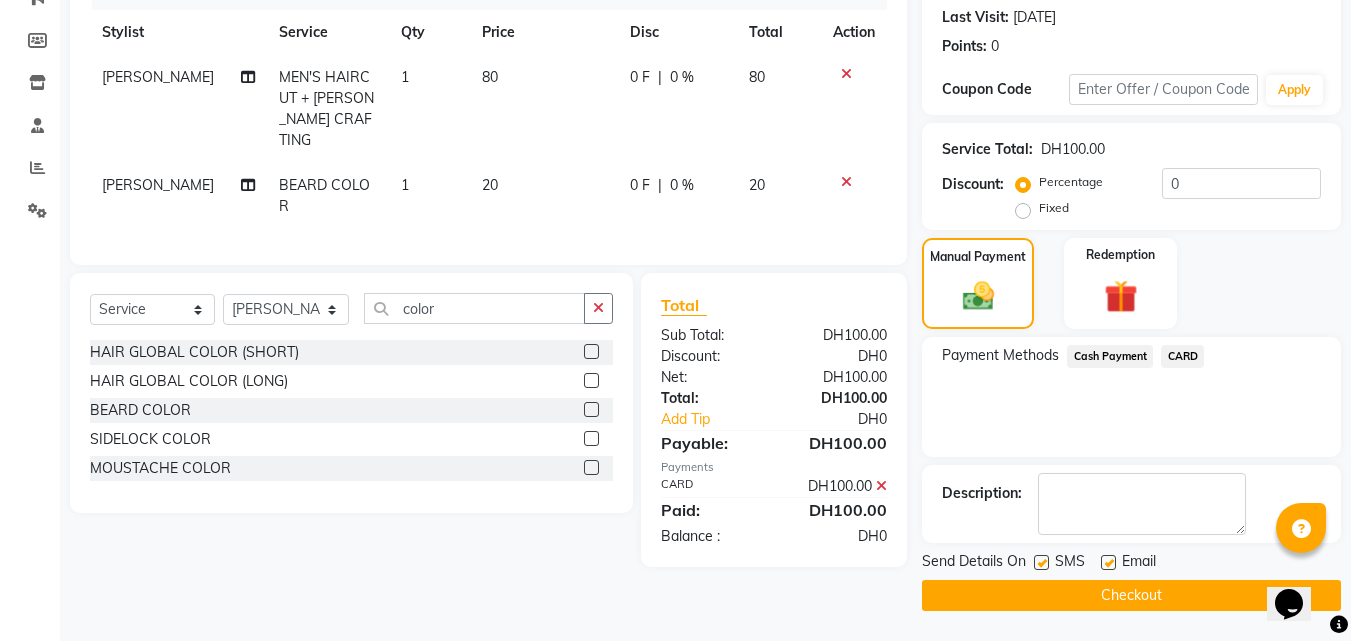 click on "Email" 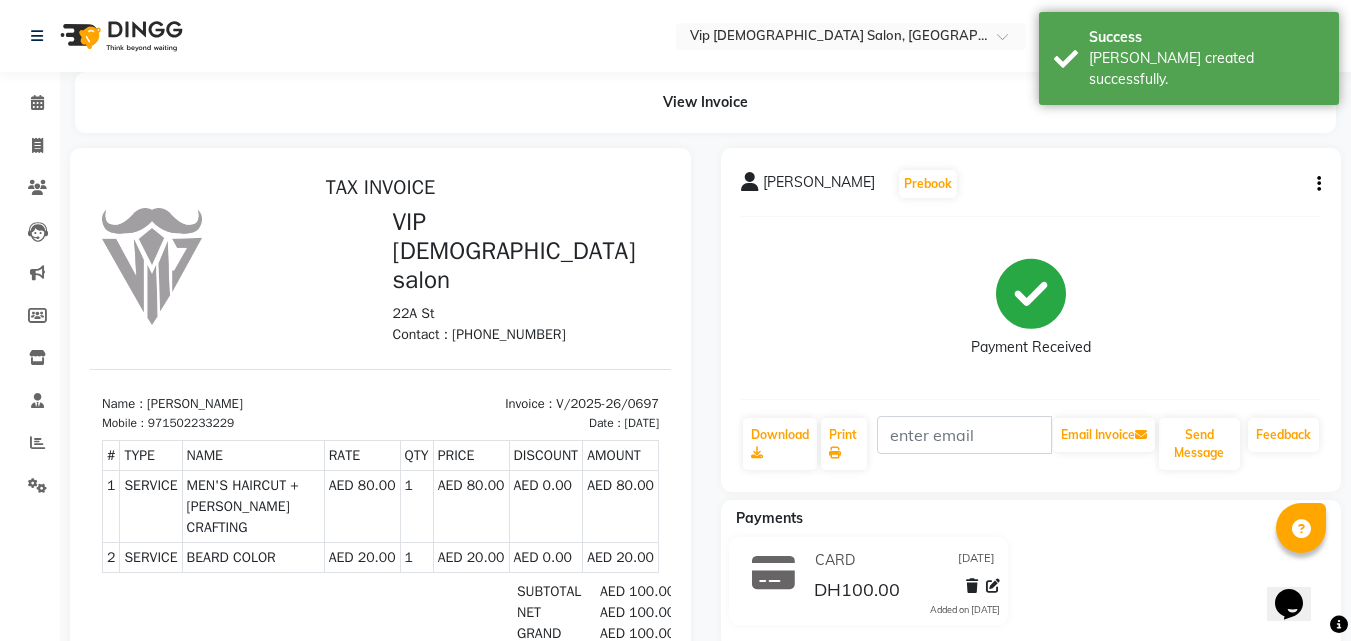 scroll, scrollTop: 0, scrollLeft: 0, axis: both 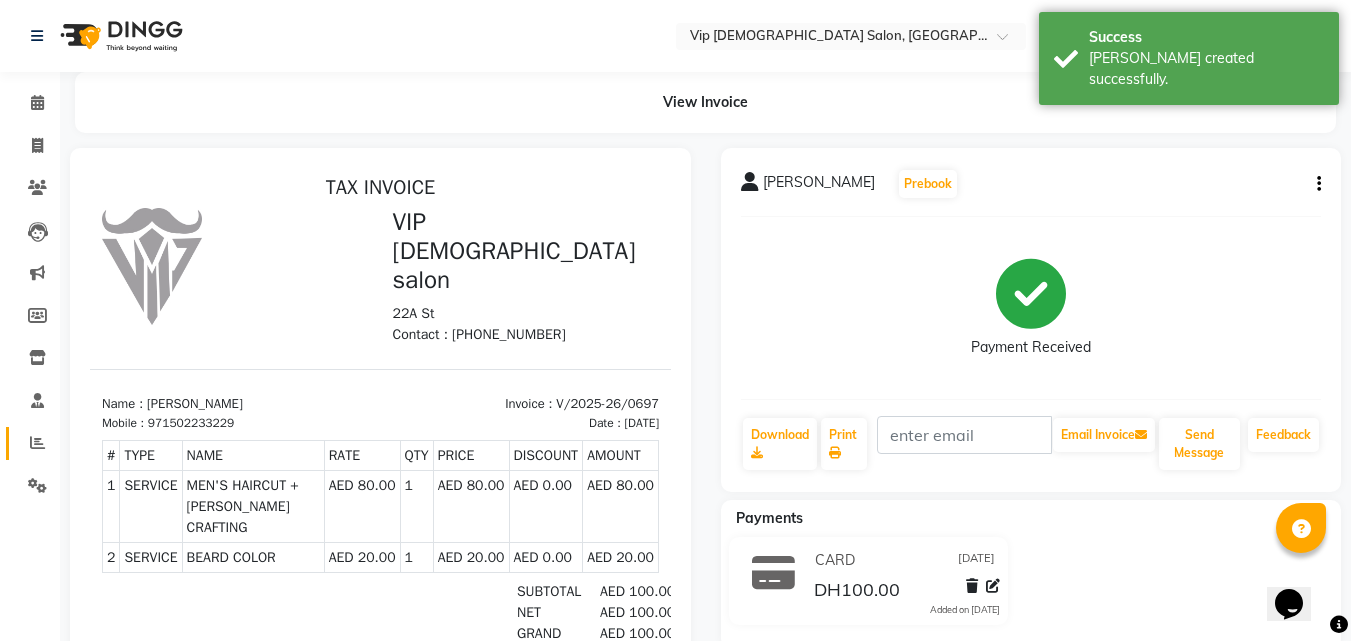 click on "Reports" 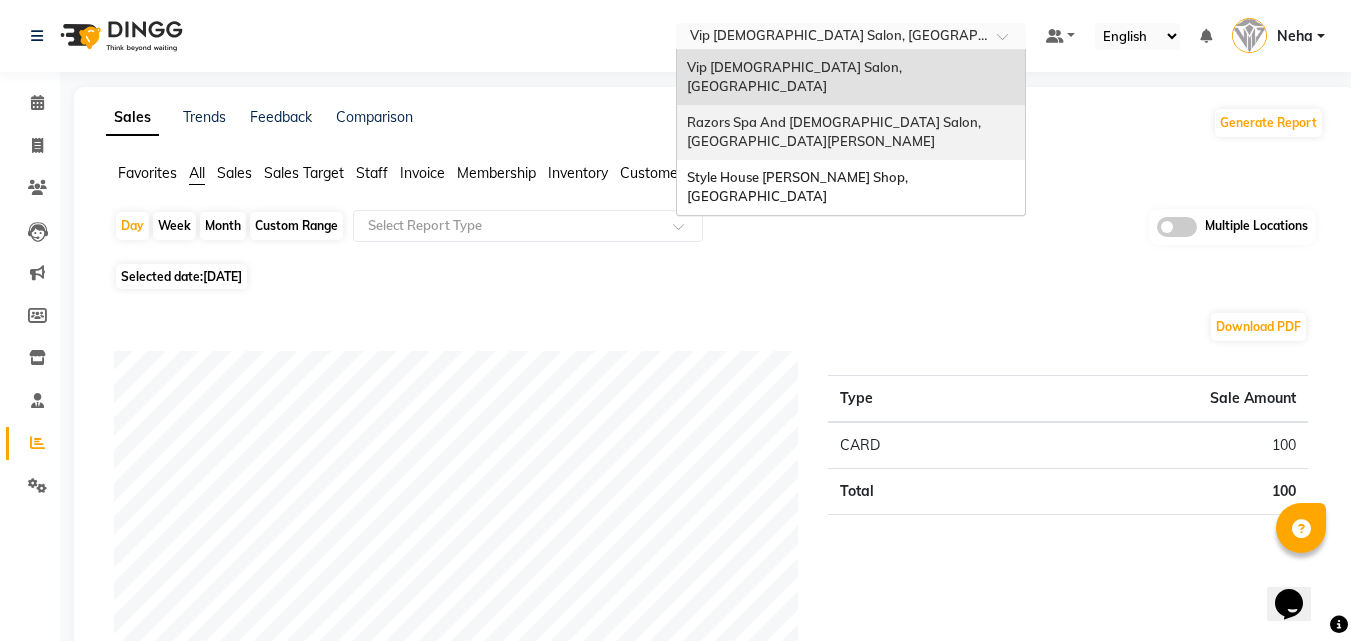 drag, startPoint x: 815, startPoint y: 35, endPoint x: 806, endPoint y: 93, distance: 58.694122 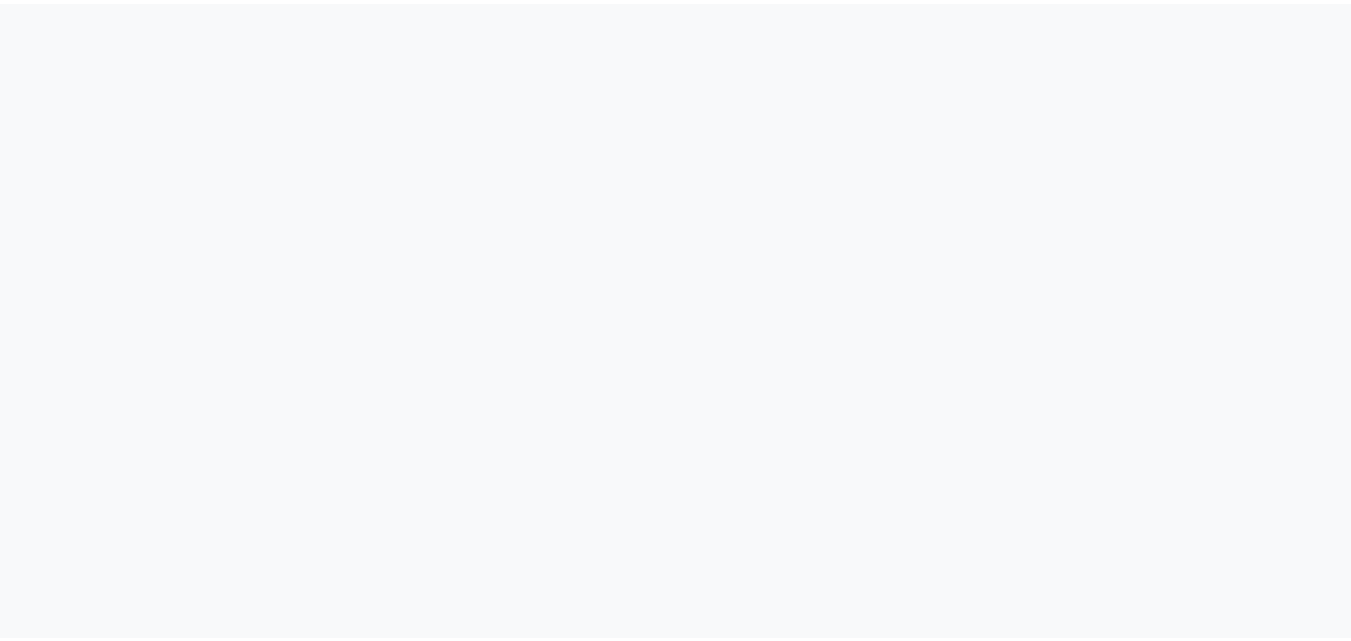 scroll, scrollTop: 0, scrollLeft: 0, axis: both 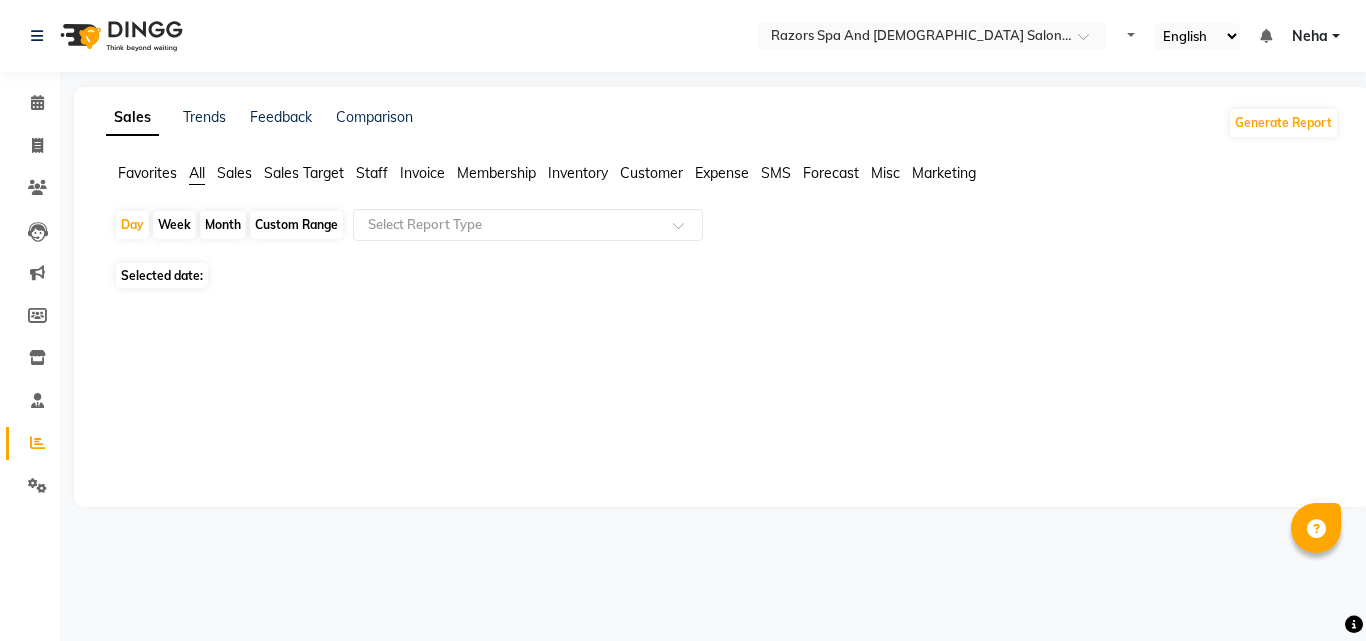 select on "en" 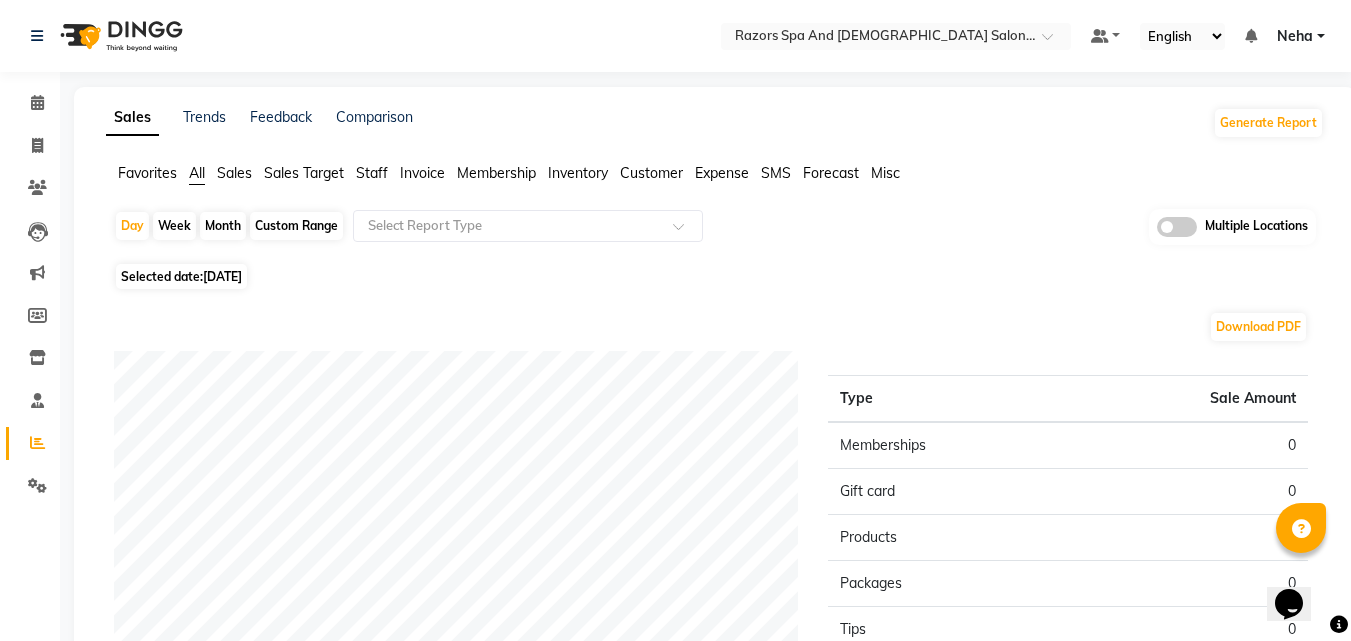 scroll, scrollTop: 0, scrollLeft: 0, axis: both 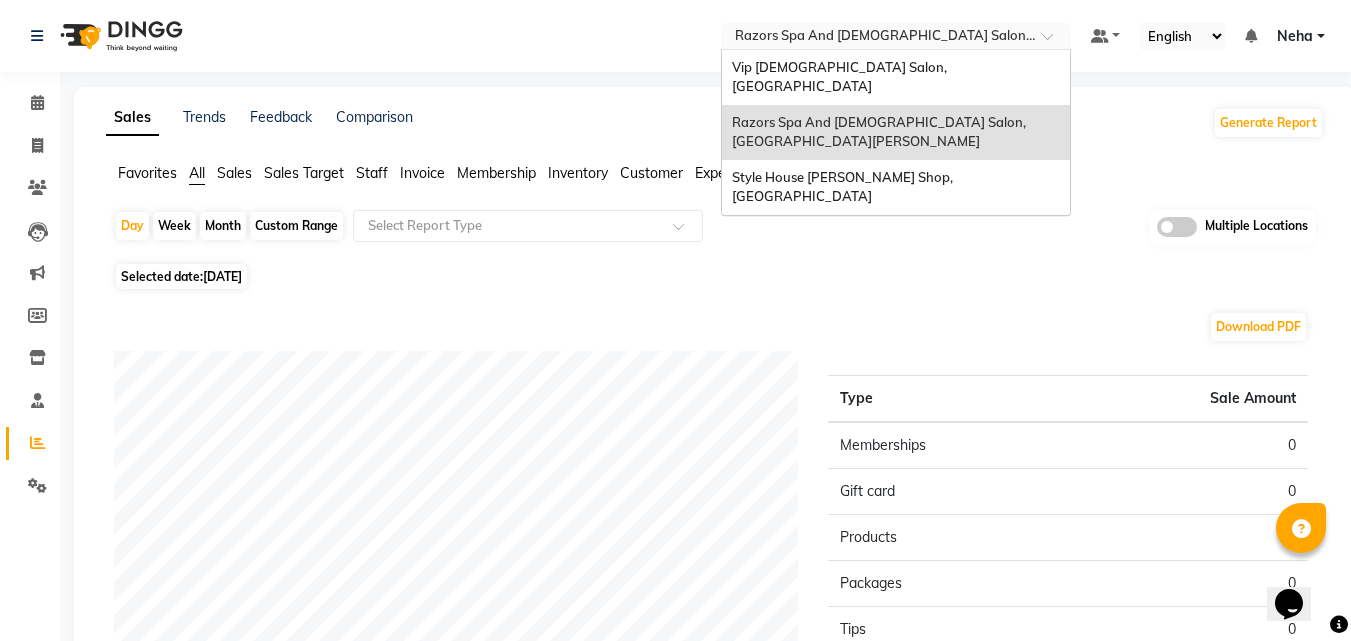 click at bounding box center [876, 38] 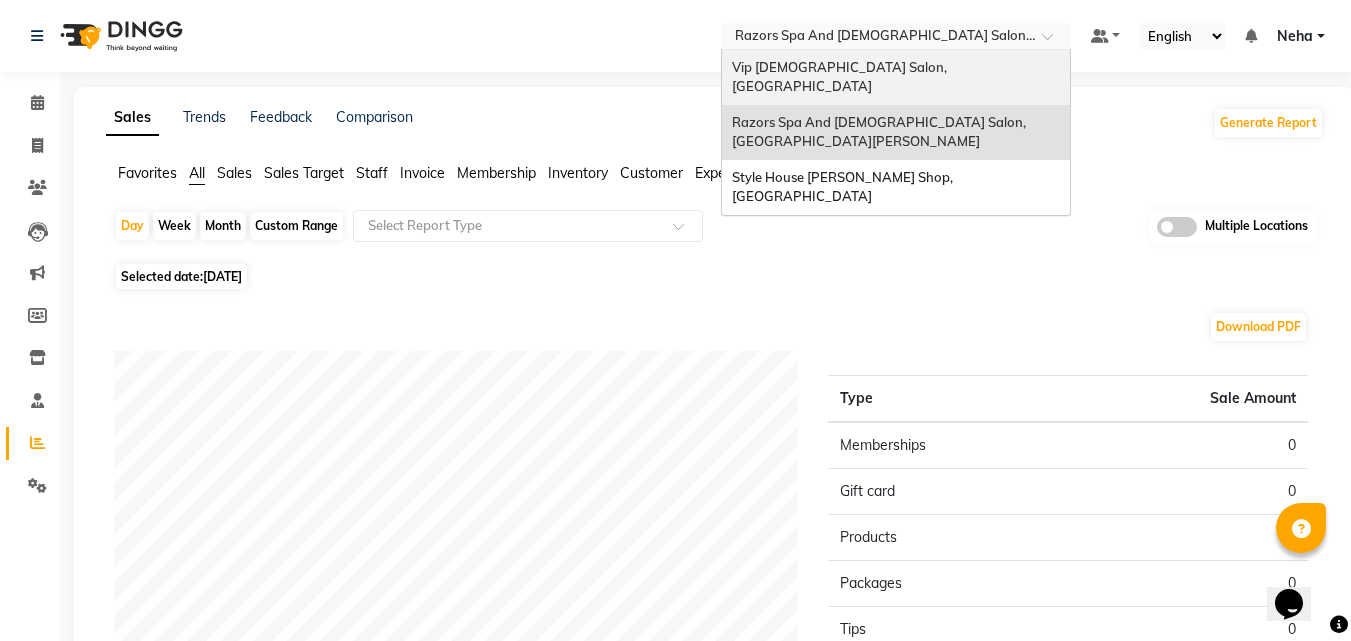 click on "Vip [DEMOGRAPHIC_DATA] Salon, [GEOGRAPHIC_DATA]" at bounding box center [841, 77] 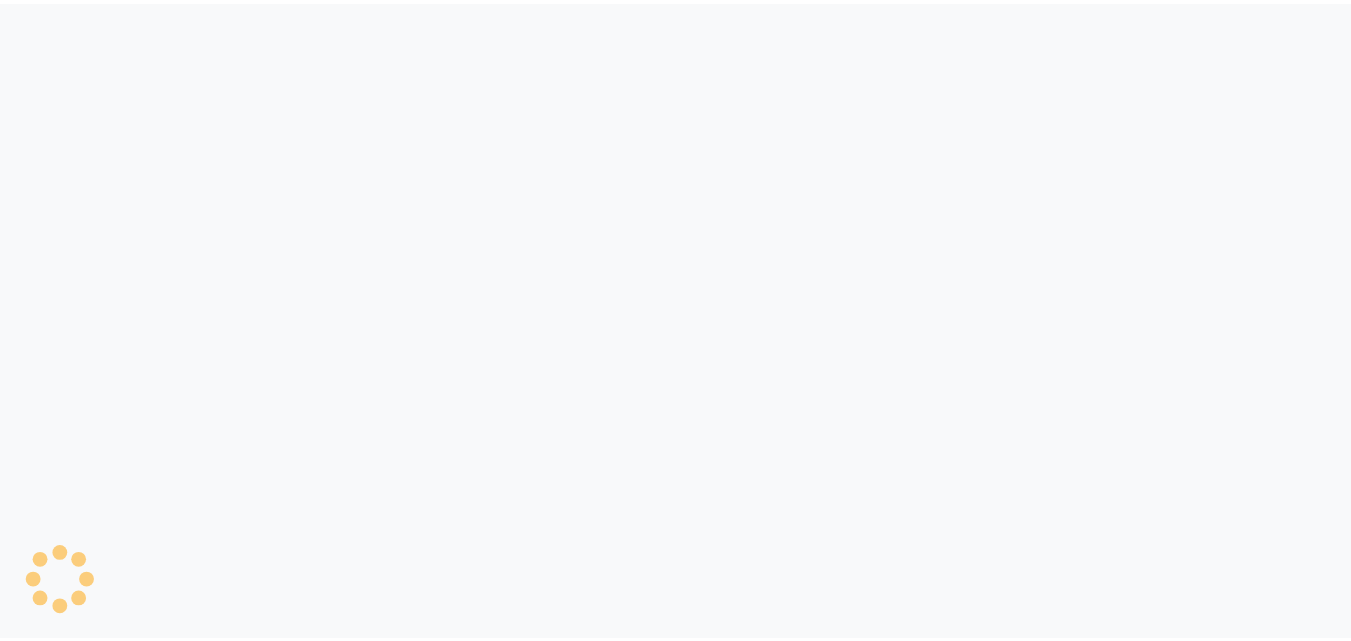 scroll, scrollTop: 0, scrollLeft: 0, axis: both 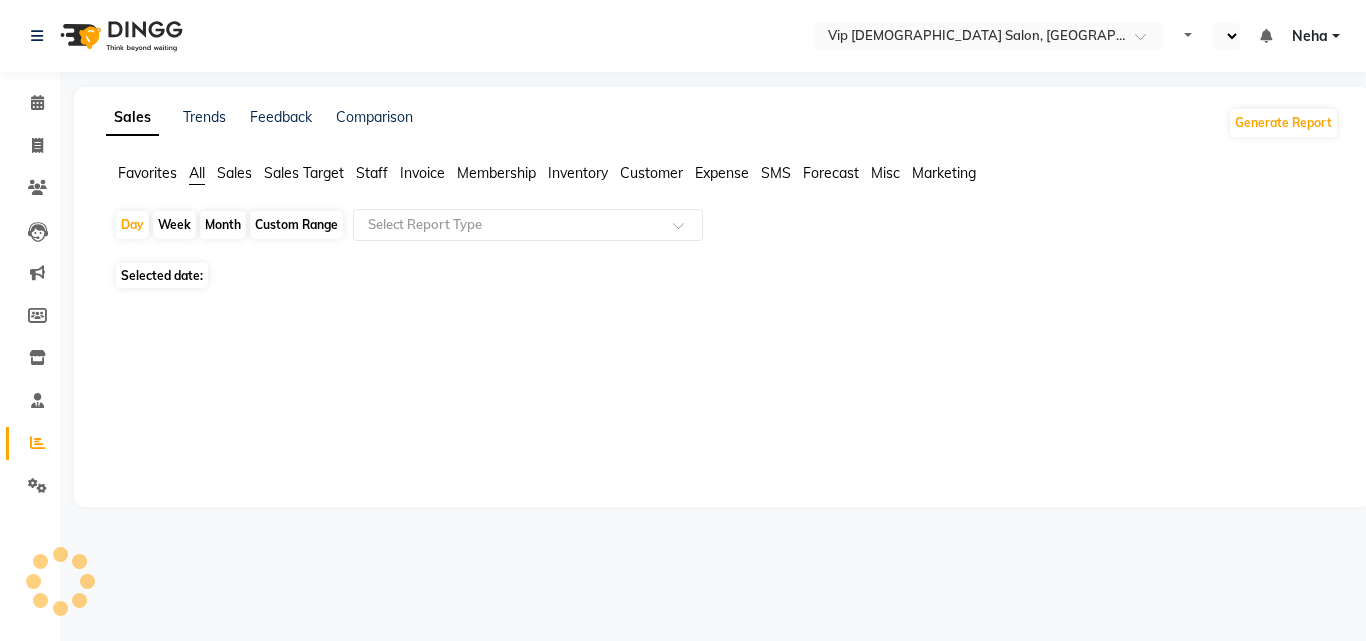 select on "en" 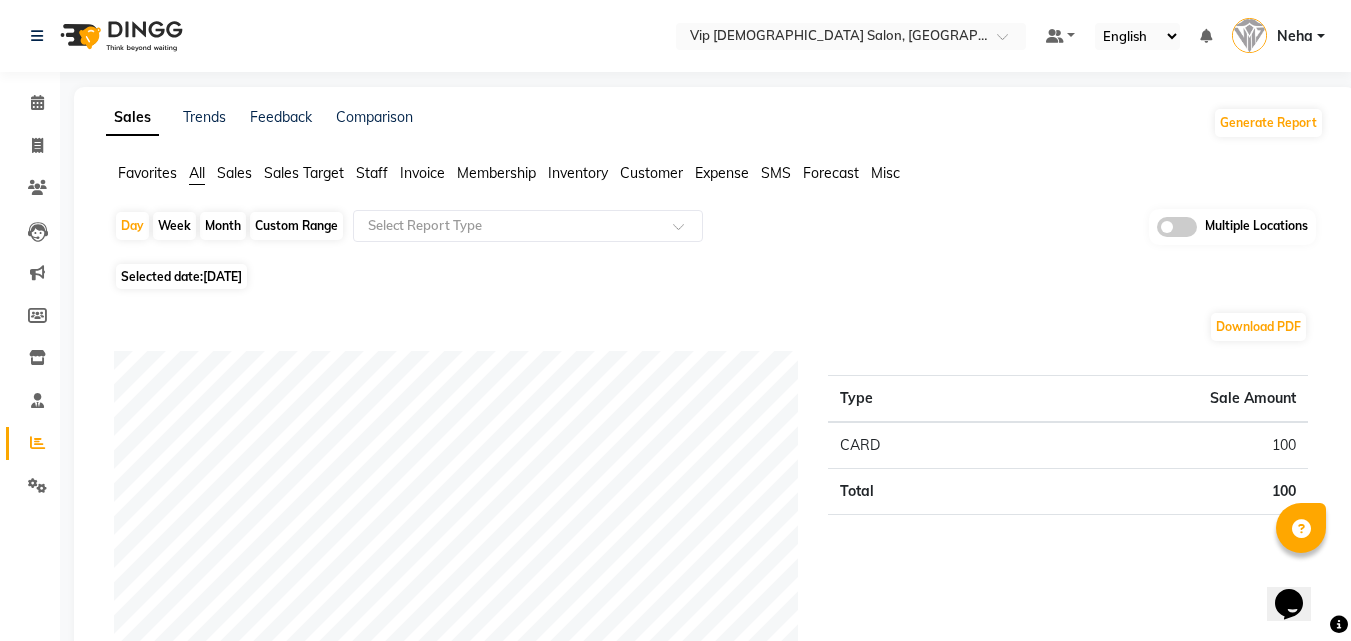 scroll, scrollTop: 0, scrollLeft: 0, axis: both 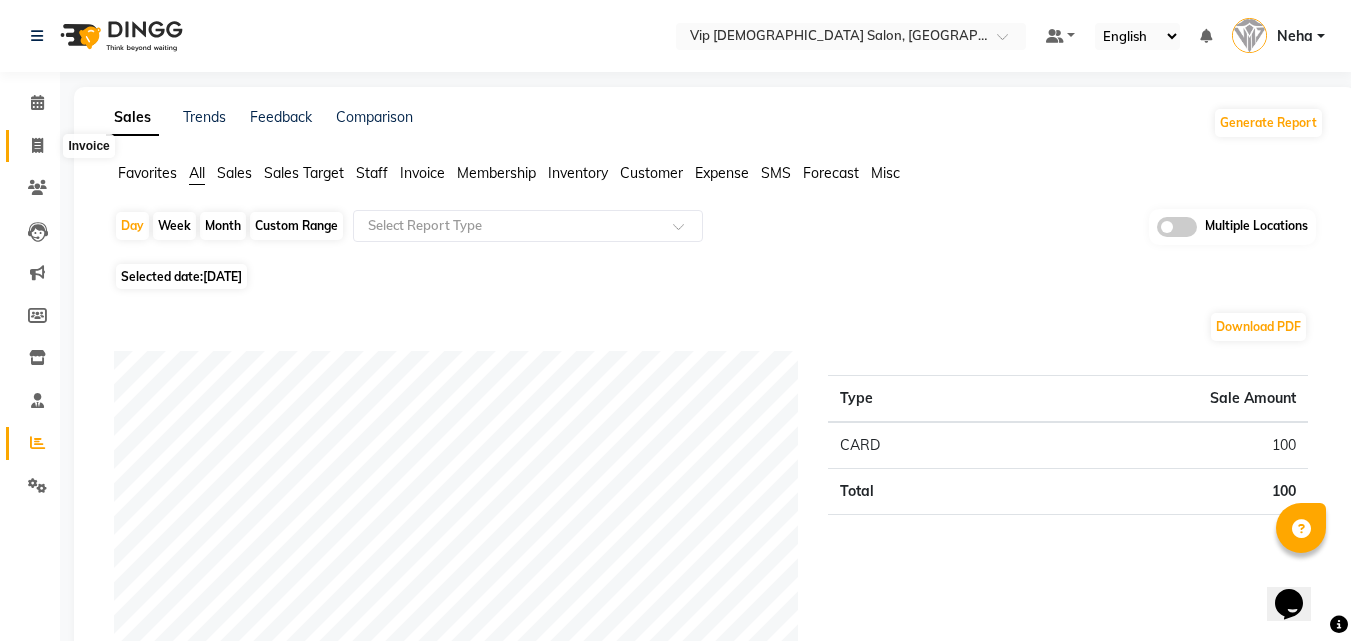 click 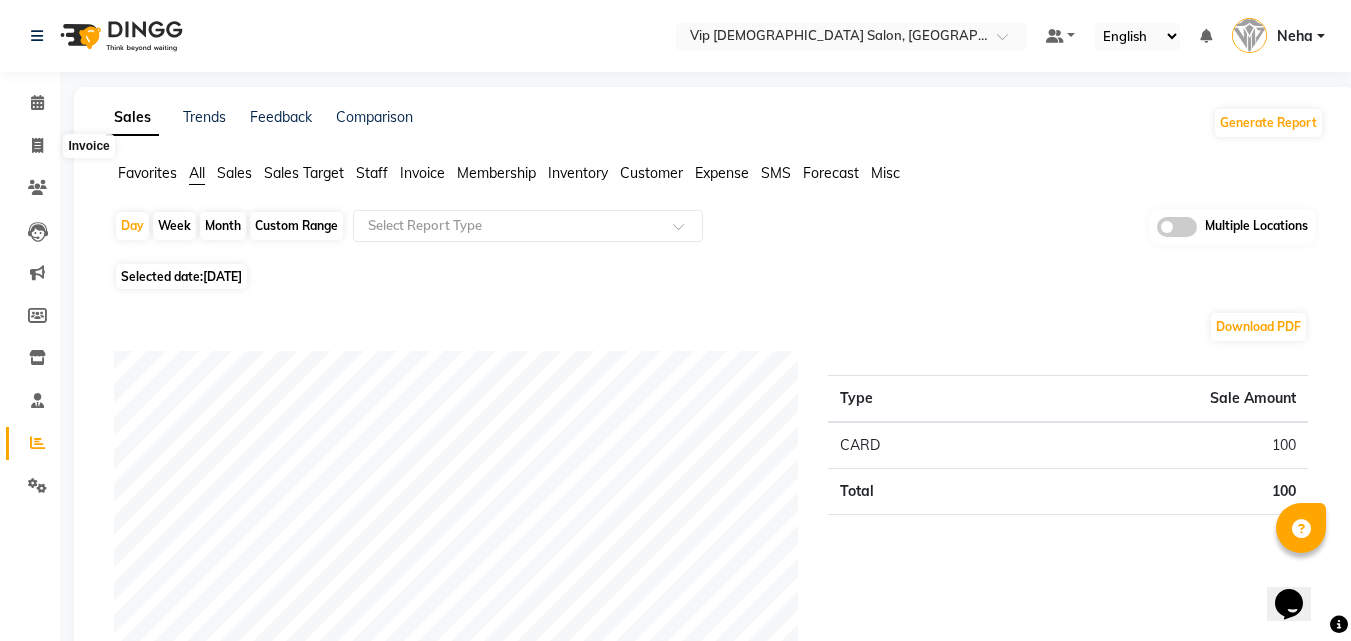 select on "service" 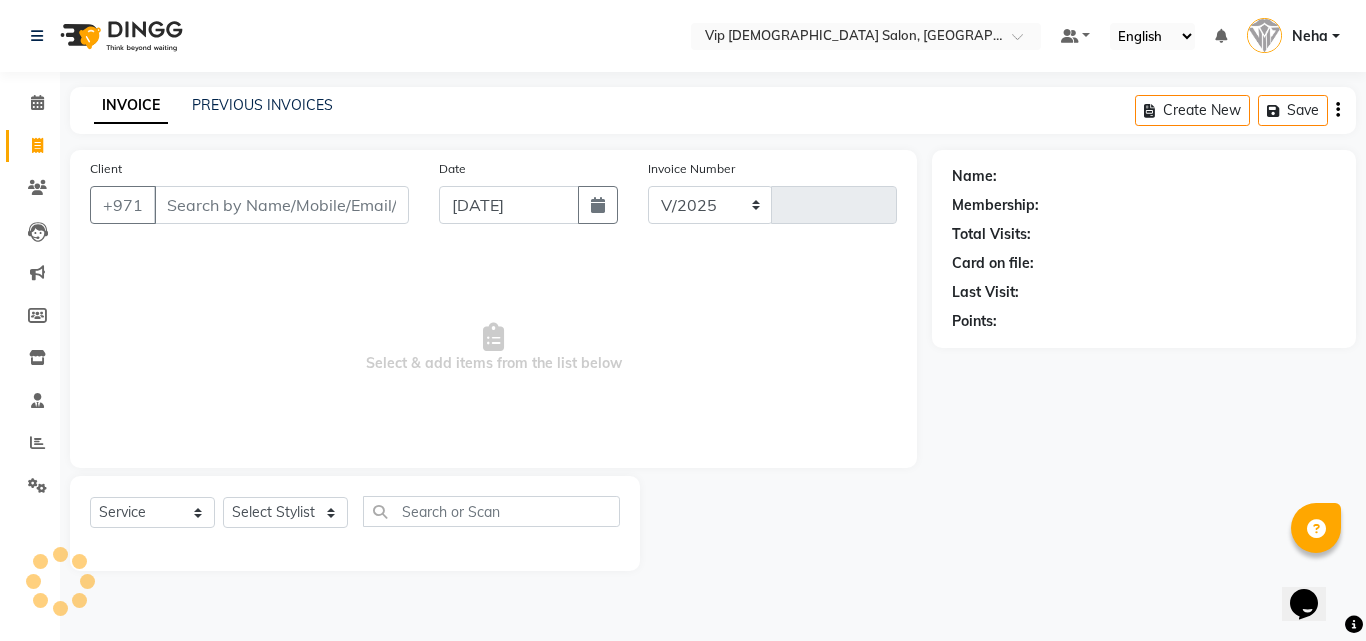 select on "8415" 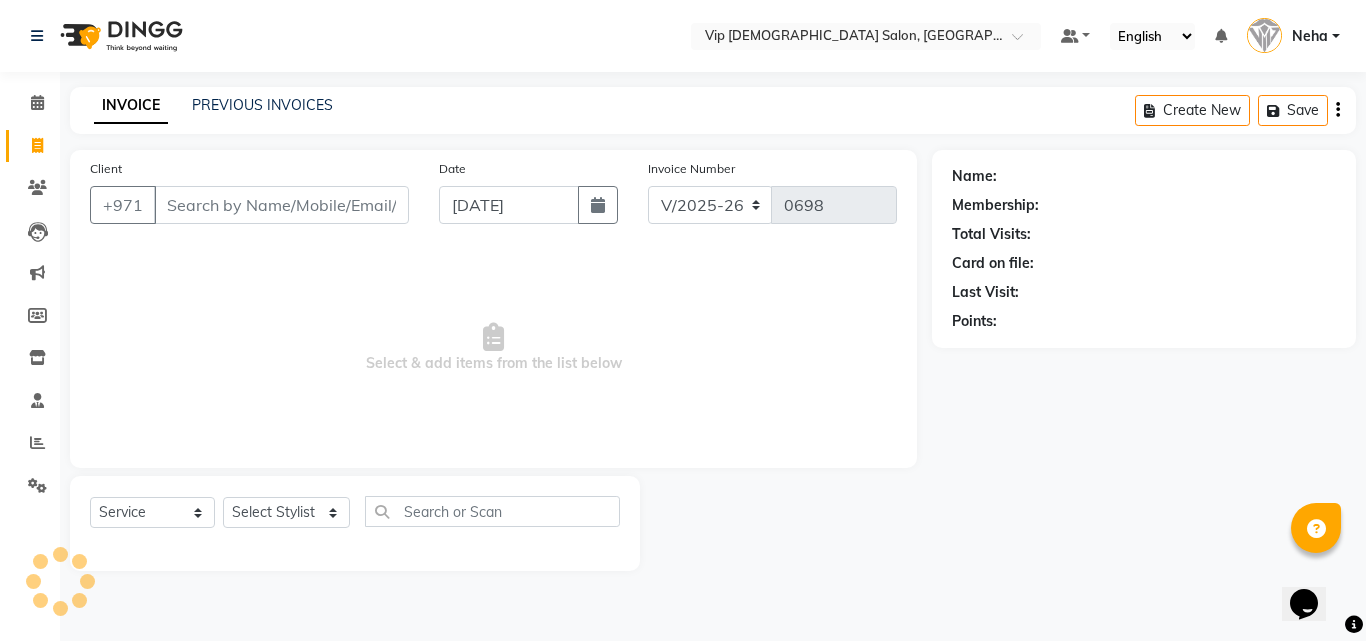 click on "Client" at bounding box center (281, 205) 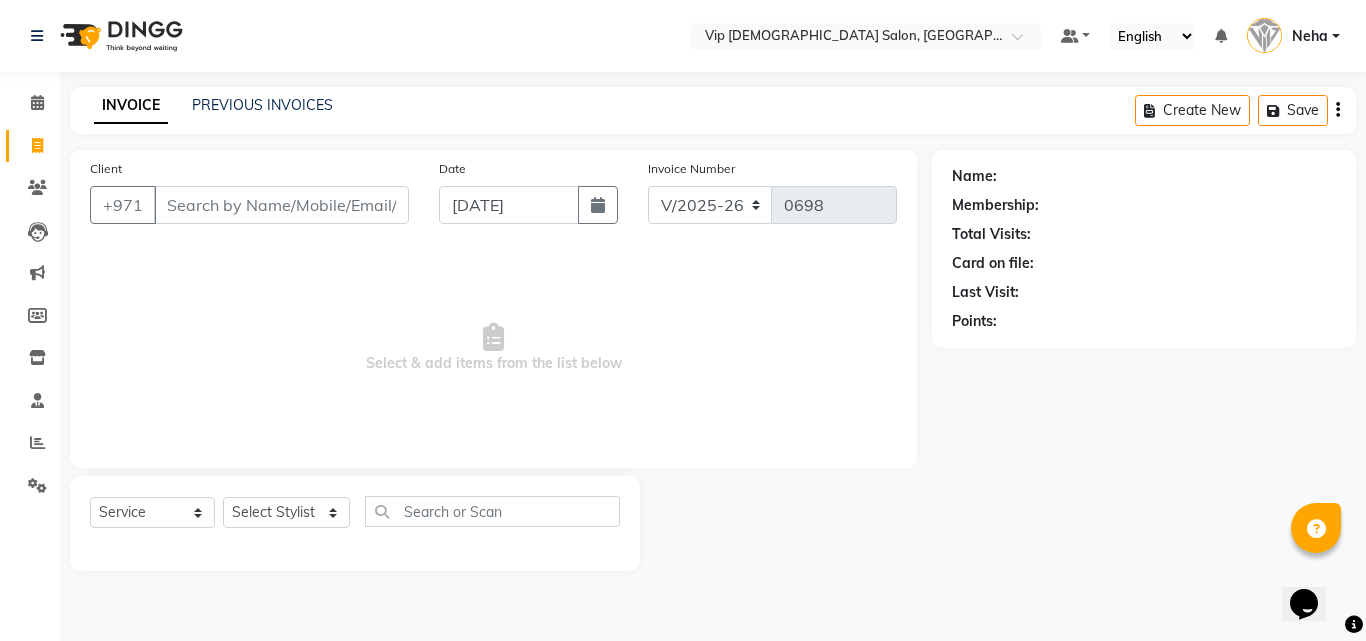 click on "Client" at bounding box center (281, 205) 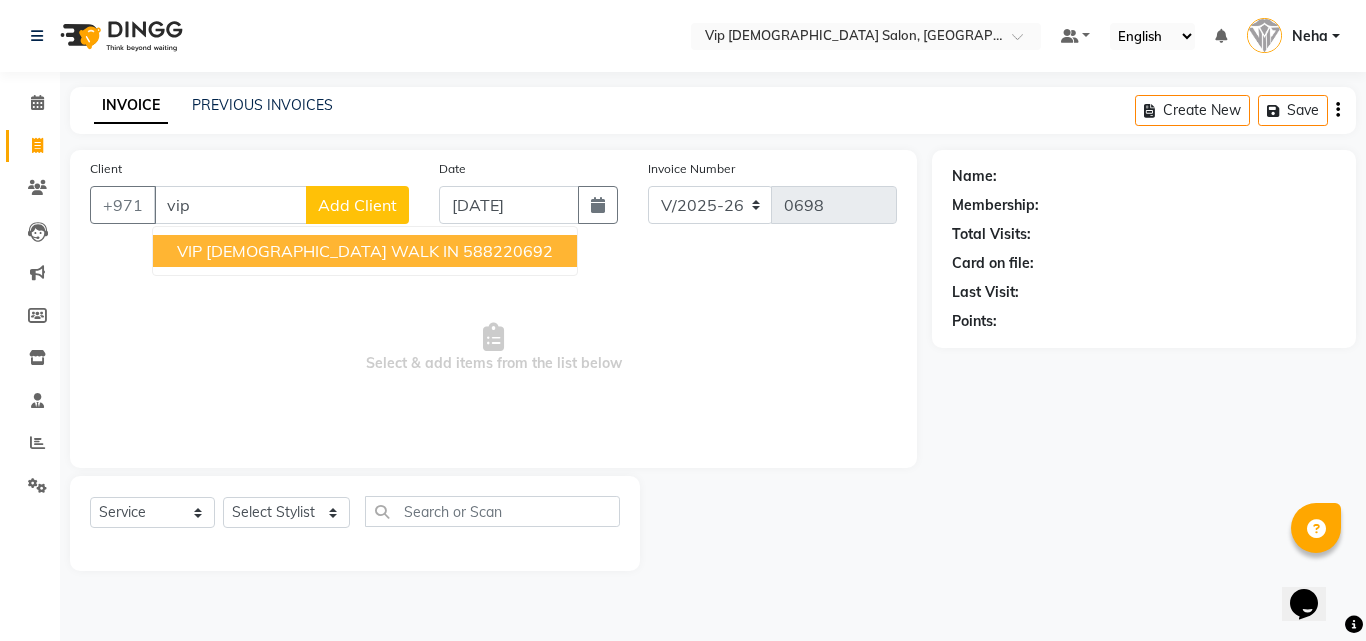 click on "VIP [DEMOGRAPHIC_DATA] WALK IN" at bounding box center (318, 251) 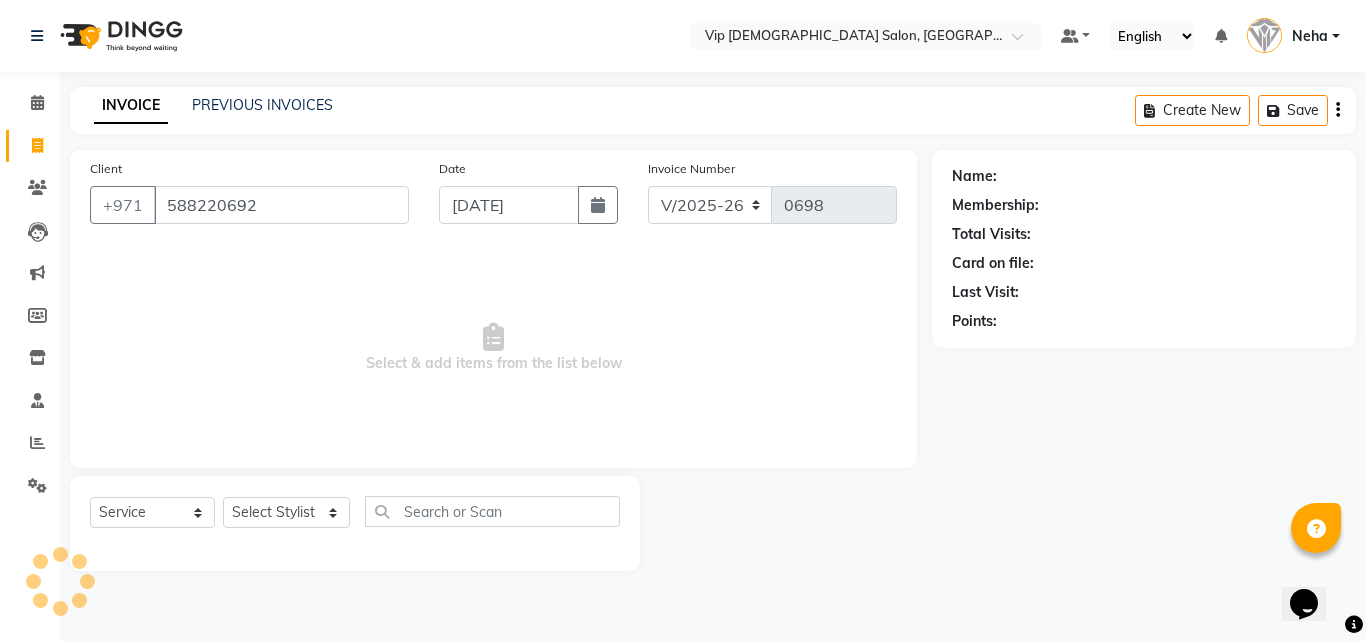 type on "588220692" 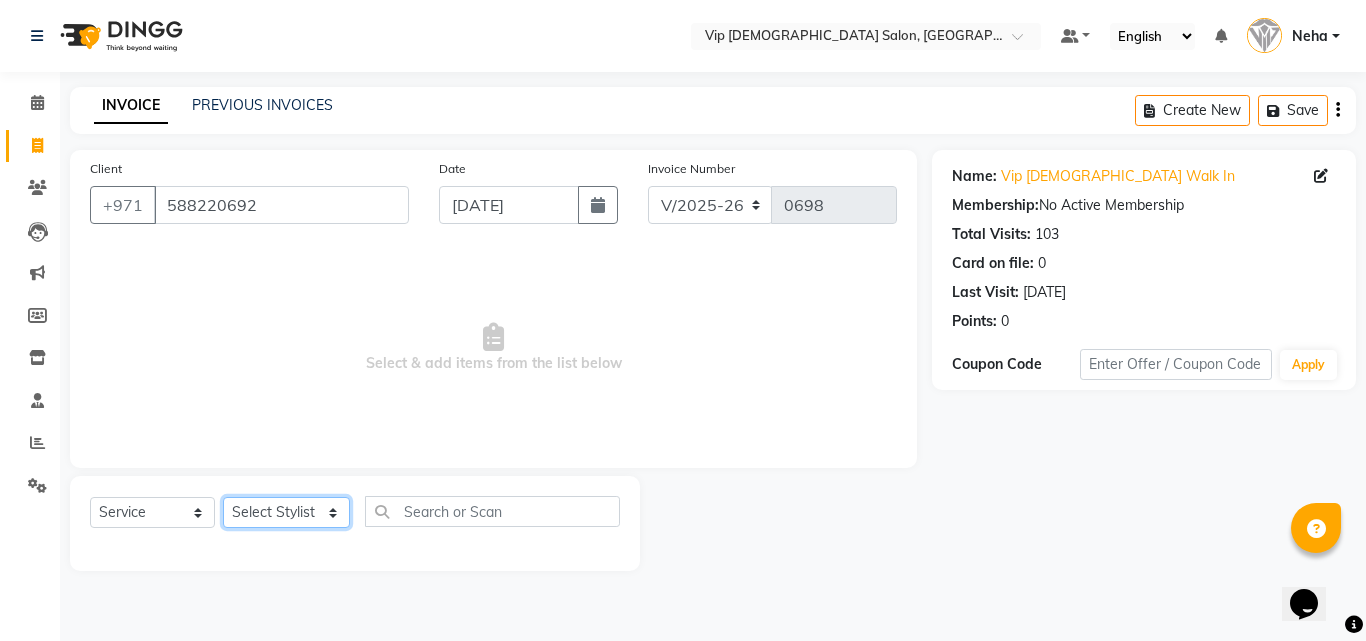 click on "Select Stylist [PERSON_NAME] [PERSON_NAME] [PERSON_NAME] [PERSON_NAME] [PERSON_NAME] [PERSON_NAME] Lakhbizi Jairah Mr. Mohannad [PERSON_NAME] [PERSON_NAME] [PERSON_NAME] [PERSON_NAME] [PERSON_NAME]  Akhilaque [PERSON_NAME]." 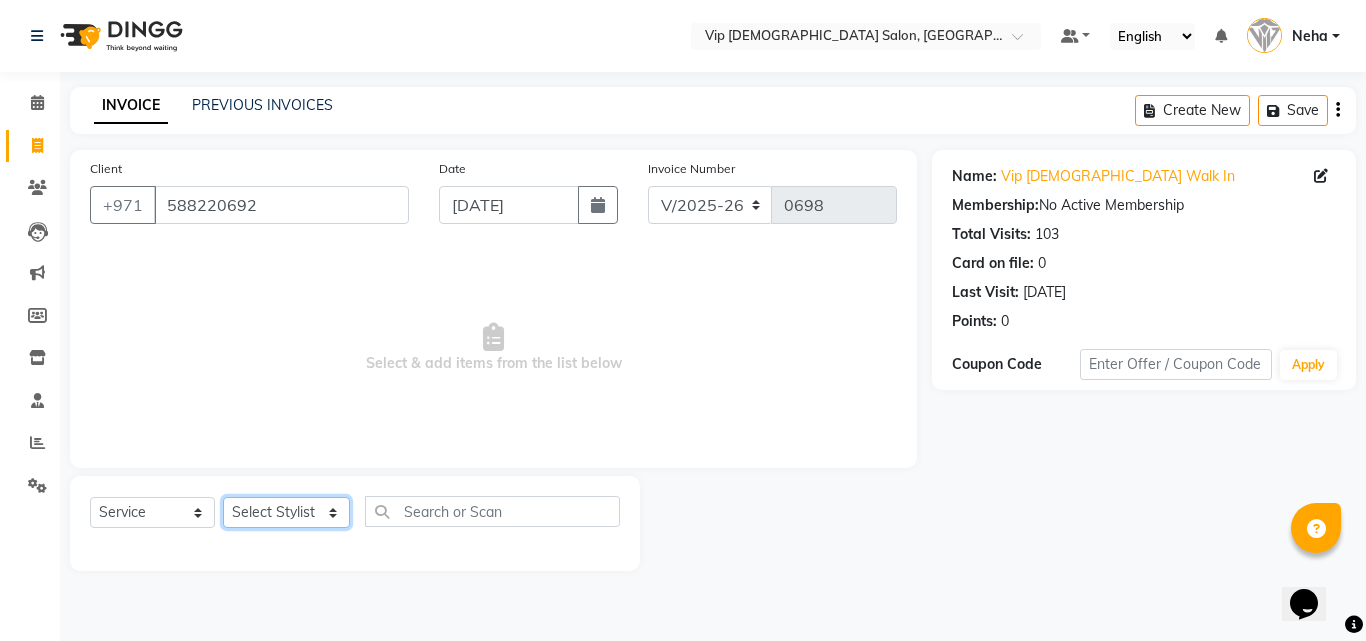 select on "81363" 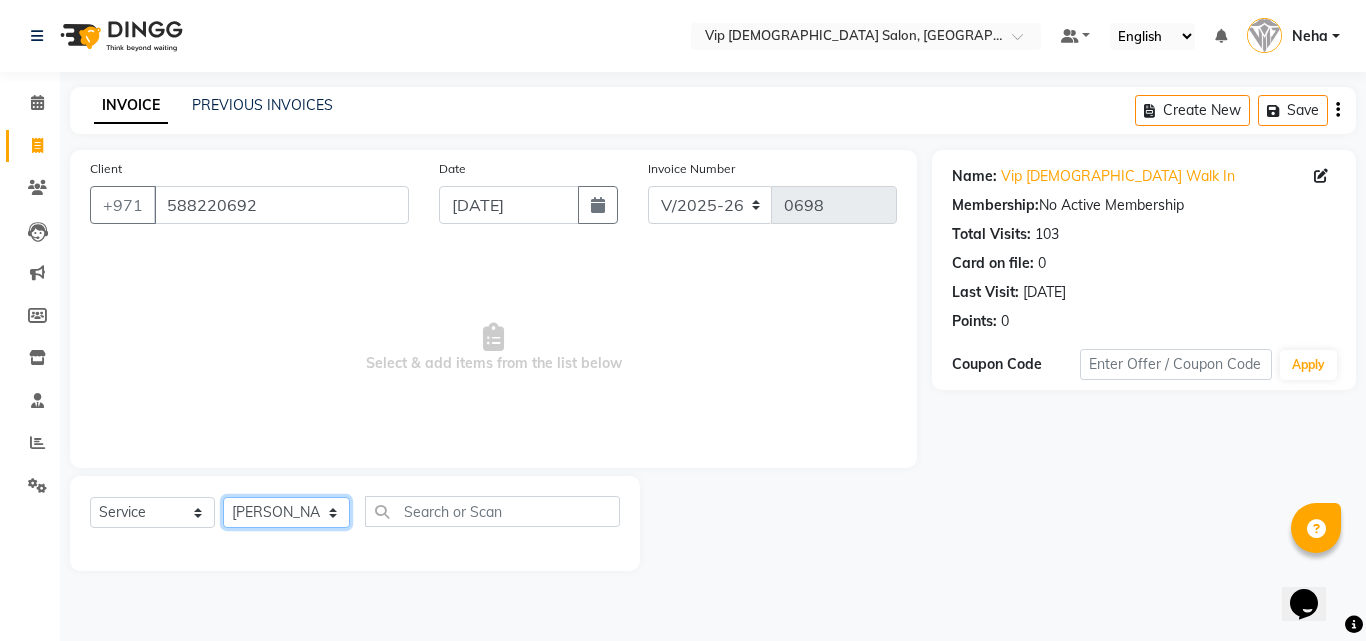 click on "Select Stylist [PERSON_NAME] [PERSON_NAME] [PERSON_NAME] [PERSON_NAME] [PERSON_NAME] [PERSON_NAME] Lakhbizi Jairah Mr. Mohannad [PERSON_NAME] [PERSON_NAME] [PERSON_NAME] [PERSON_NAME] [PERSON_NAME]  Akhilaque [PERSON_NAME]." 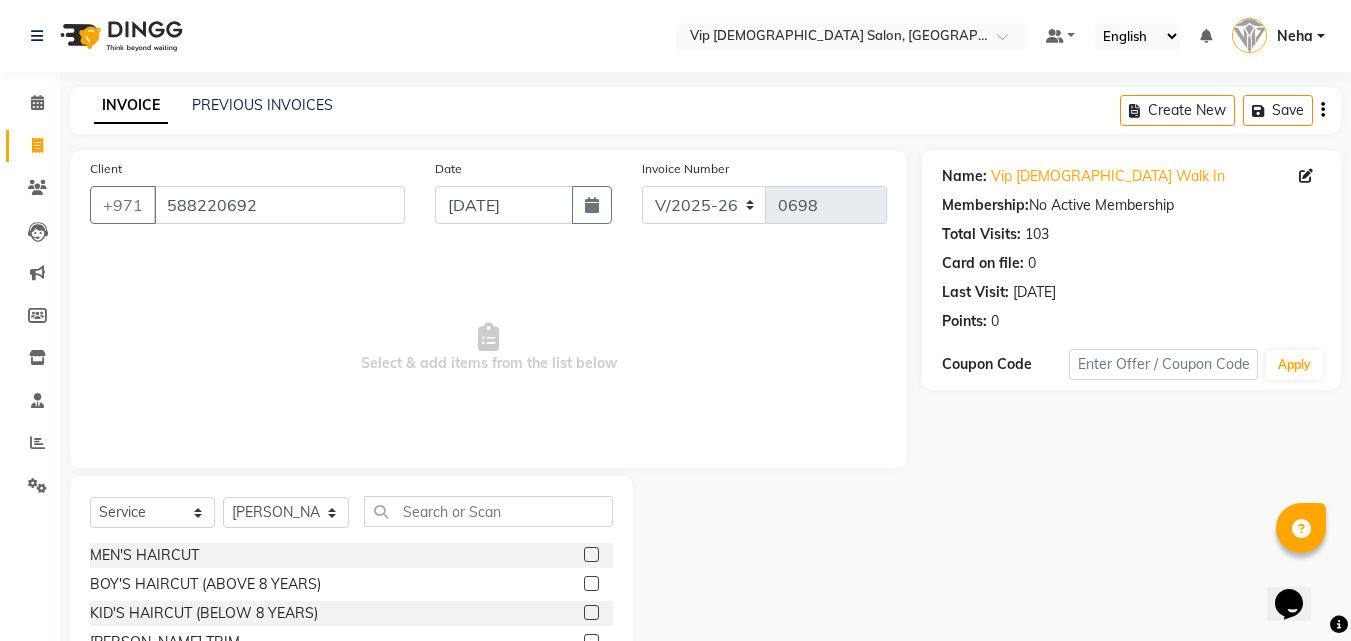 click on "Select & add items from the list below" at bounding box center [488, 348] 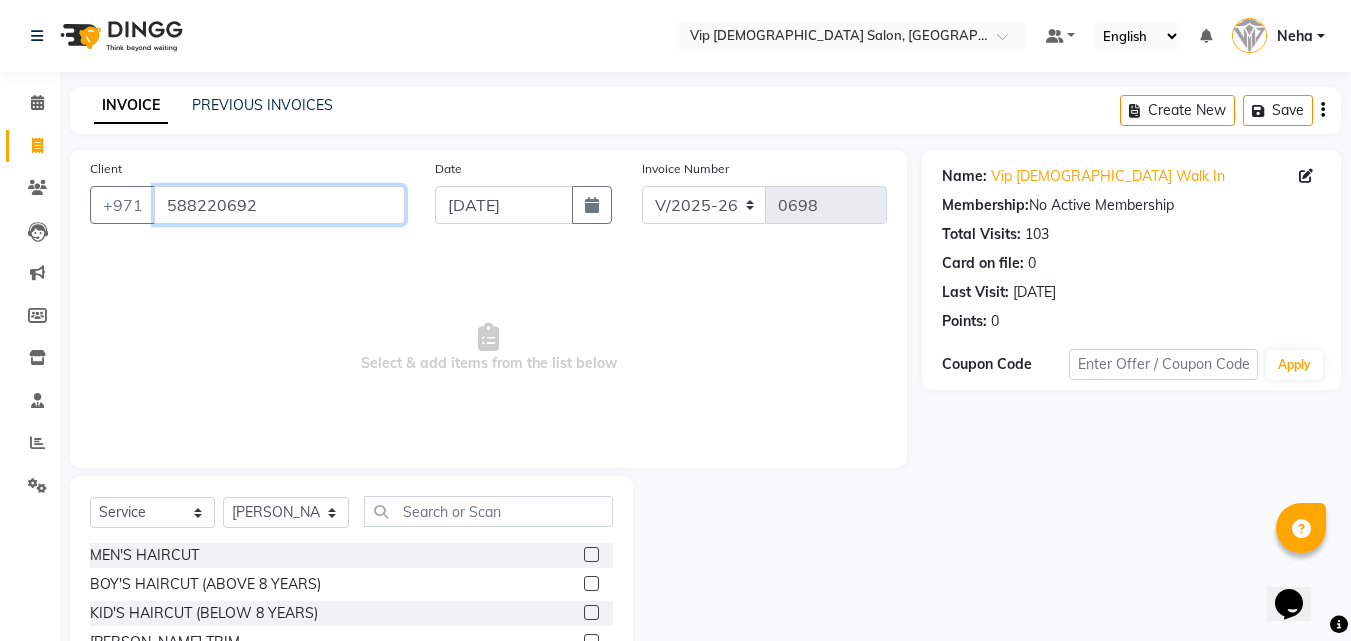 click on "588220692" at bounding box center [279, 205] 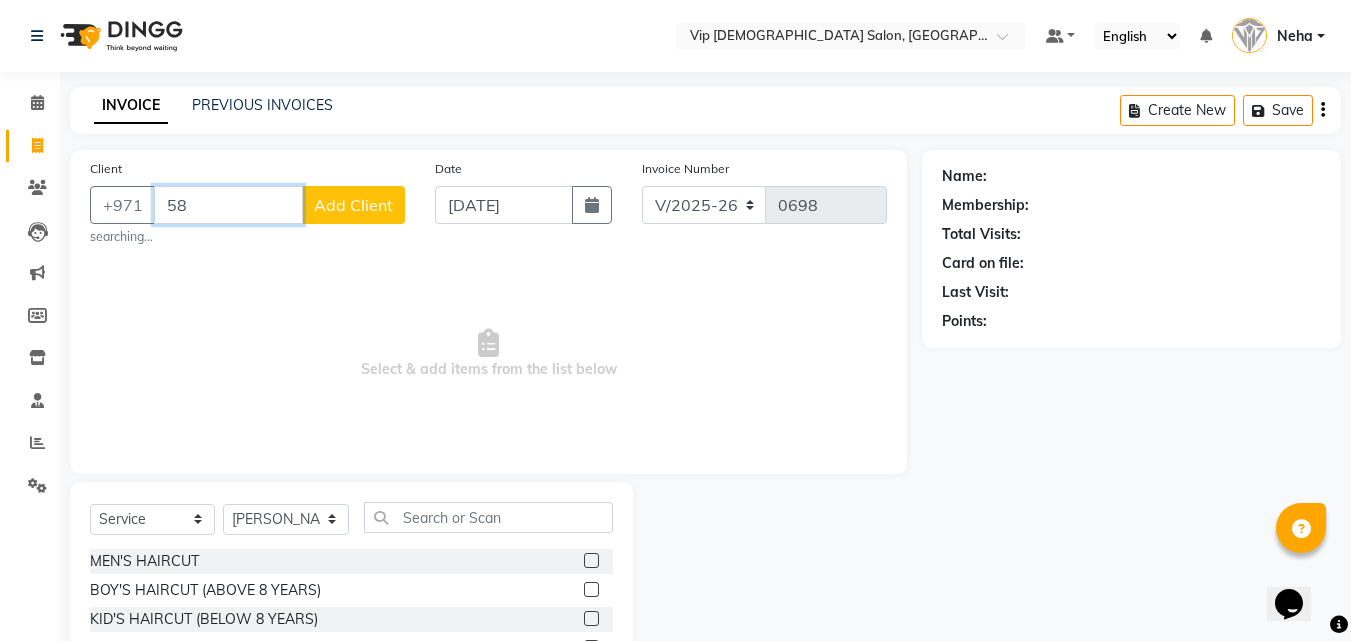 type on "5" 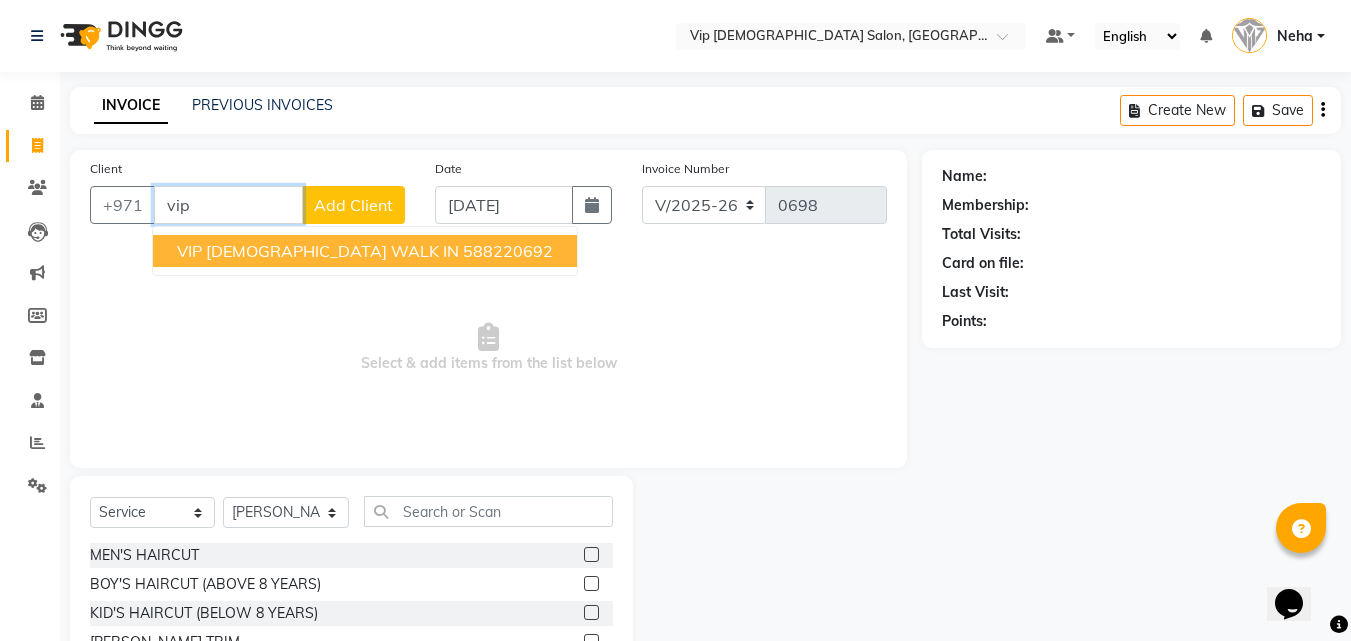 click on "VIP [DEMOGRAPHIC_DATA] WALK IN" at bounding box center (318, 251) 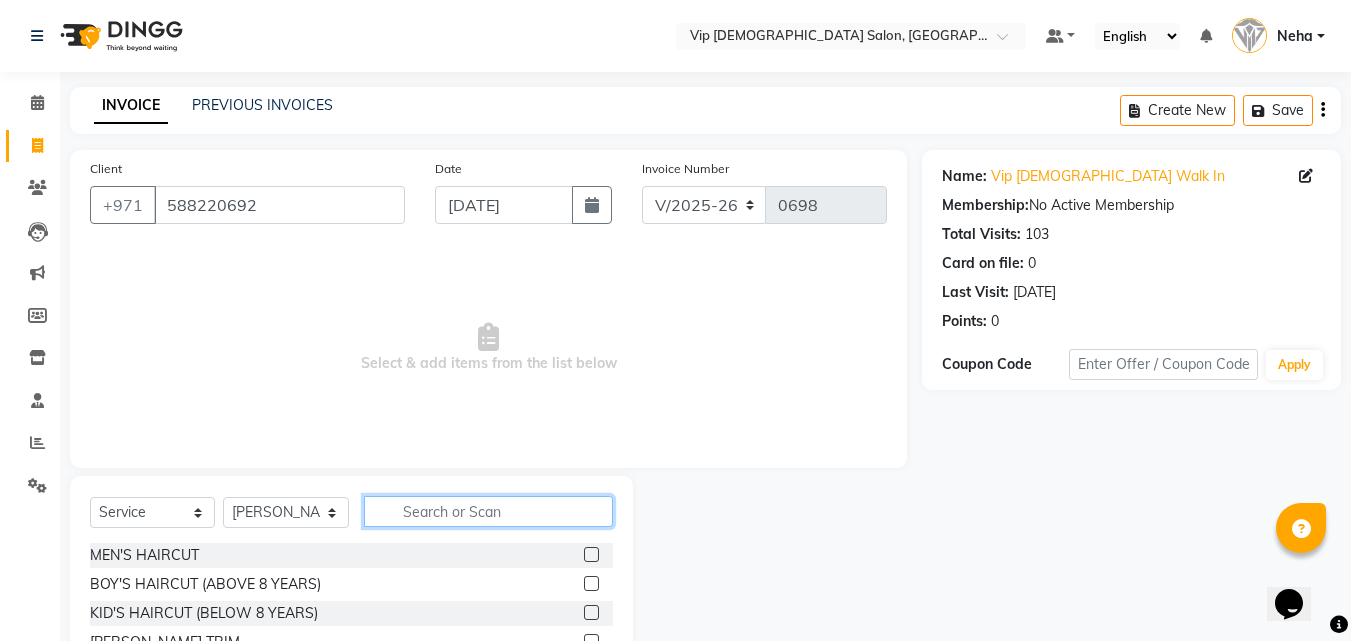 click 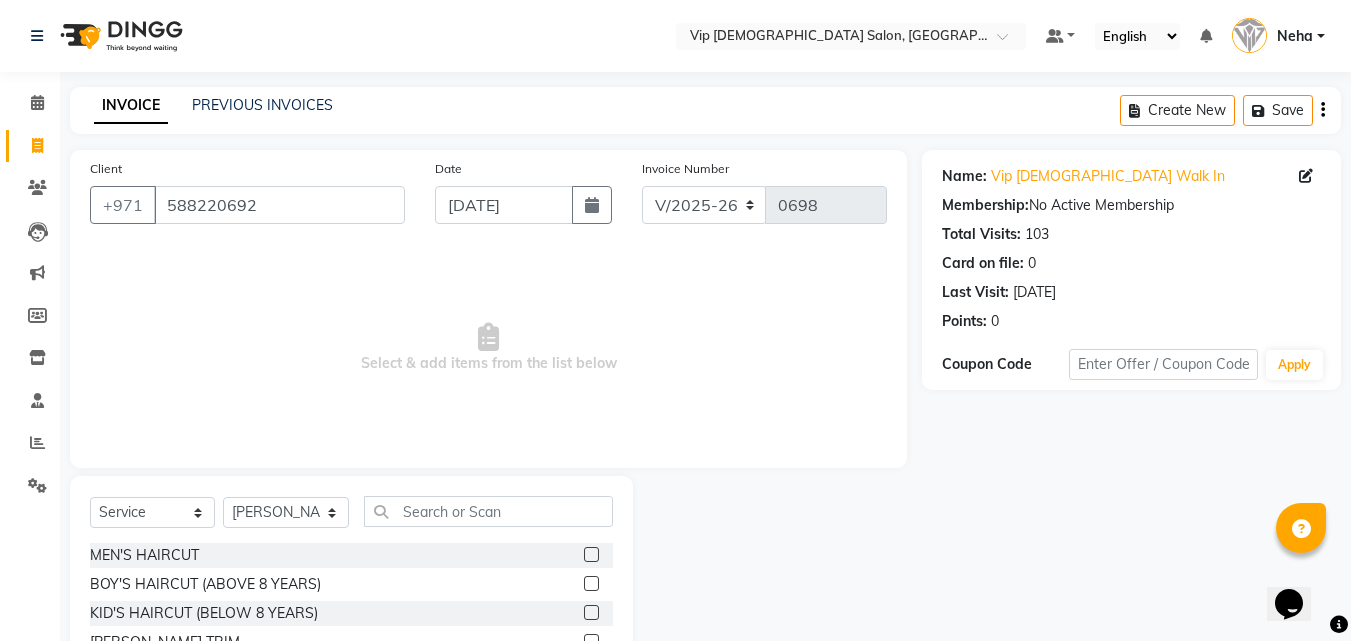 click 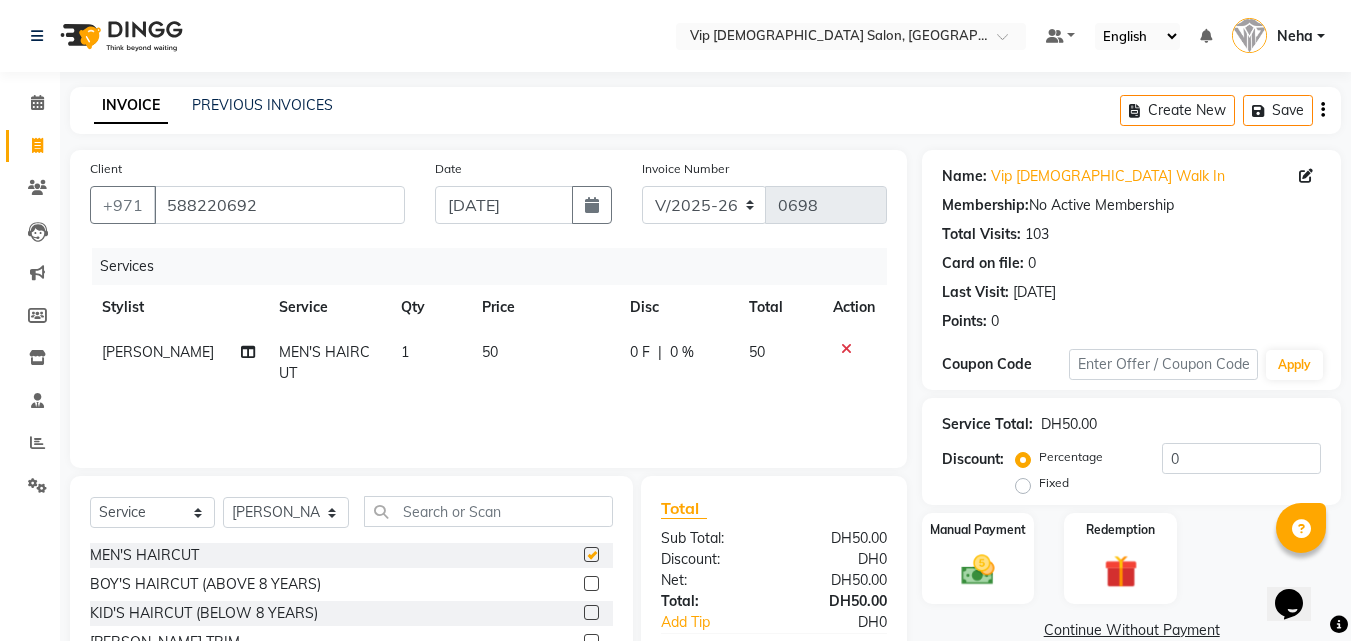 checkbox on "false" 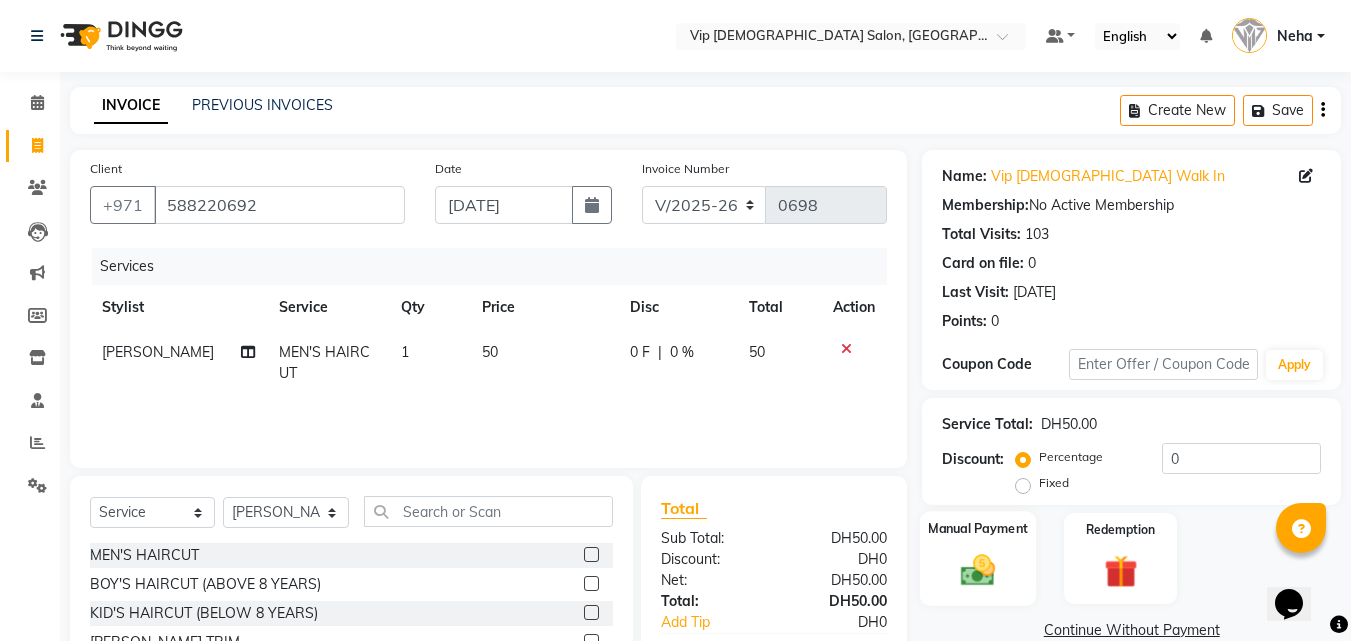 click on "Manual Payment" 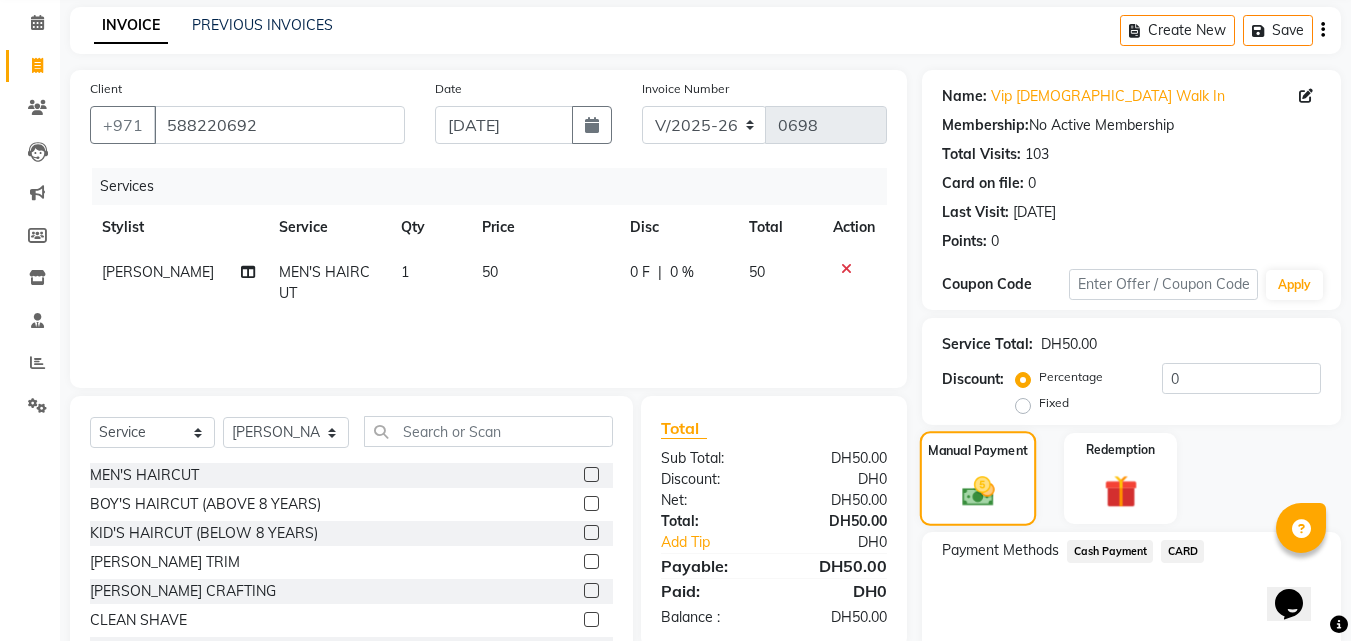 scroll, scrollTop: 120, scrollLeft: 0, axis: vertical 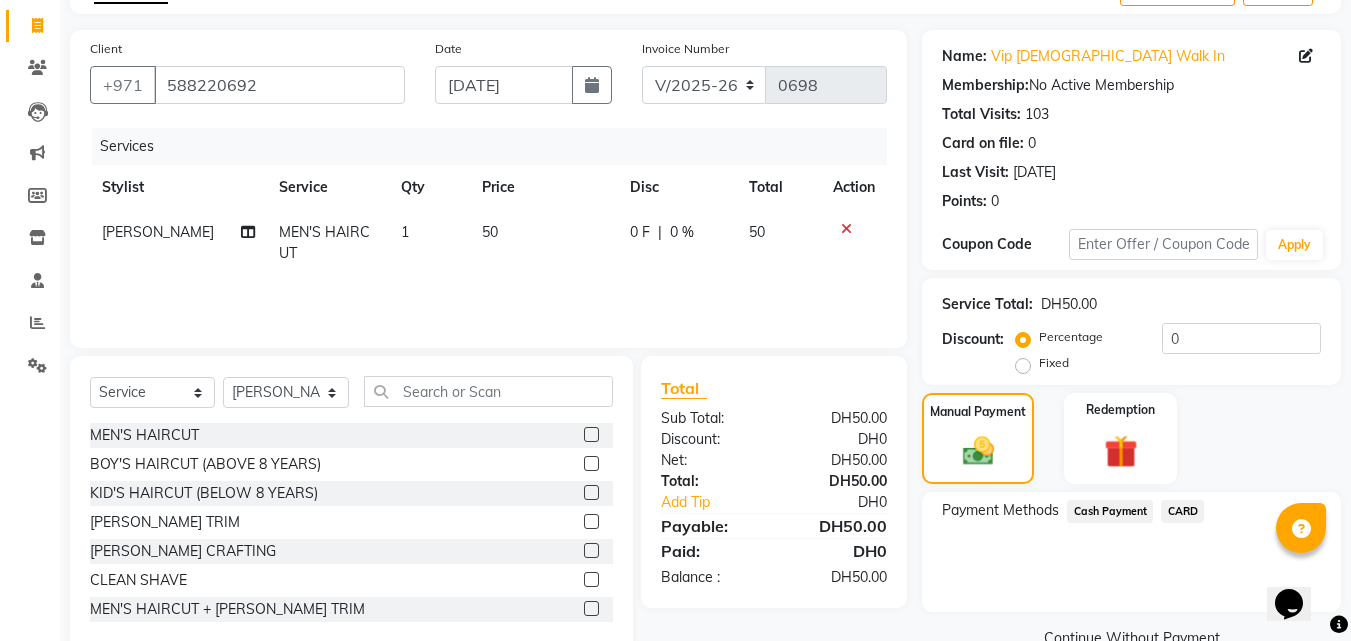 click on "Cash Payment" 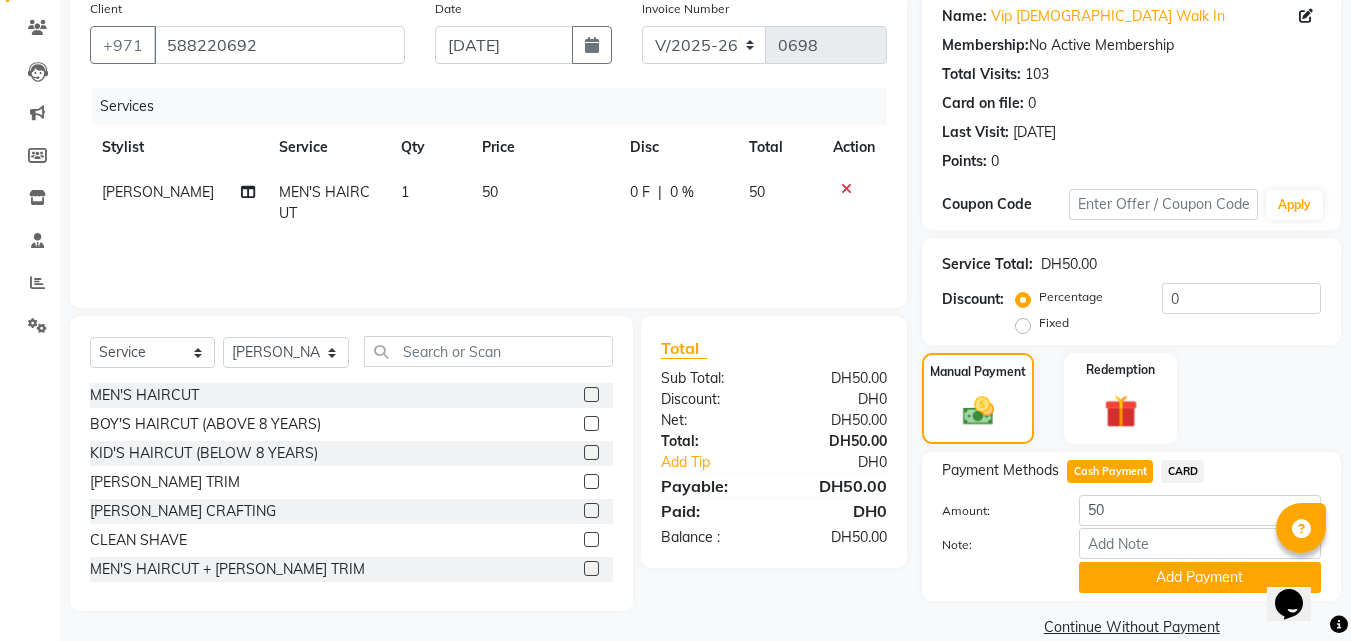 scroll, scrollTop: 191, scrollLeft: 0, axis: vertical 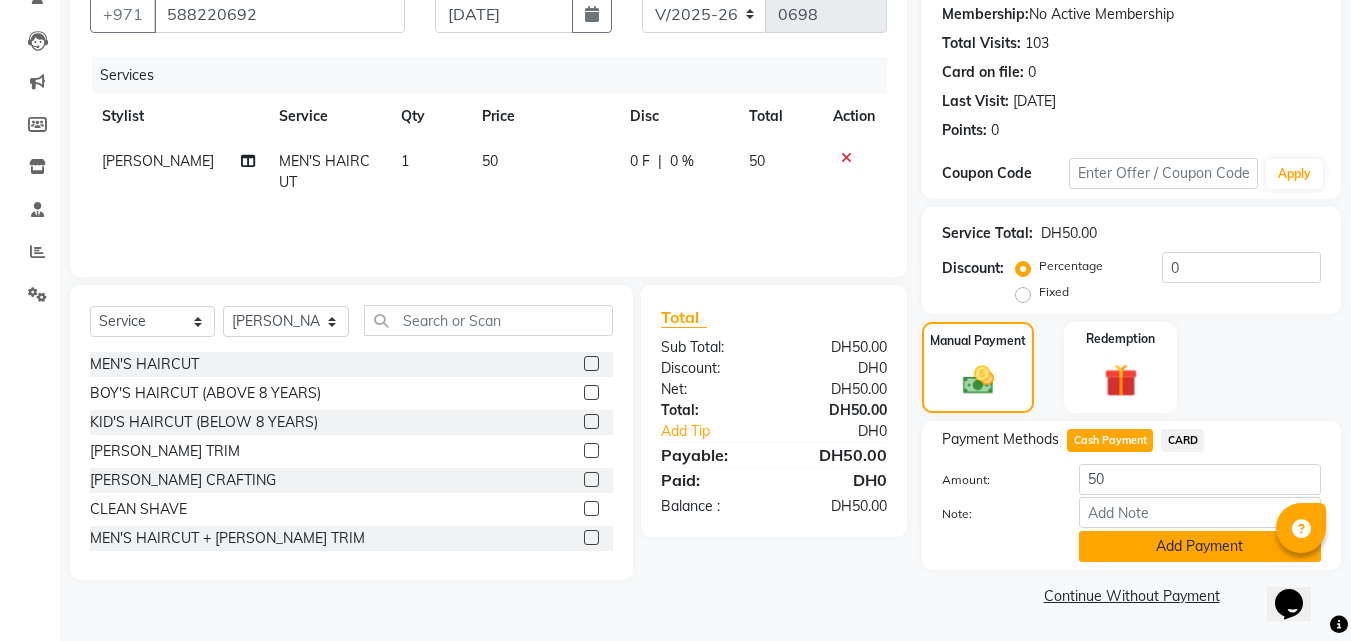 click on "Add Payment" 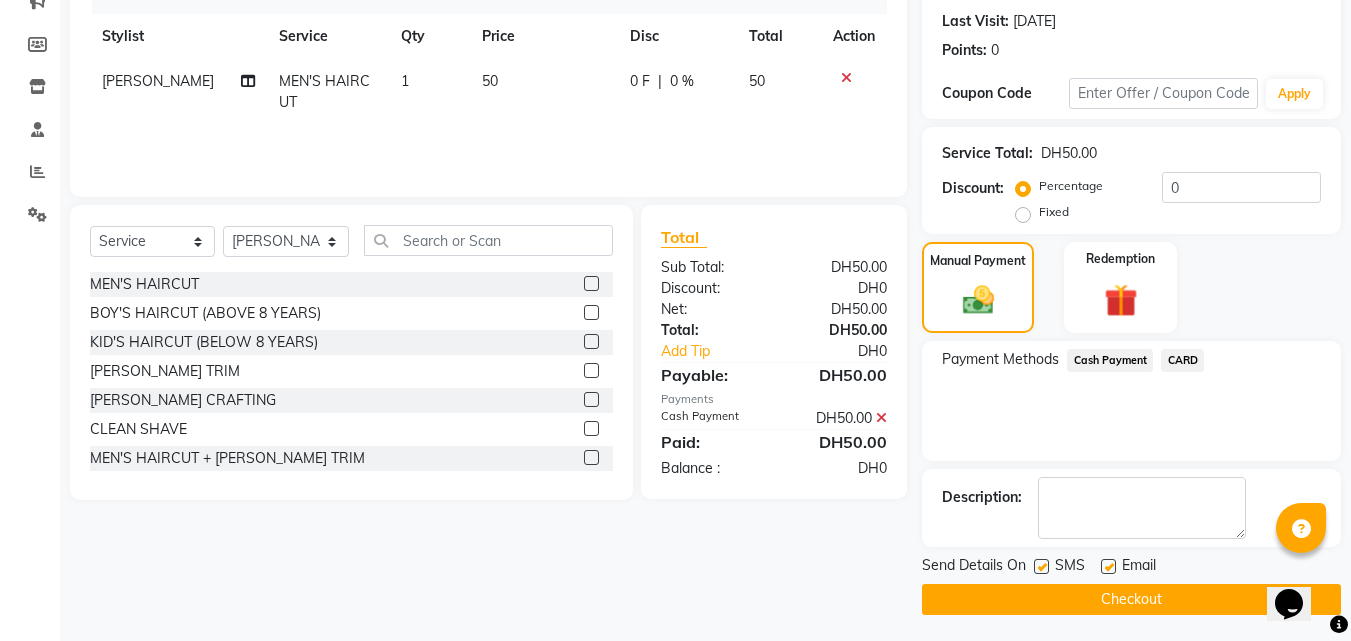 scroll, scrollTop: 275, scrollLeft: 0, axis: vertical 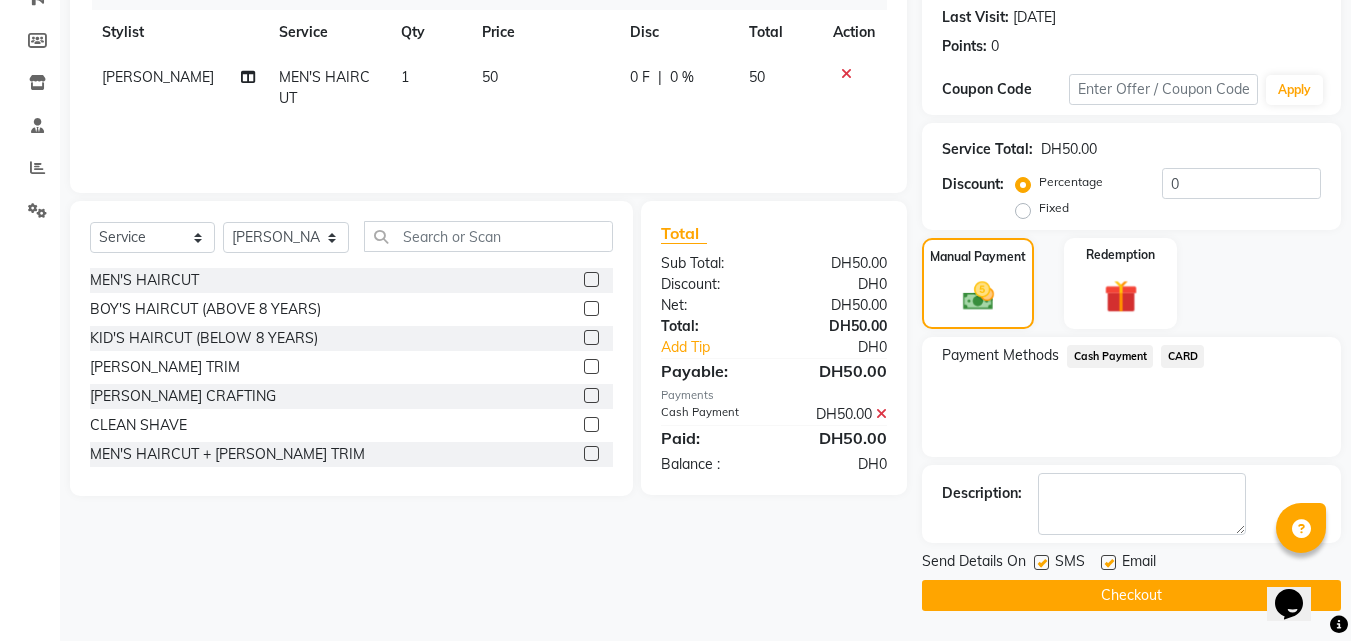 click on "Checkout" 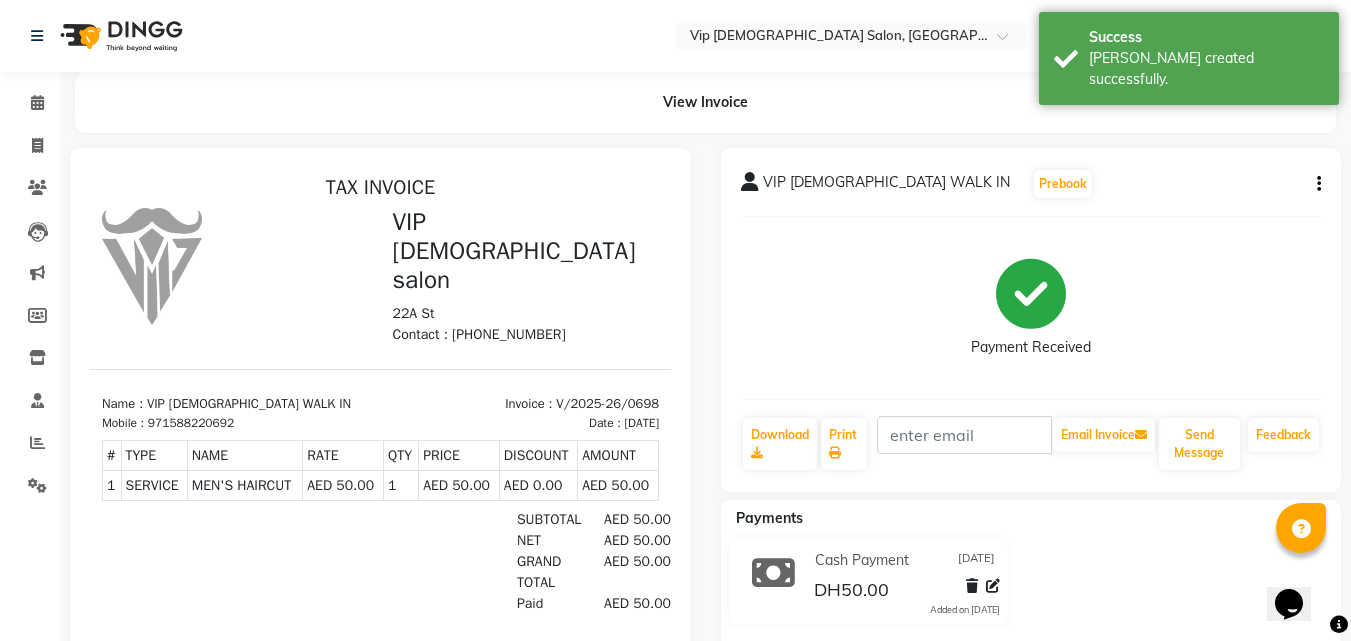 scroll, scrollTop: 0, scrollLeft: 0, axis: both 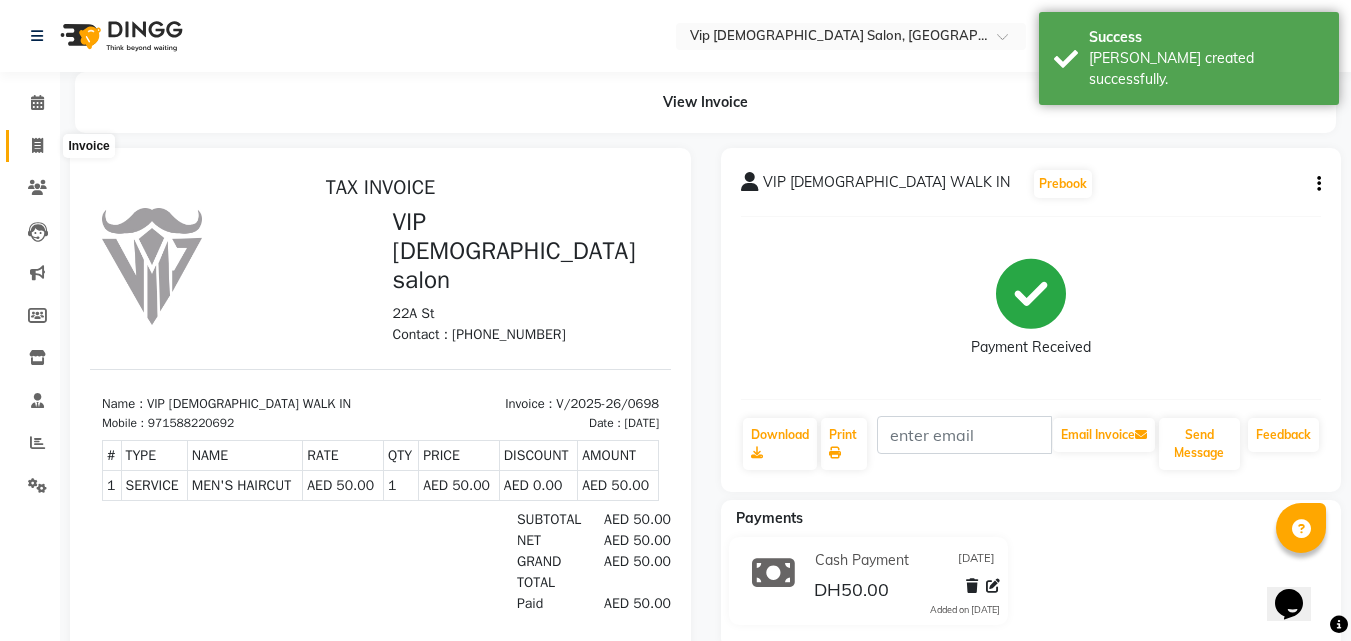 click 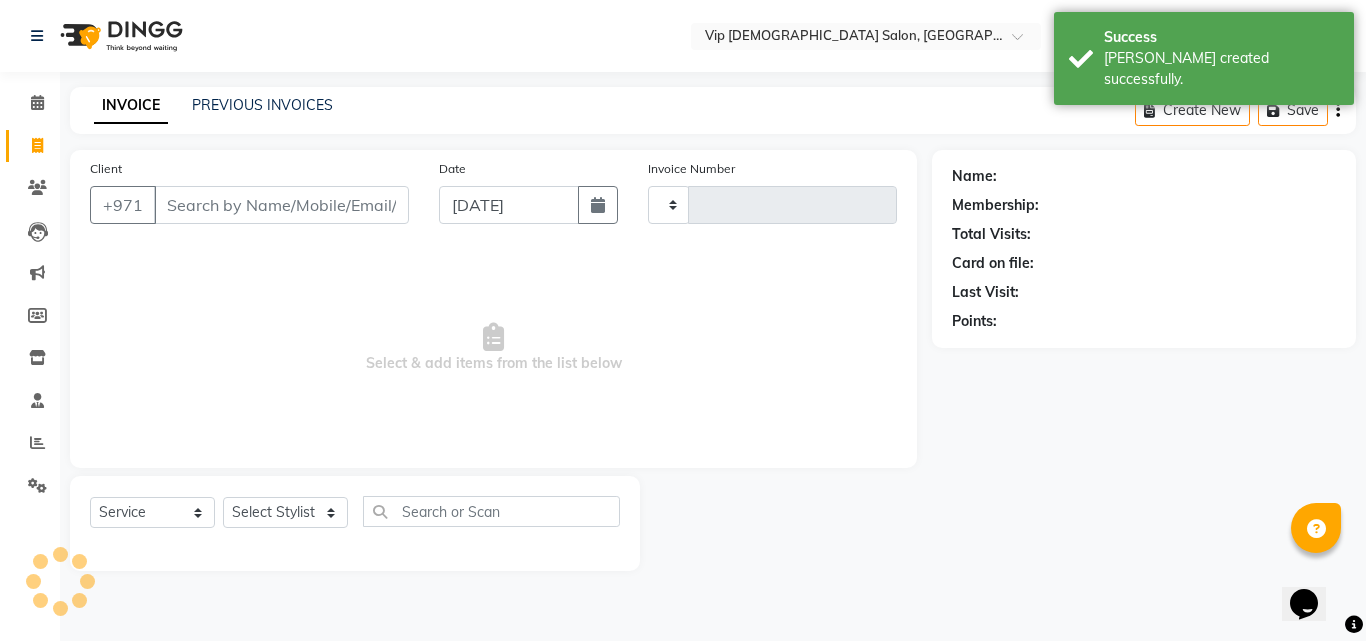 type on "0699" 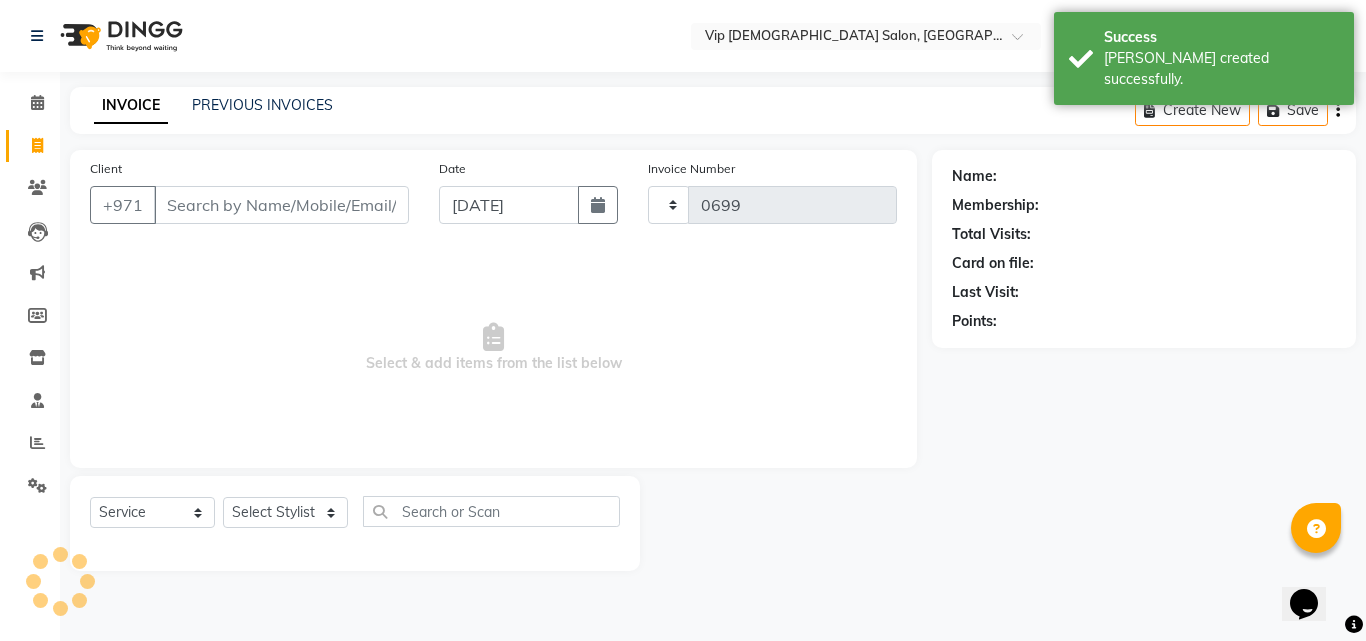 select on "8415" 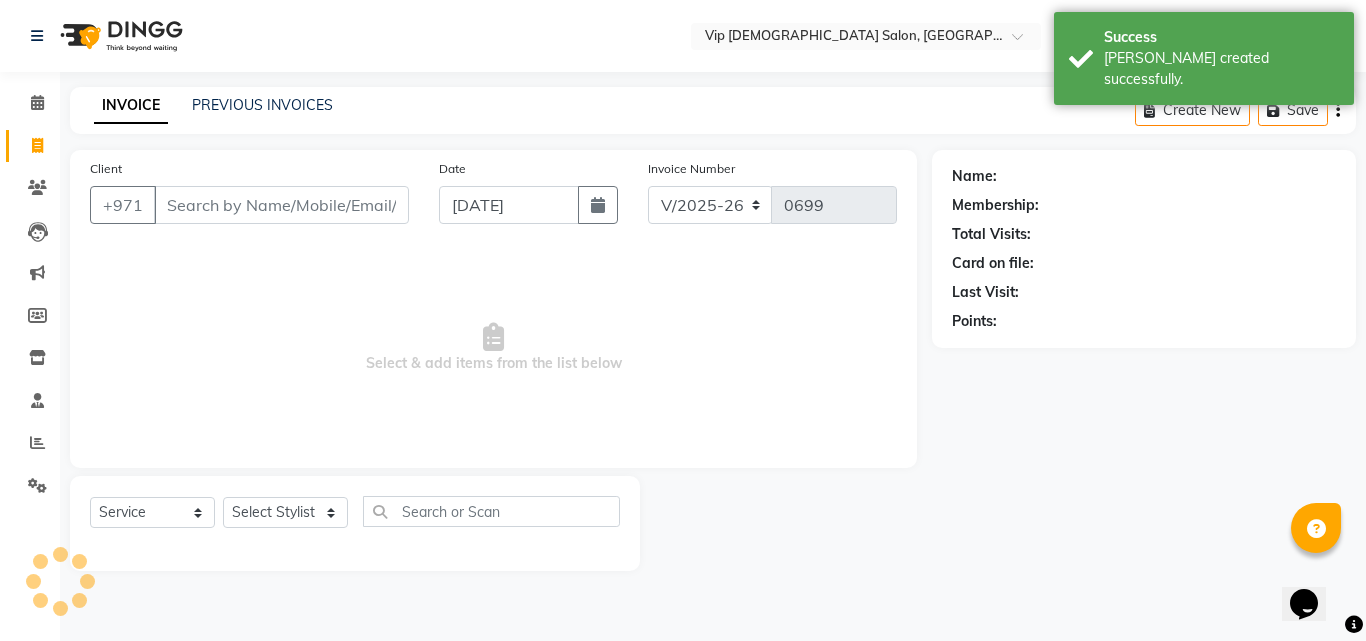 click on "Client" at bounding box center (281, 205) 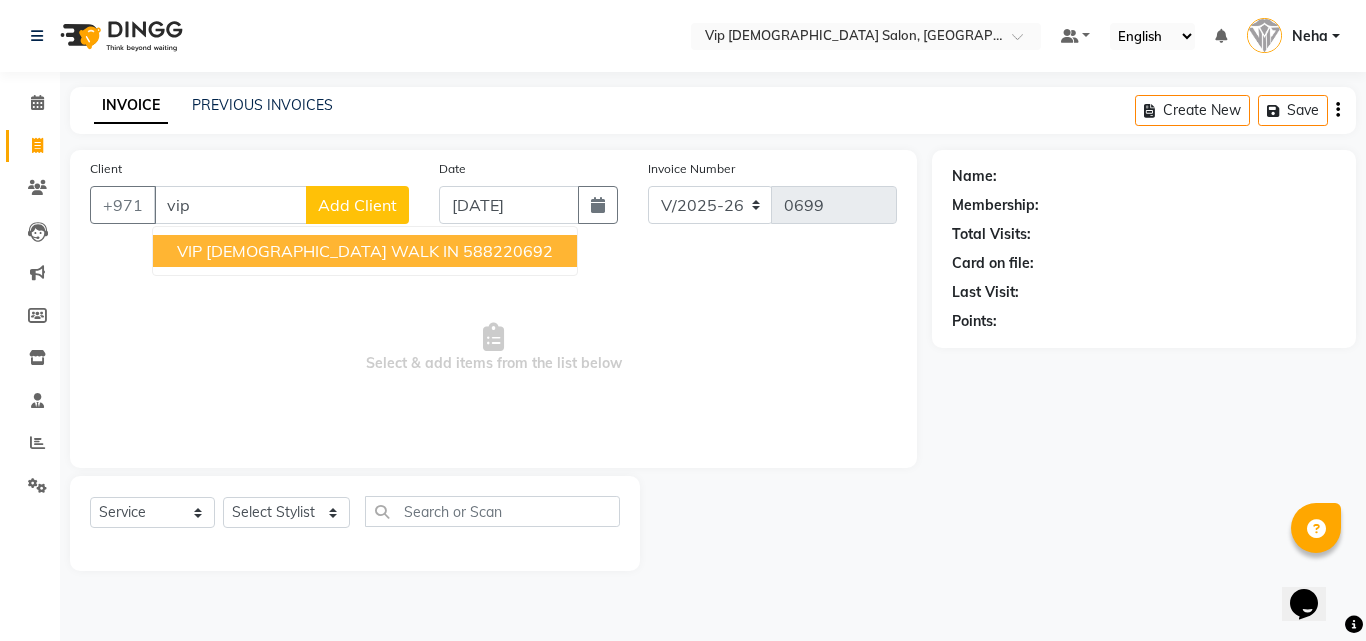 click on "VIP [DEMOGRAPHIC_DATA] WALK IN" at bounding box center (318, 251) 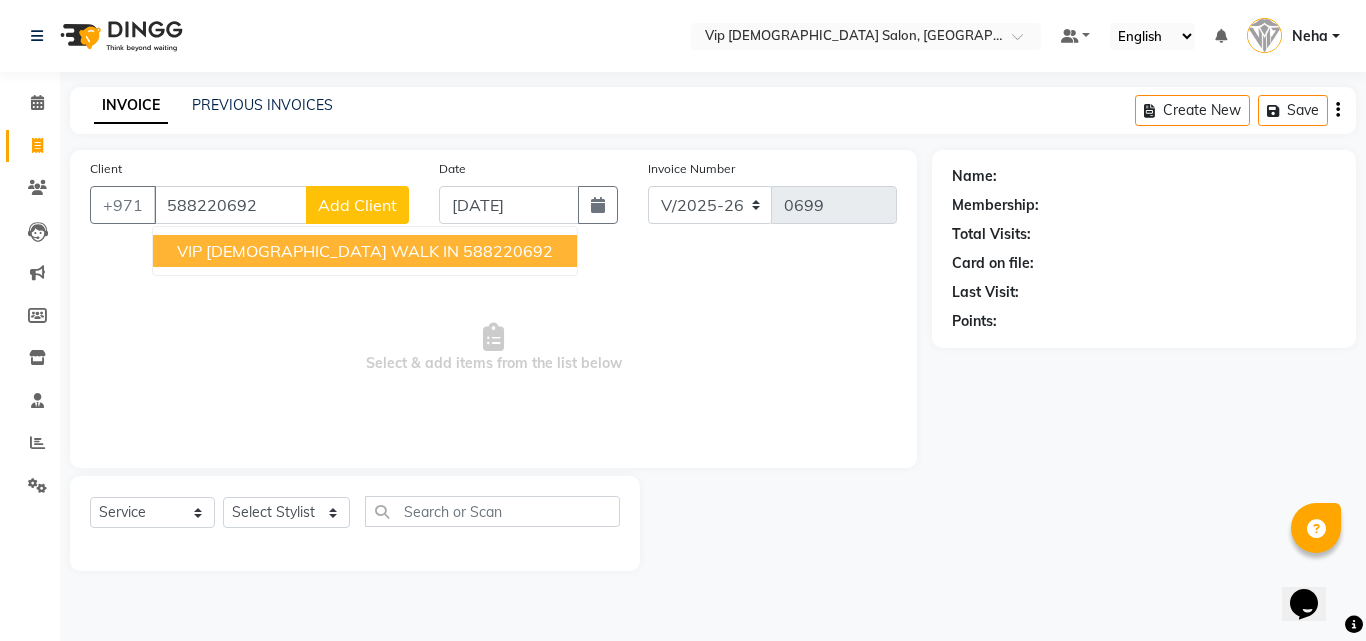 type on "588220692" 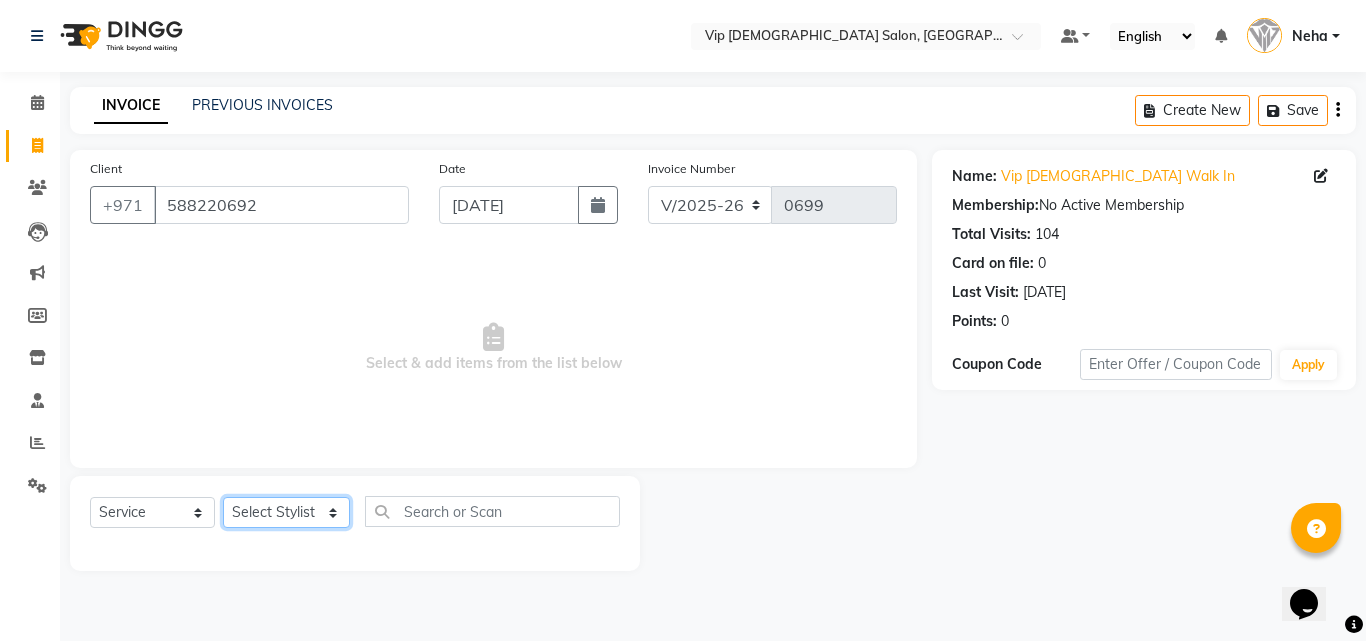 click on "Select Stylist [PERSON_NAME] [PERSON_NAME] [PERSON_NAME] [PERSON_NAME] [PERSON_NAME] [PERSON_NAME] Lakhbizi Jairah Mr. Mohannad [PERSON_NAME] [PERSON_NAME] [PERSON_NAME] [PERSON_NAME] [PERSON_NAME]  Akhilaque [PERSON_NAME]." 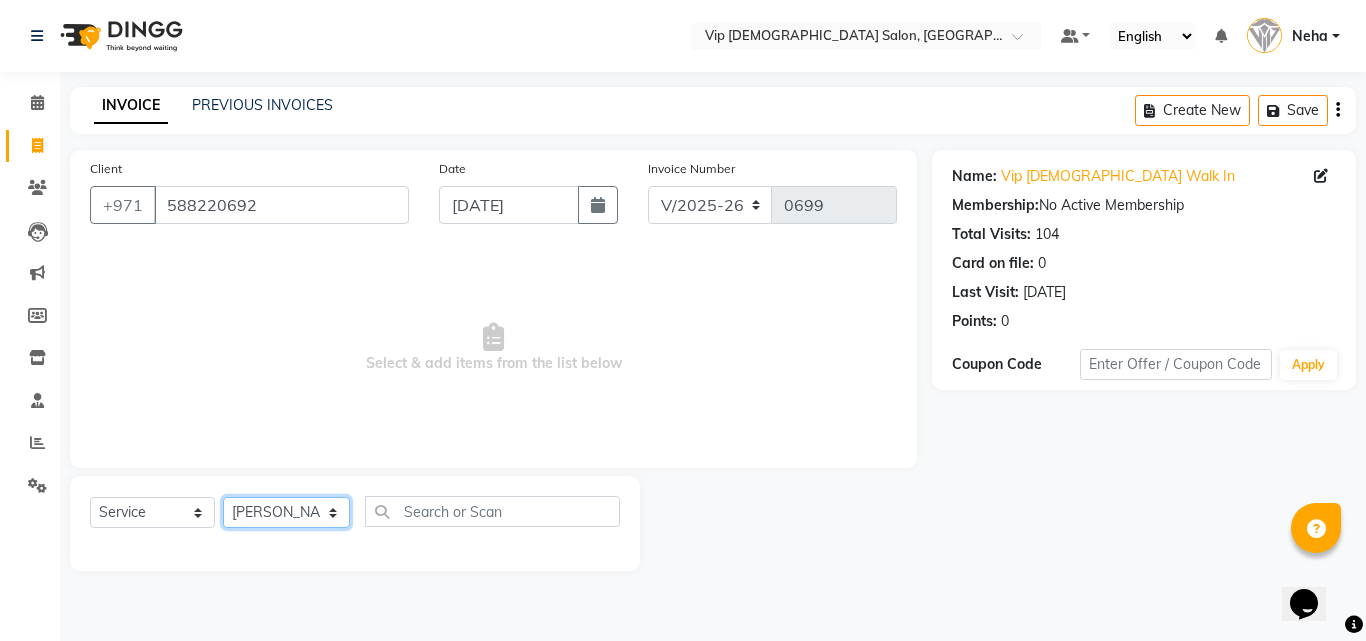 click on "Select Stylist [PERSON_NAME] [PERSON_NAME] [PERSON_NAME] [PERSON_NAME] [PERSON_NAME] [PERSON_NAME] Lakhbizi Jairah Mr. Mohannad [PERSON_NAME] [PERSON_NAME] [PERSON_NAME] [PERSON_NAME] [PERSON_NAME]  Akhilaque [PERSON_NAME]." 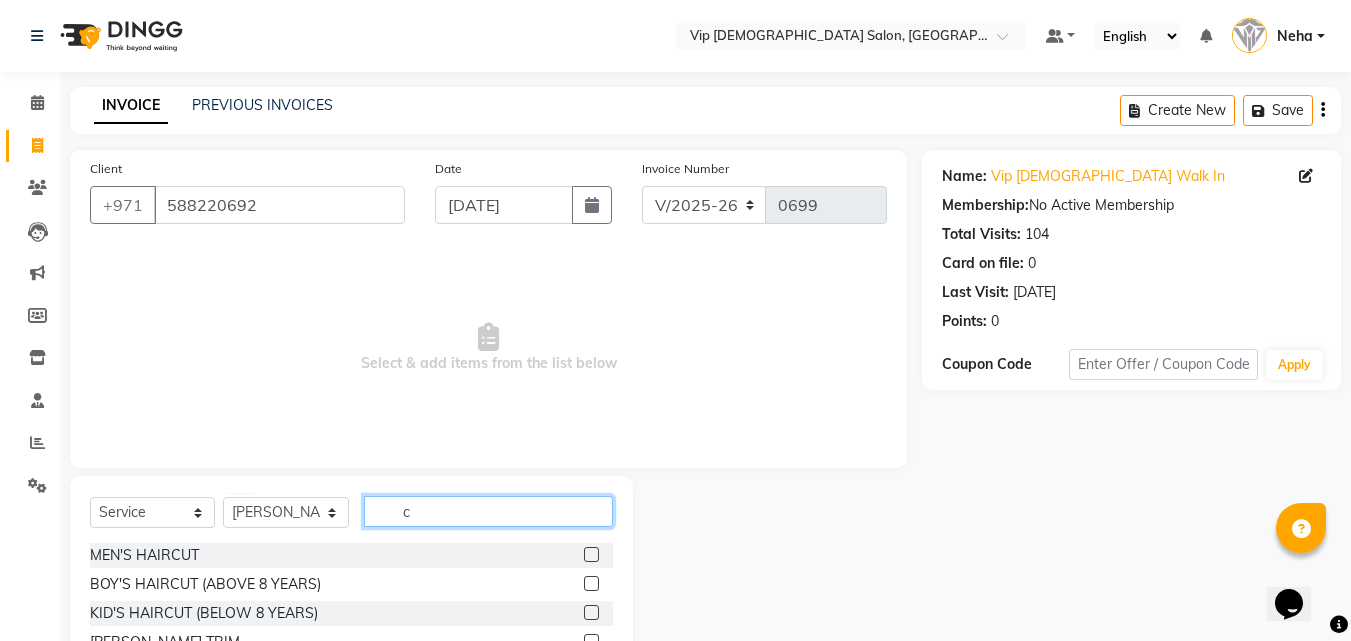 click on "c" 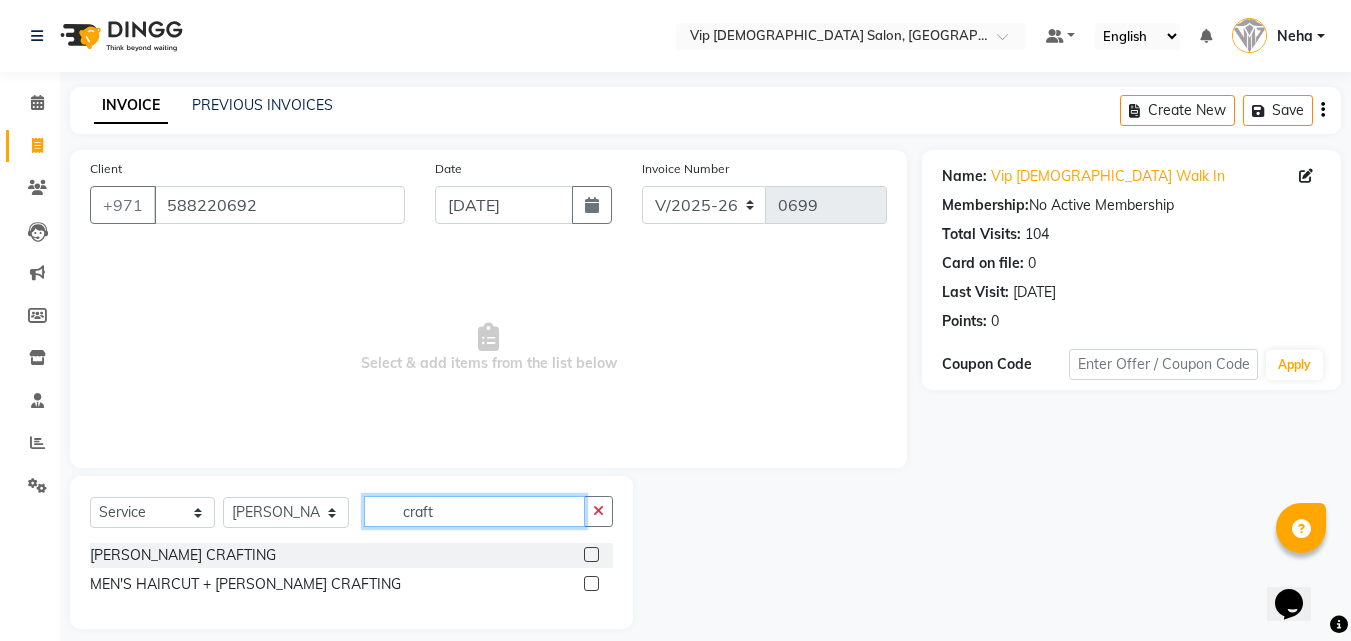 type on "craft" 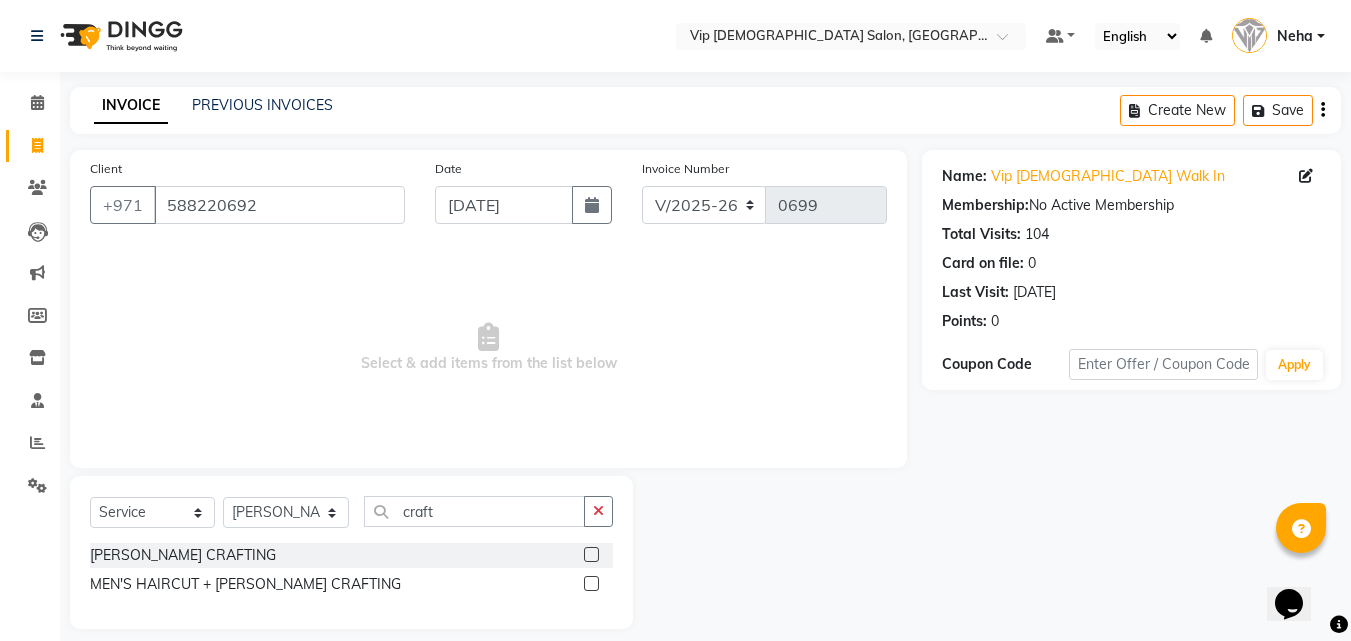 click 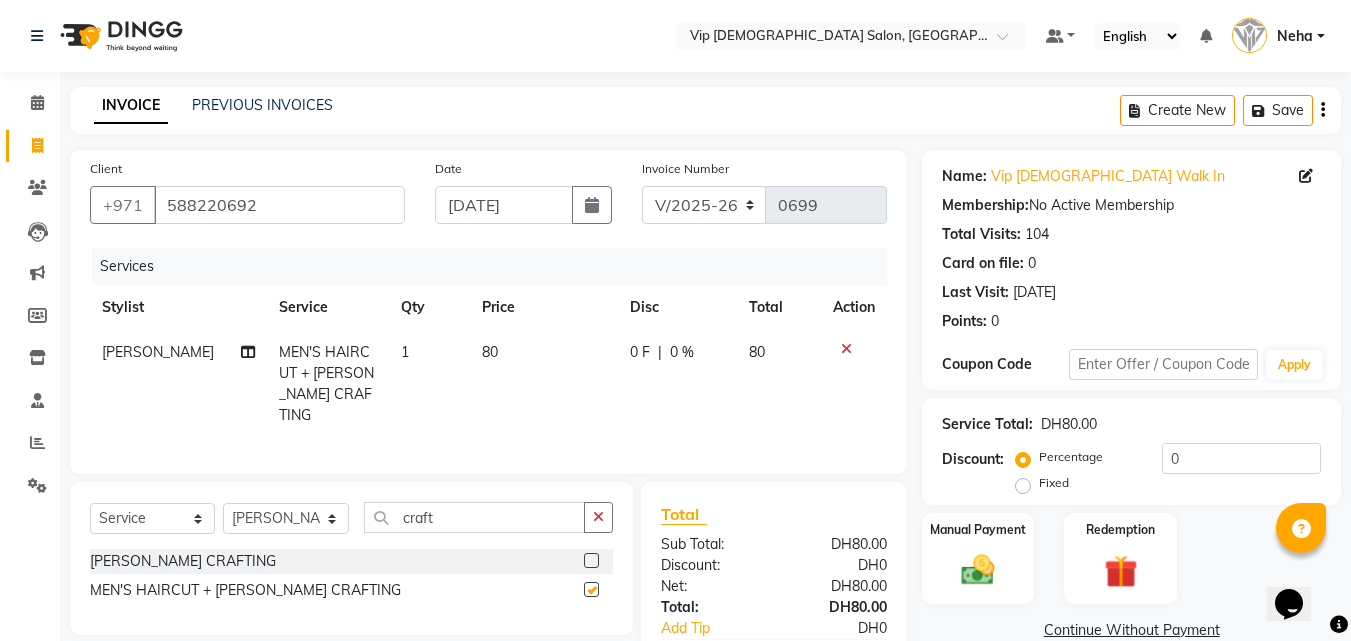 checkbox on "false" 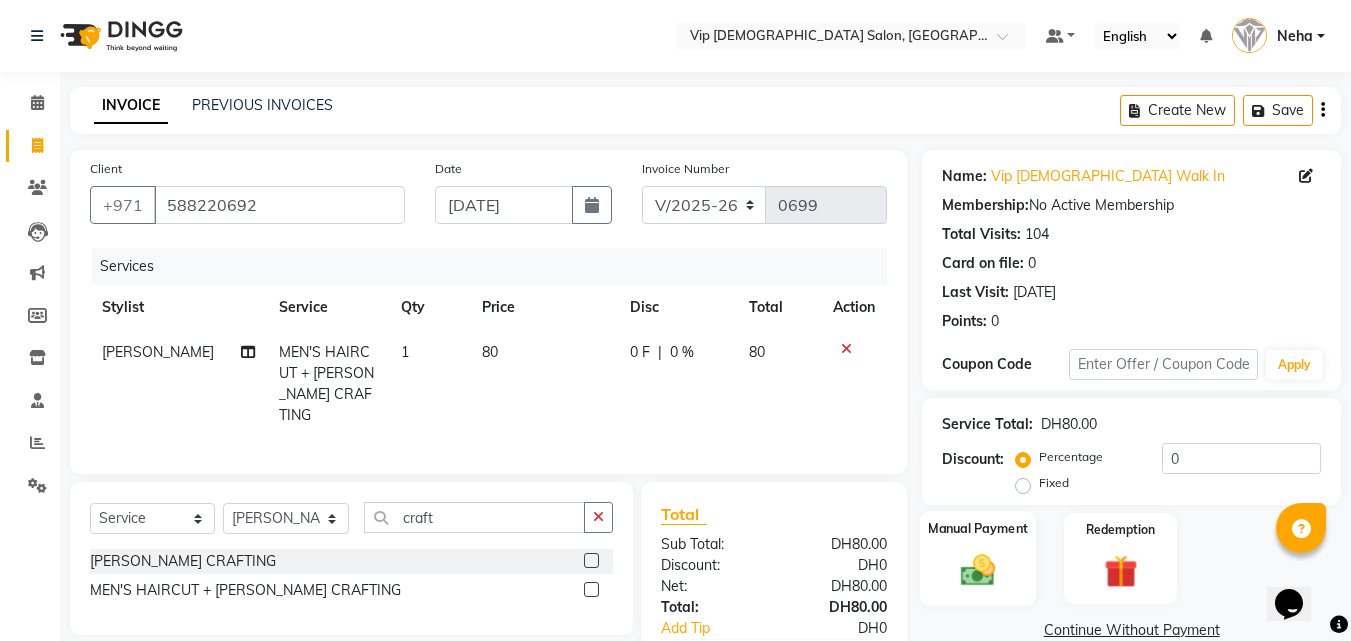 click 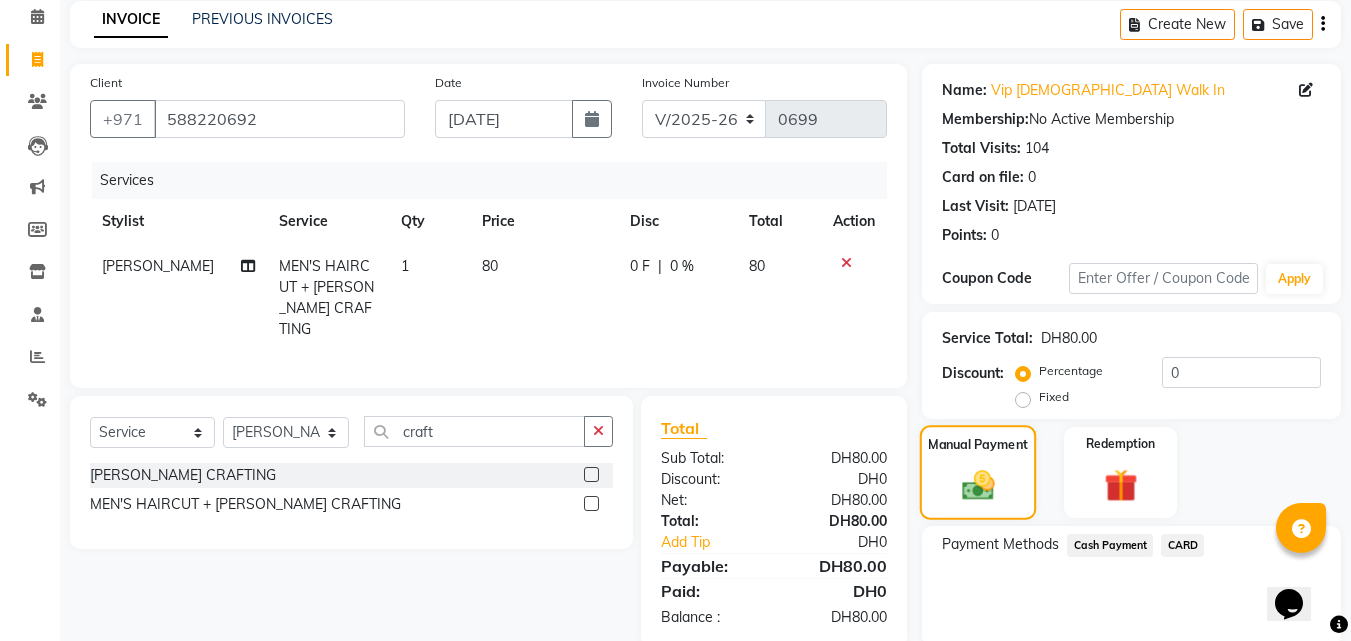 scroll, scrollTop: 120, scrollLeft: 0, axis: vertical 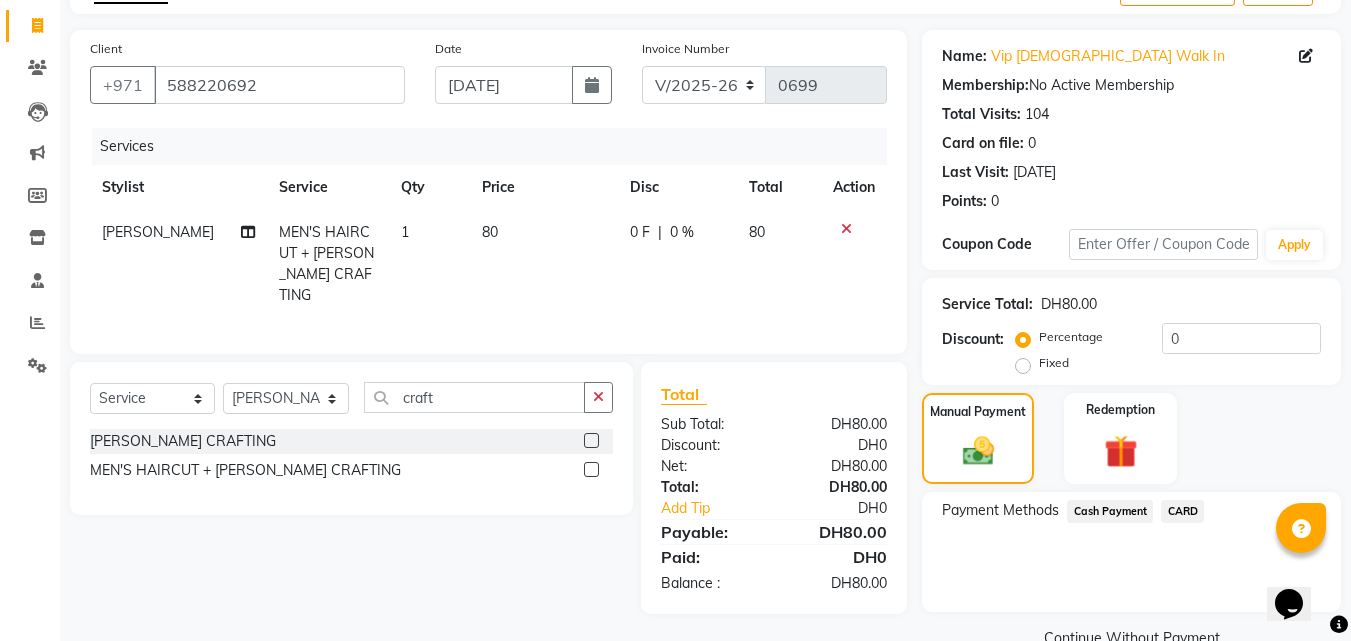 click on "CARD" 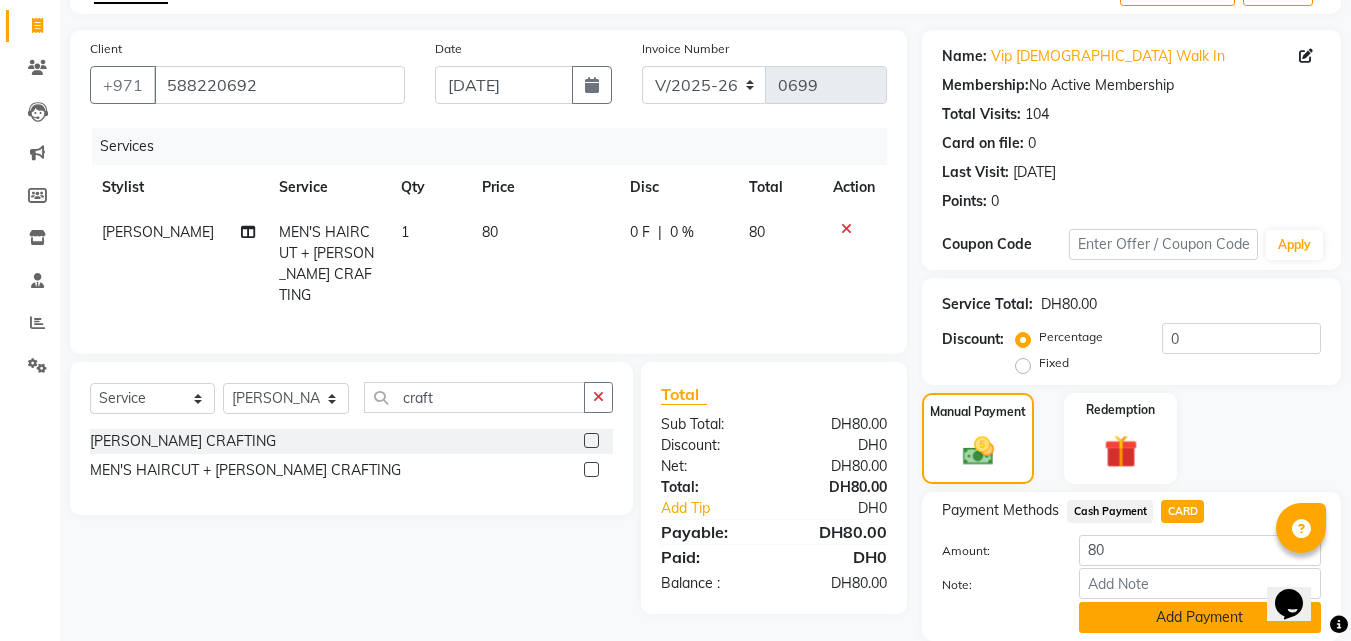 click on "Add Payment" 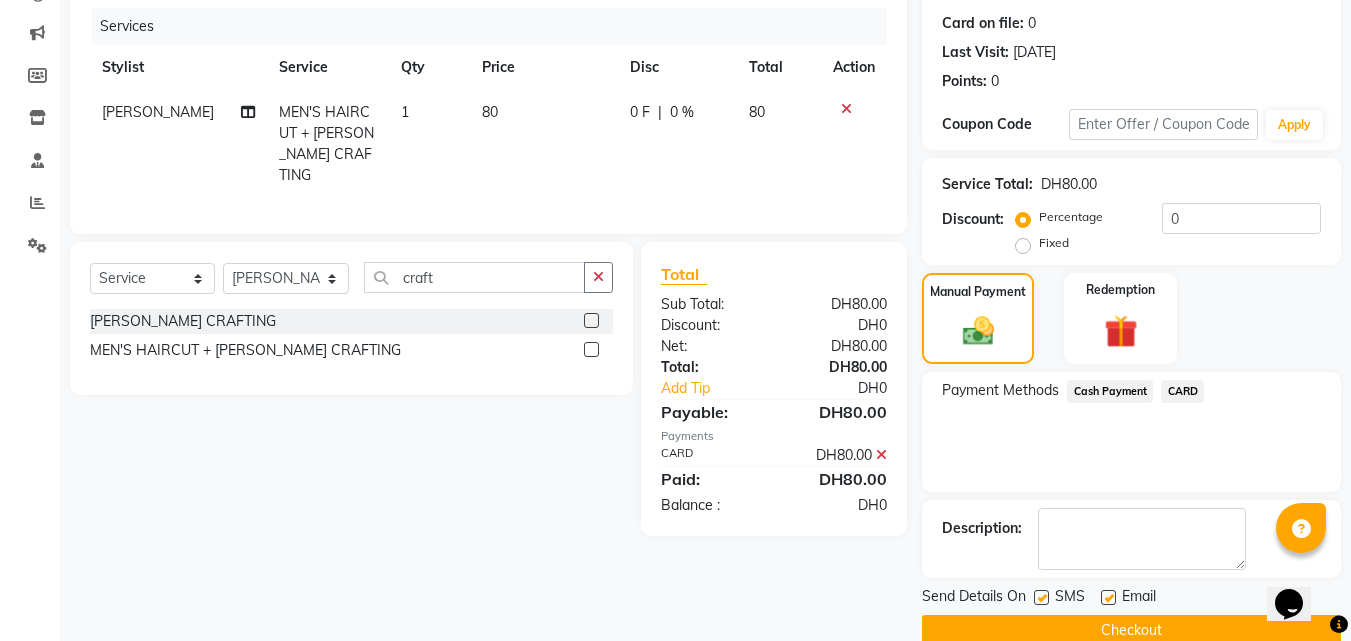 scroll, scrollTop: 275, scrollLeft: 0, axis: vertical 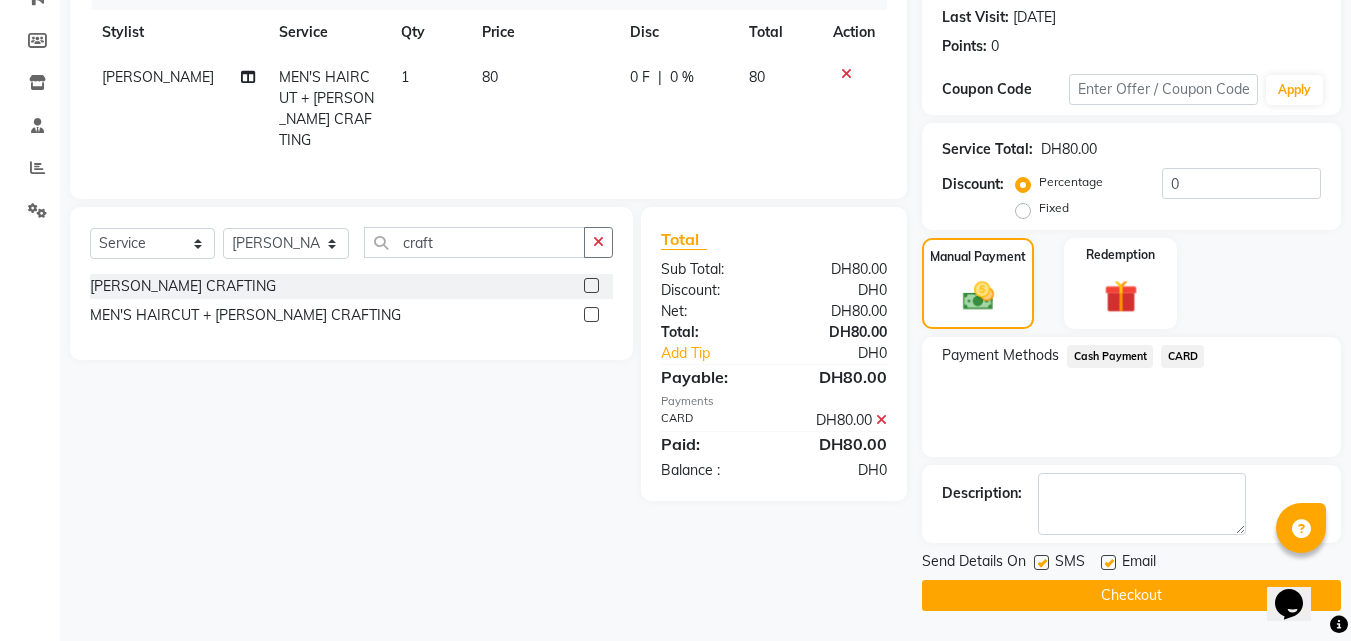 click on "Checkout" 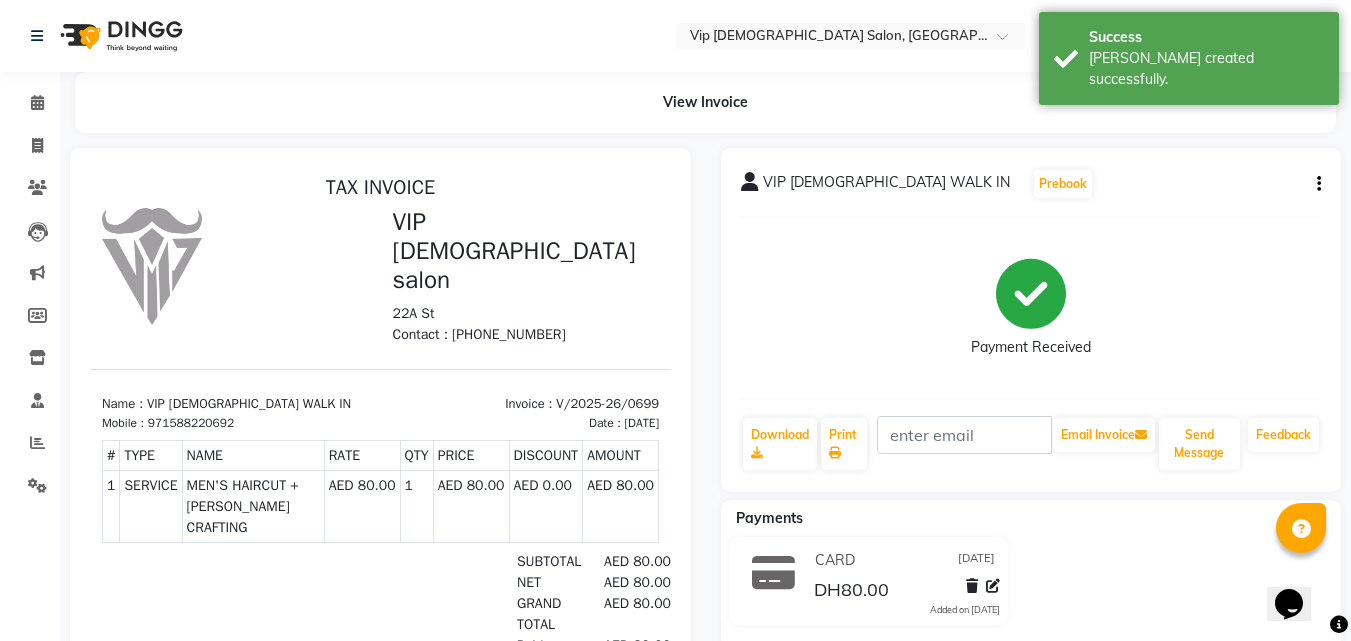 scroll, scrollTop: 0, scrollLeft: 0, axis: both 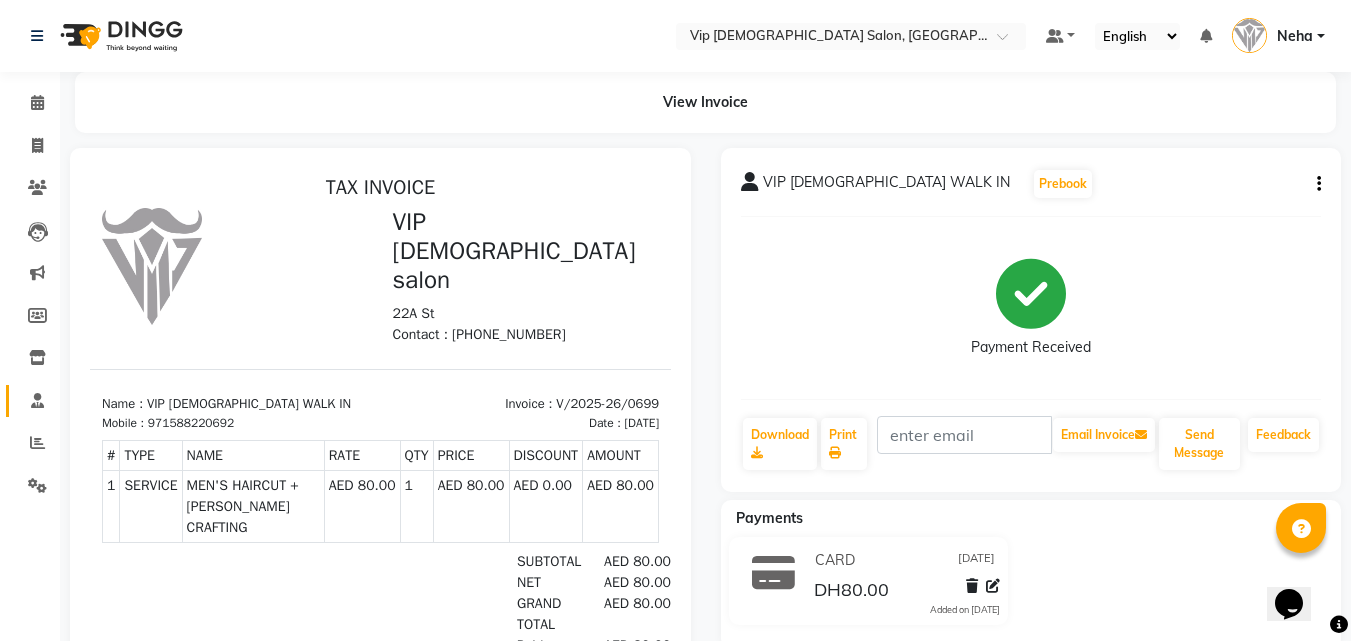 click on "Staff" 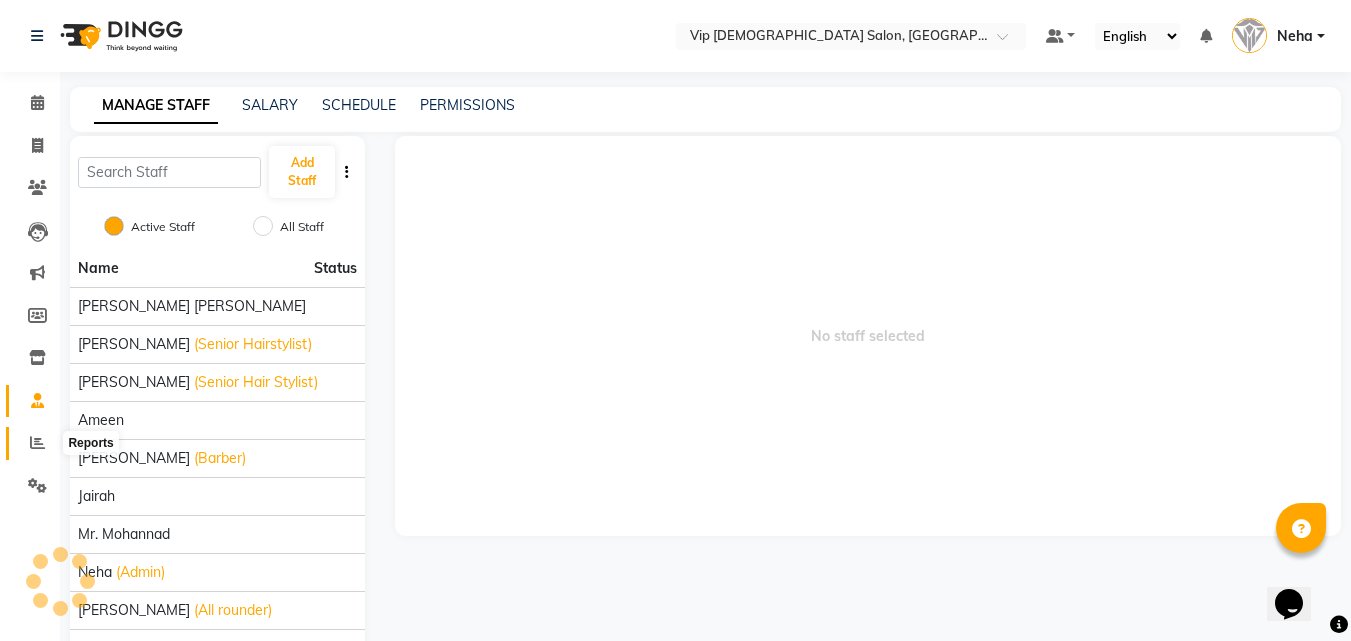 click 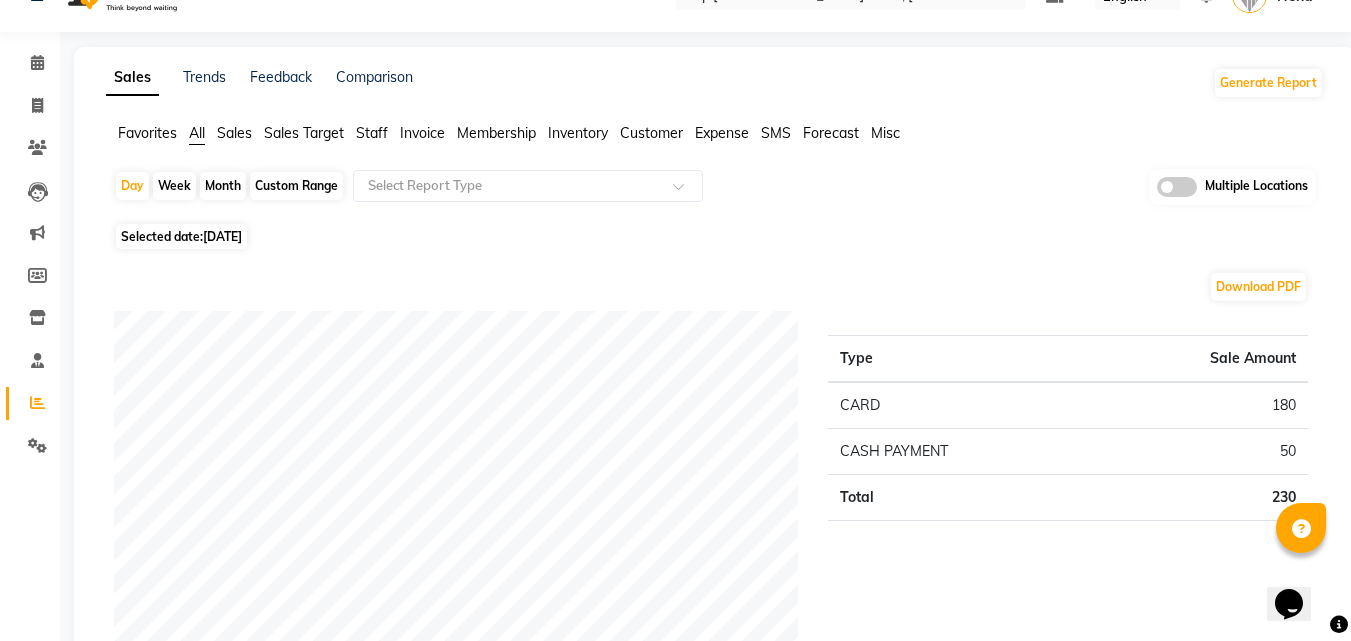 scroll, scrollTop: 80, scrollLeft: 0, axis: vertical 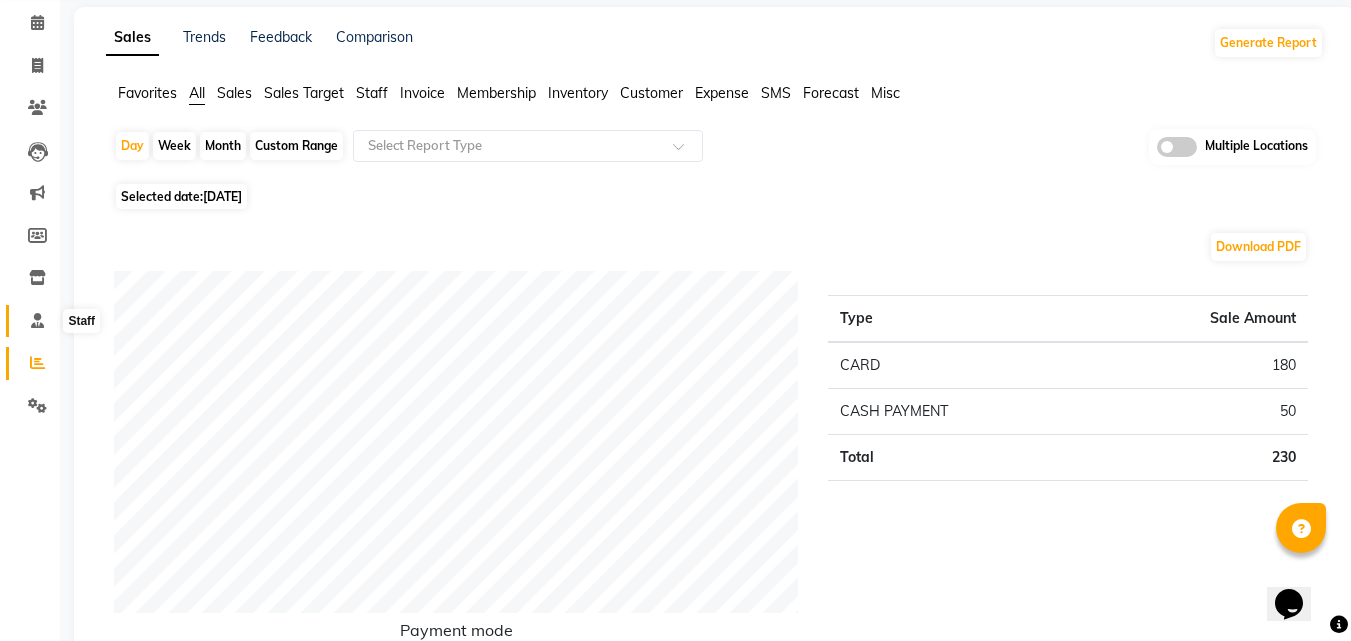 click 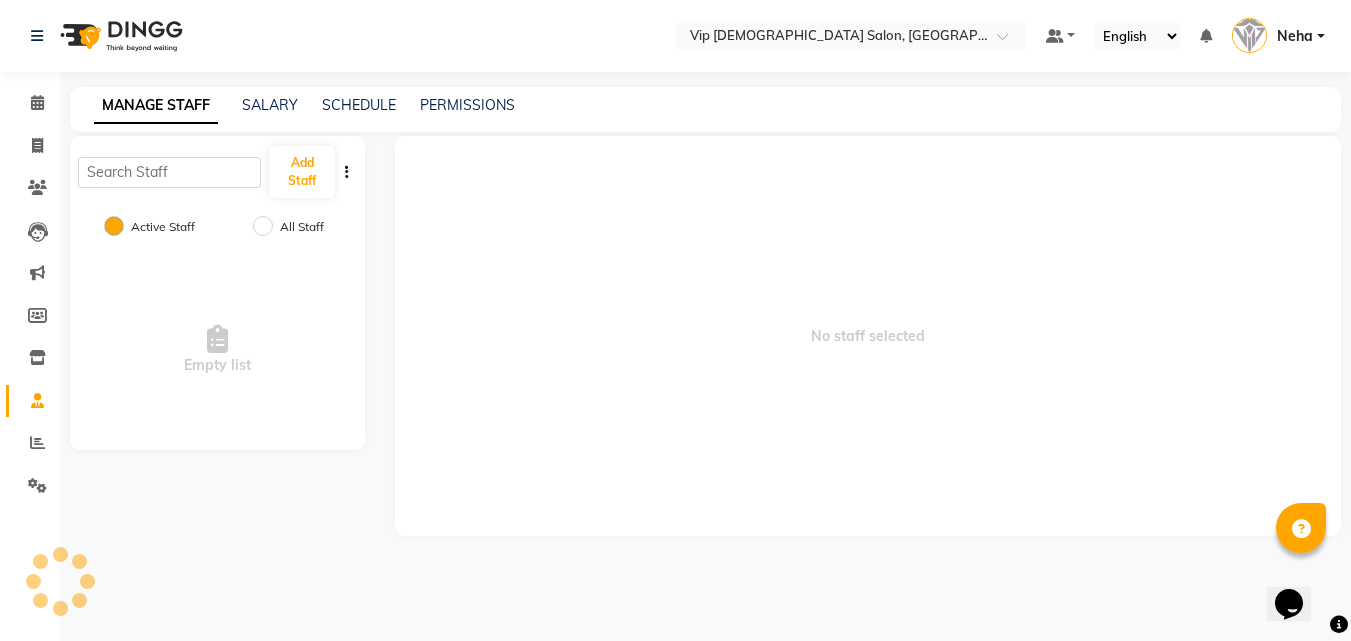 scroll, scrollTop: 0, scrollLeft: 0, axis: both 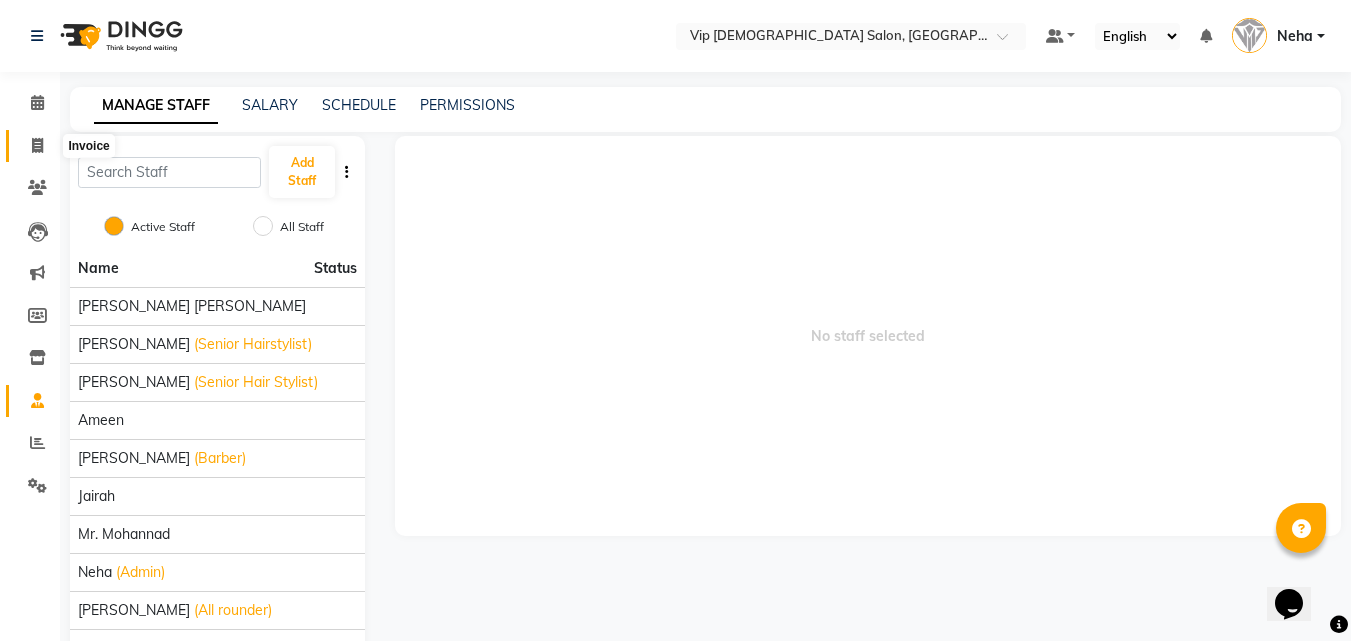 click 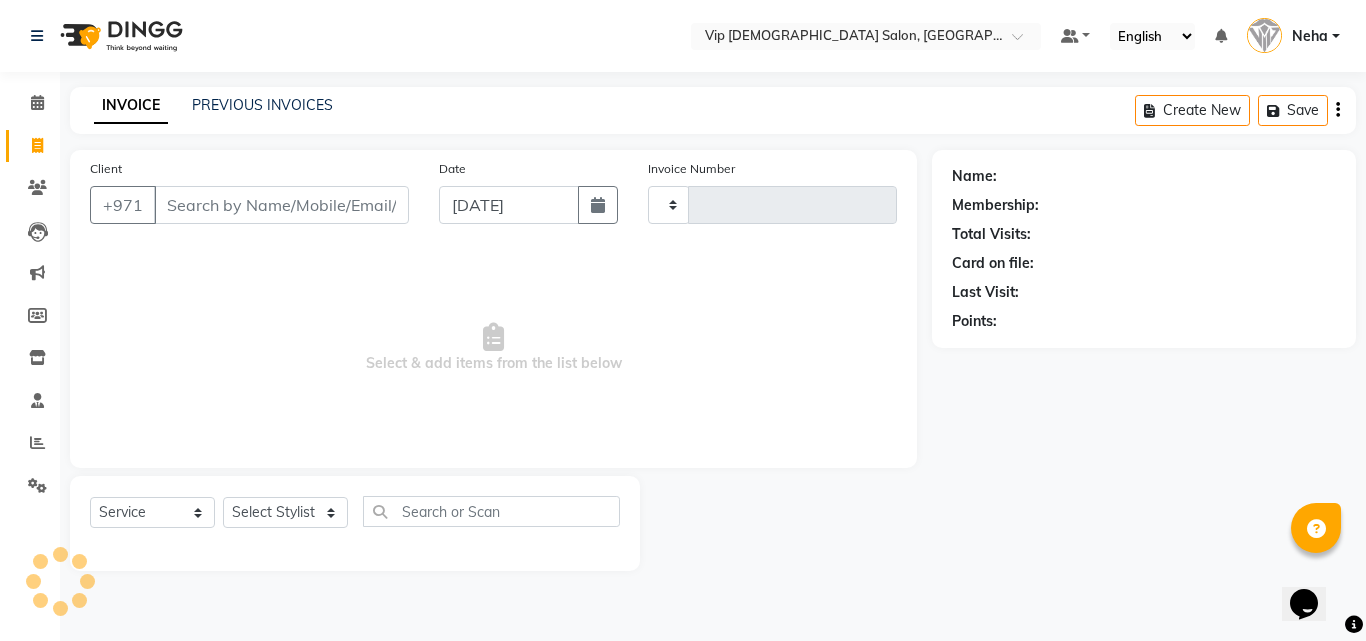 type on "0700" 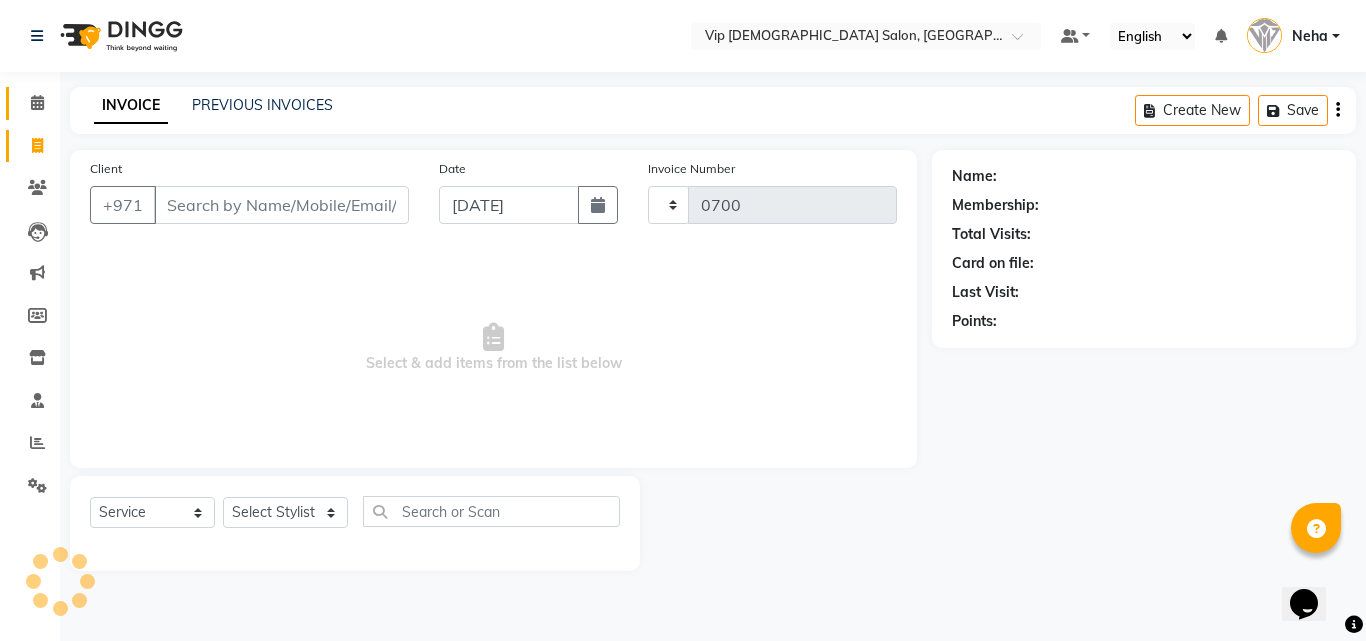 select on "8415" 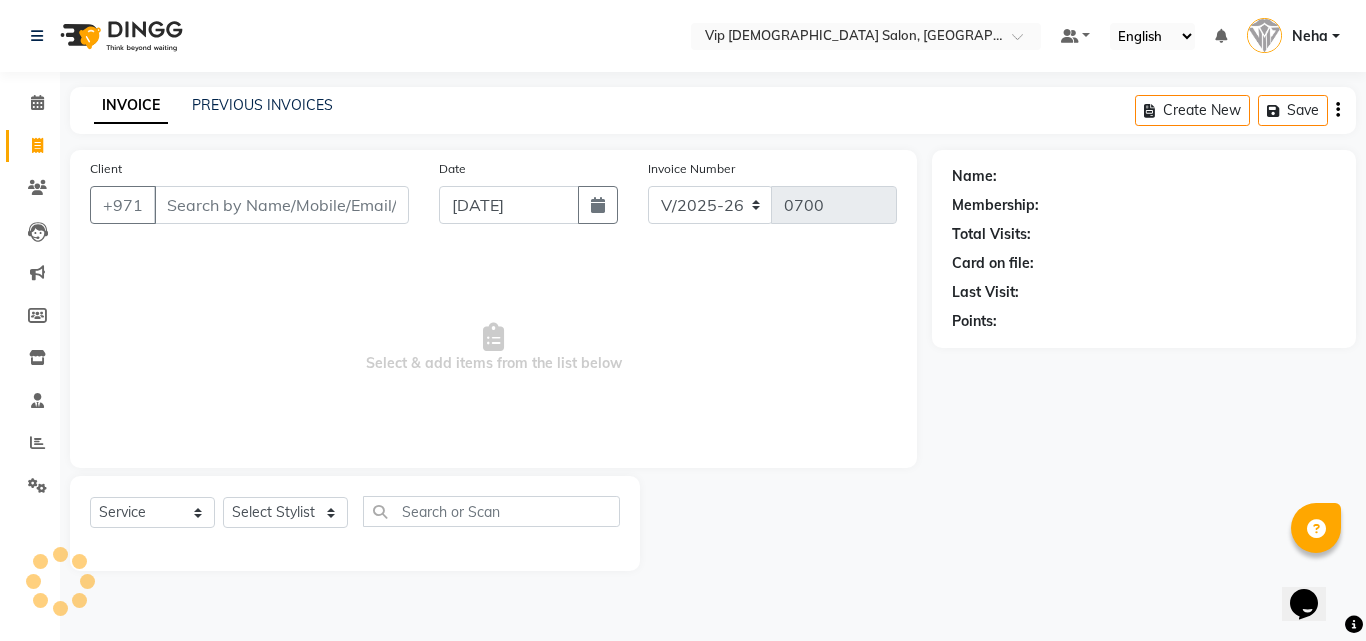 click on "Client" at bounding box center [281, 205] 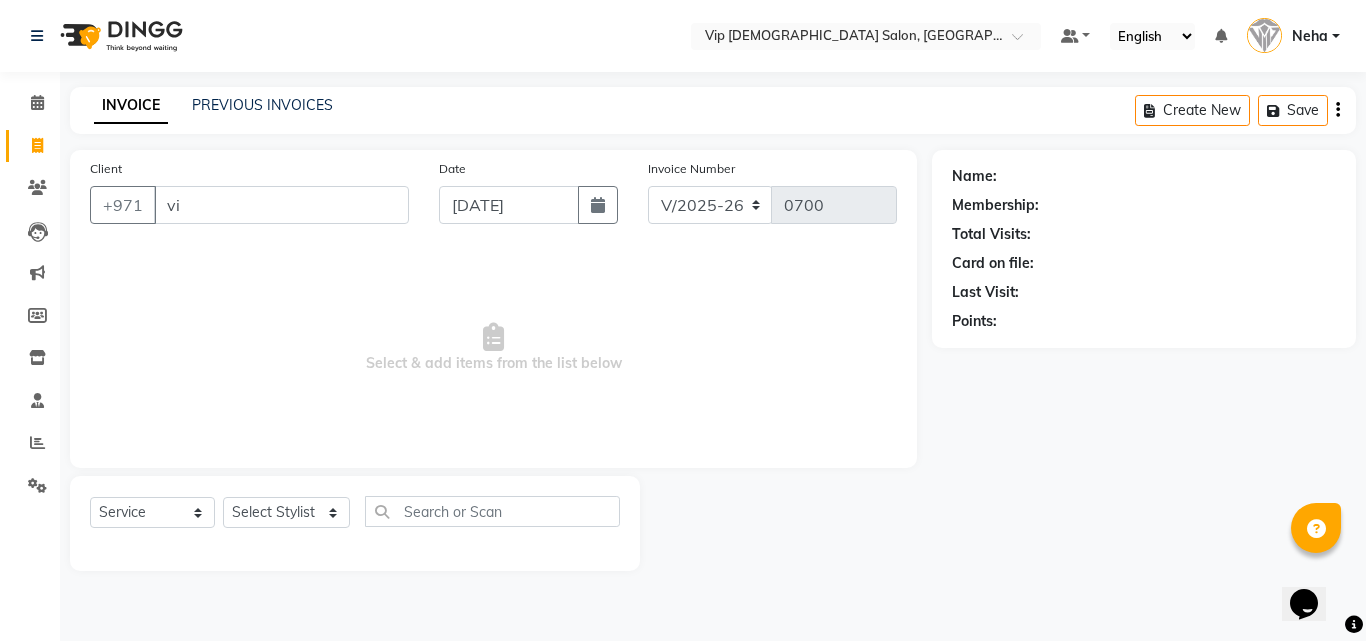 type on "v" 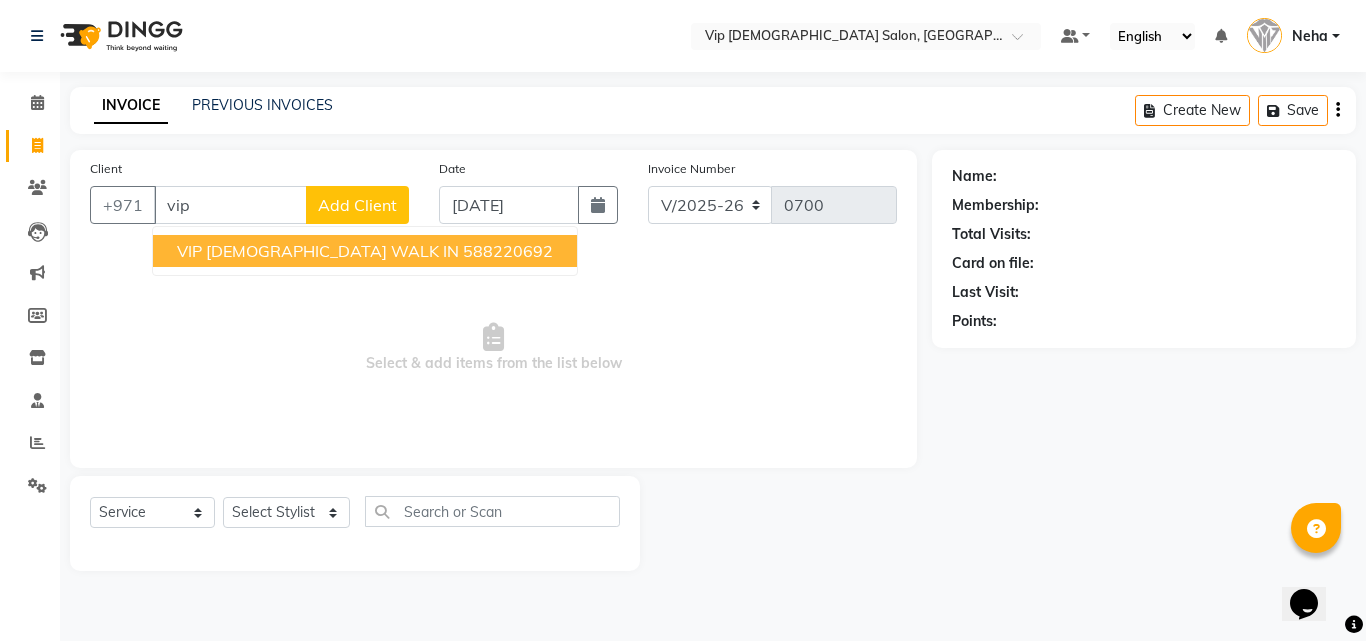 click on "VIP [DEMOGRAPHIC_DATA] WALK IN" at bounding box center (318, 251) 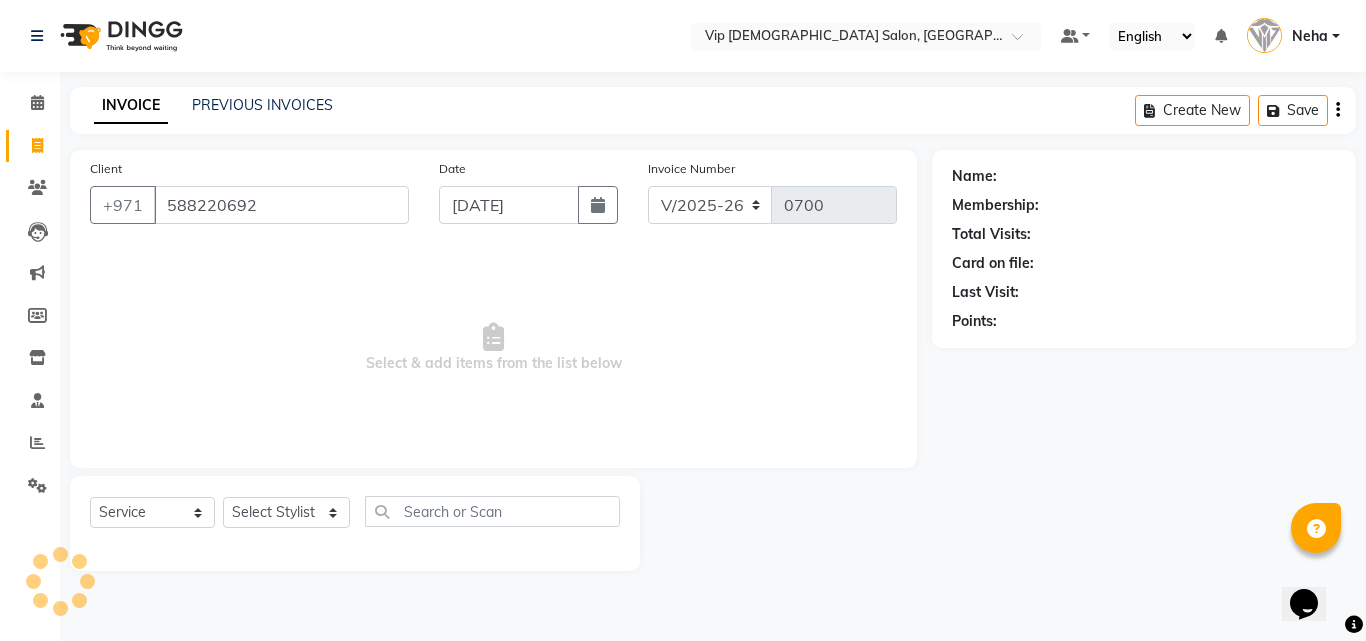 type on "588220692" 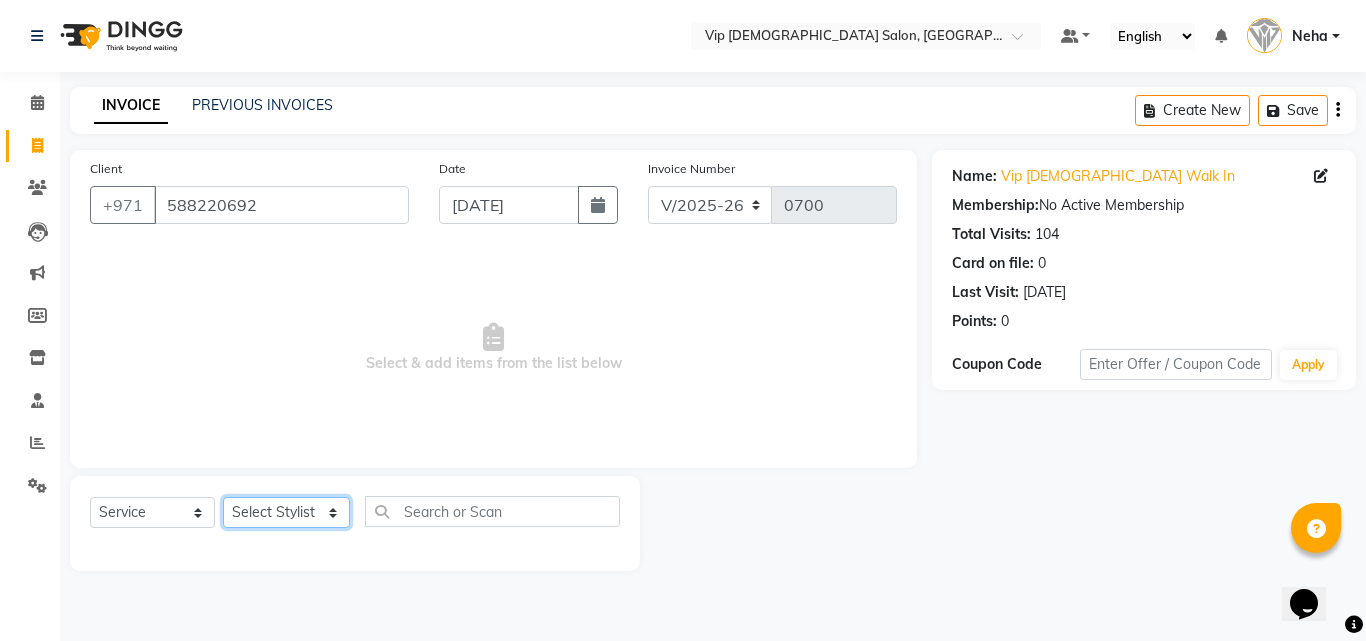 click on "Select Stylist [PERSON_NAME] [PERSON_NAME] [PERSON_NAME] [PERSON_NAME] [PERSON_NAME] [PERSON_NAME] Lakhbizi Jairah Mr. Mohannad [PERSON_NAME] [PERSON_NAME] [PERSON_NAME] [PERSON_NAME] [PERSON_NAME]  Akhilaque [PERSON_NAME]." 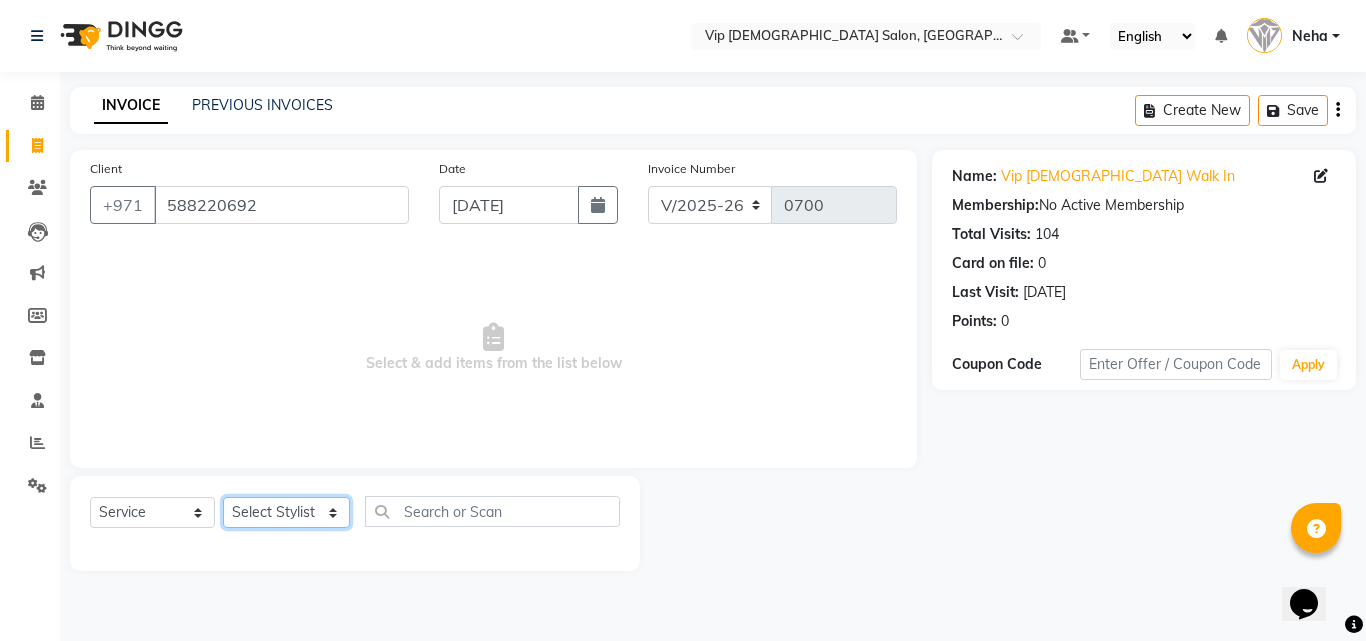 select on "81365" 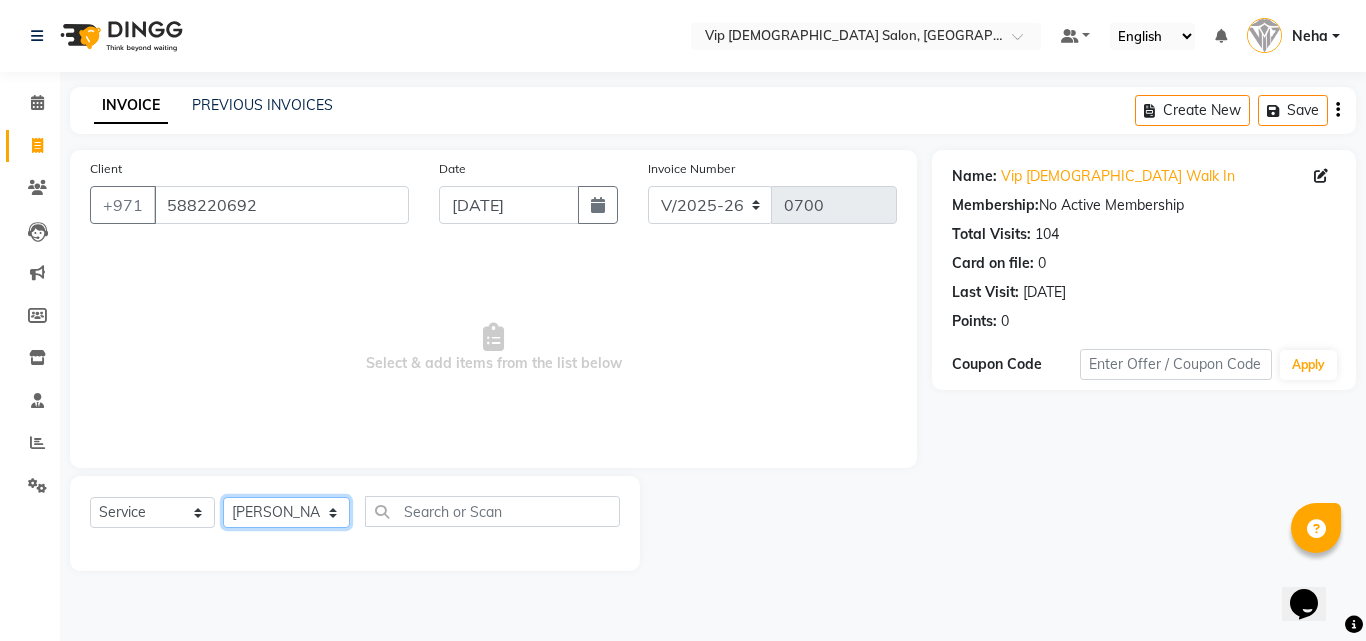 click on "Select Stylist [PERSON_NAME] [PERSON_NAME] [PERSON_NAME] [PERSON_NAME] [PERSON_NAME] [PERSON_NAME] Lakhbizi Jairah Mr. Mohannad [PERSON_NAME] [PERSON_NAME] [PERSON_NAME] [PERSON_NAME] [PERSON_NAME]  Akhilaque [PERSON_NAME]." 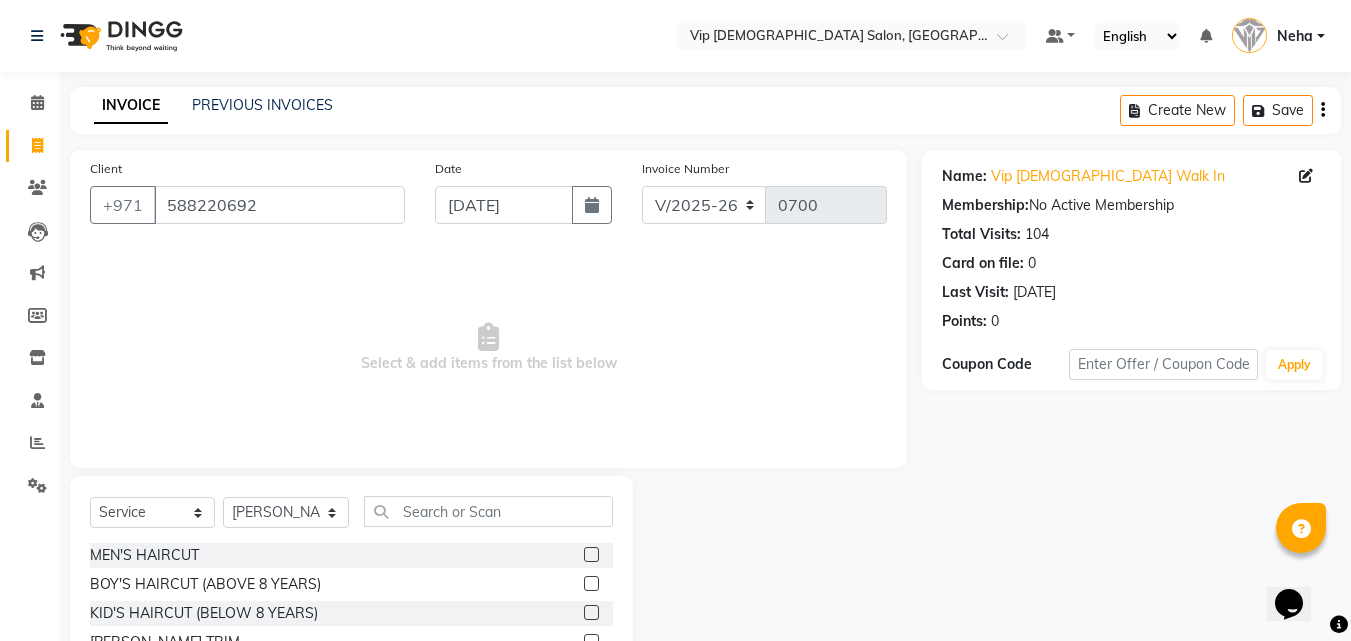 click on "Select & add items from the list below" at bounding box center [488, 348] 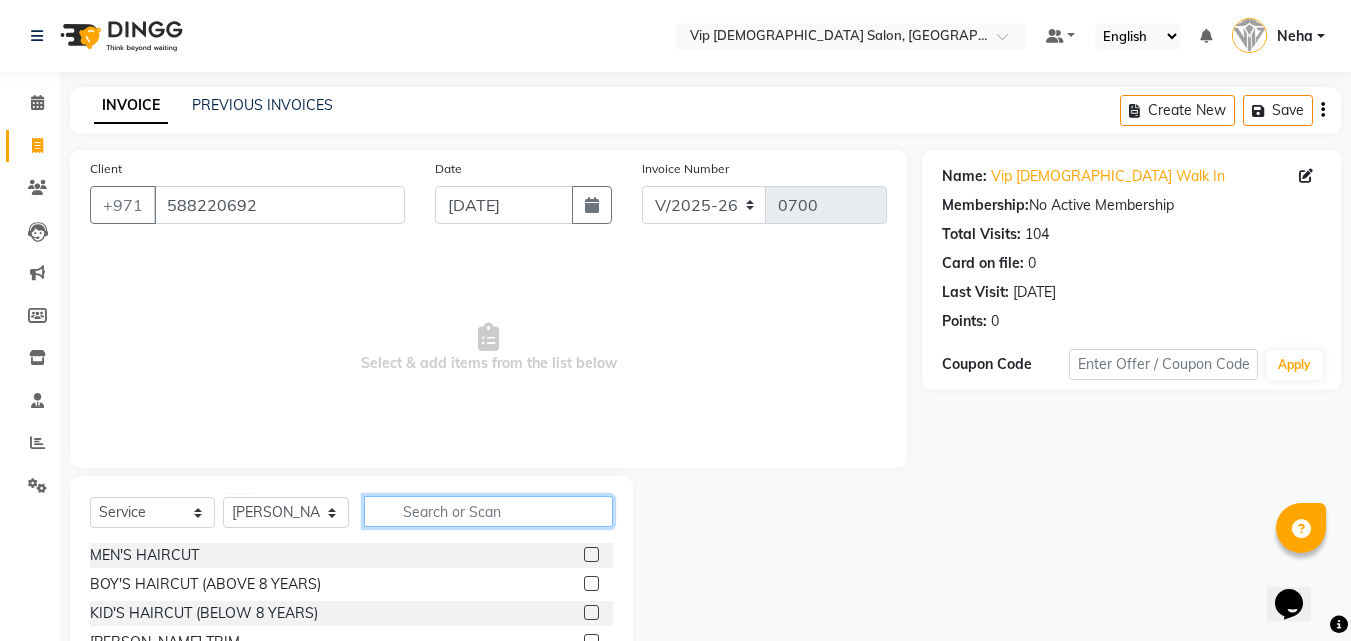 click 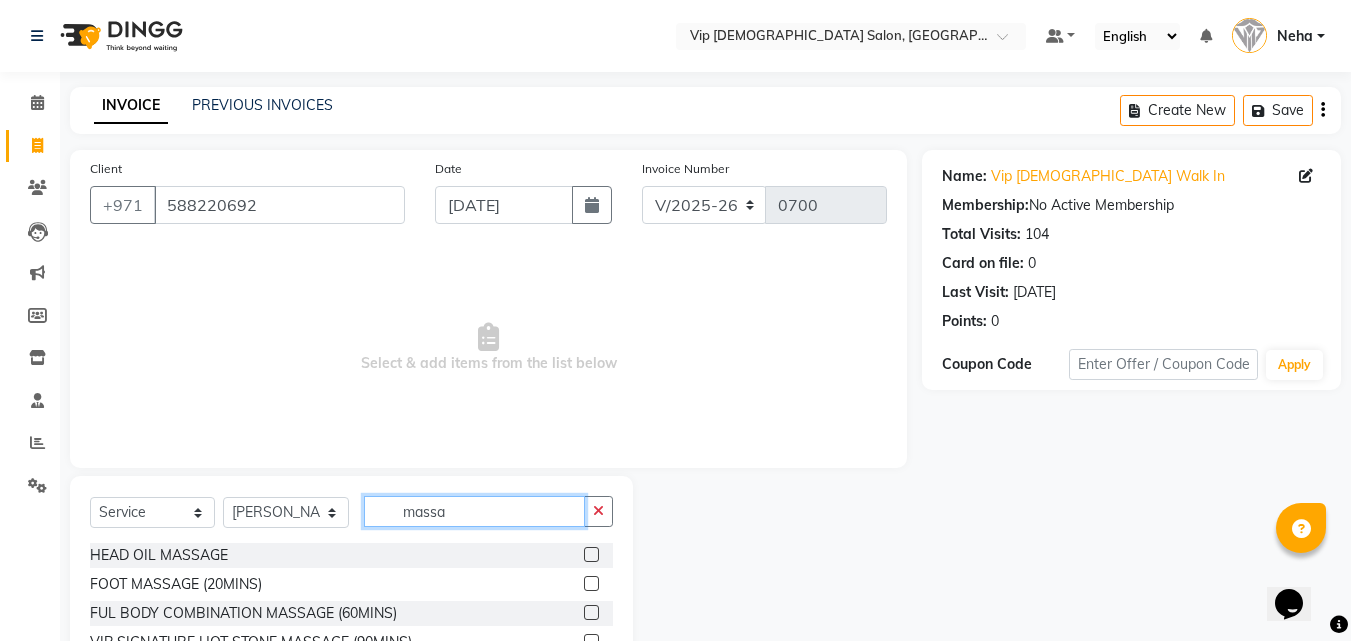 type on "massa" 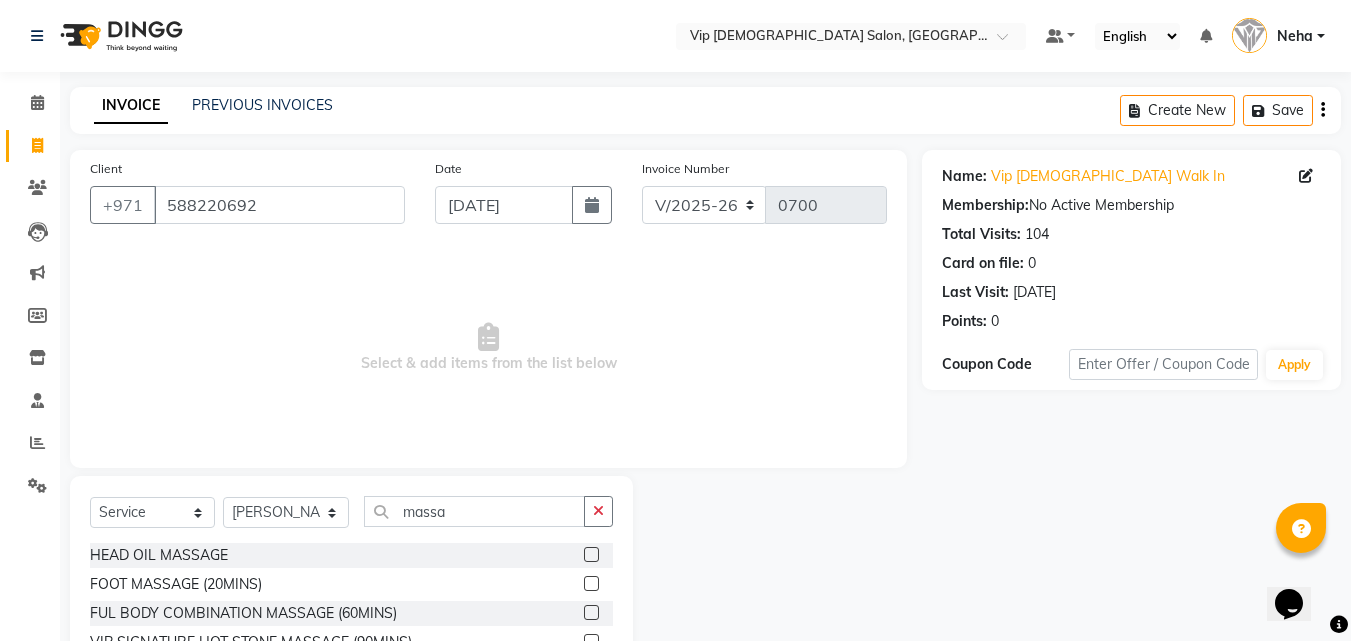 click 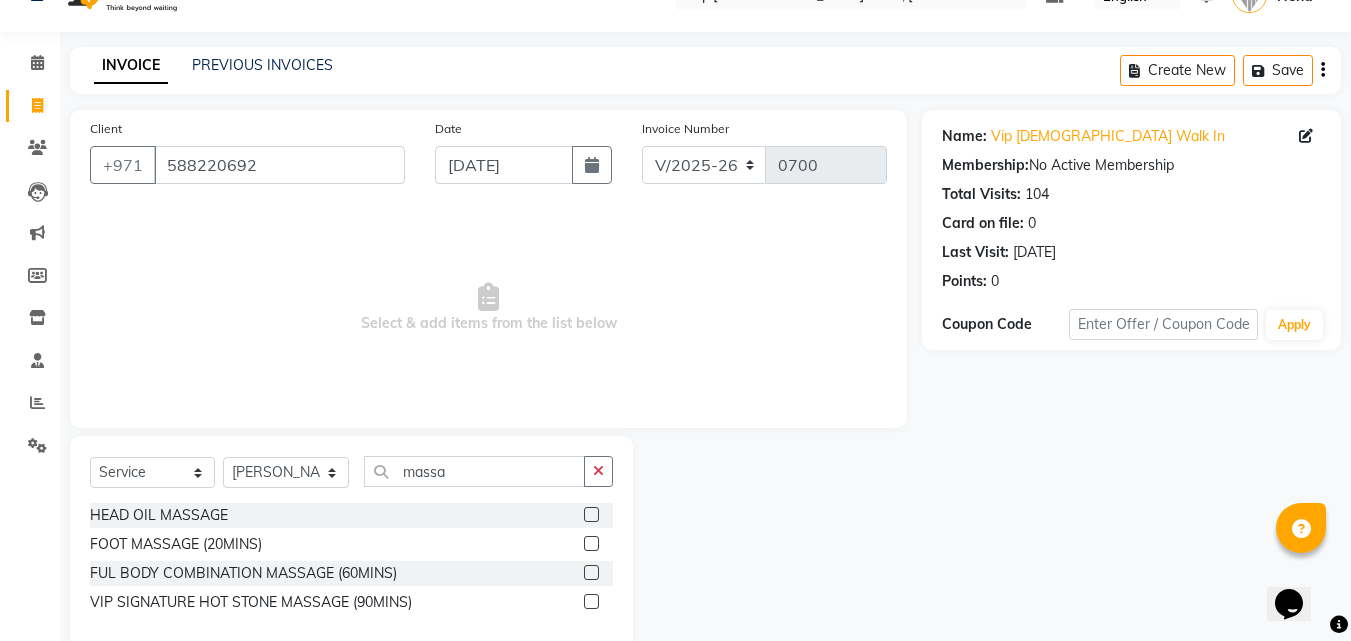 scroll, scrollTop: 76, scrollLeft: 0, axis: vertical 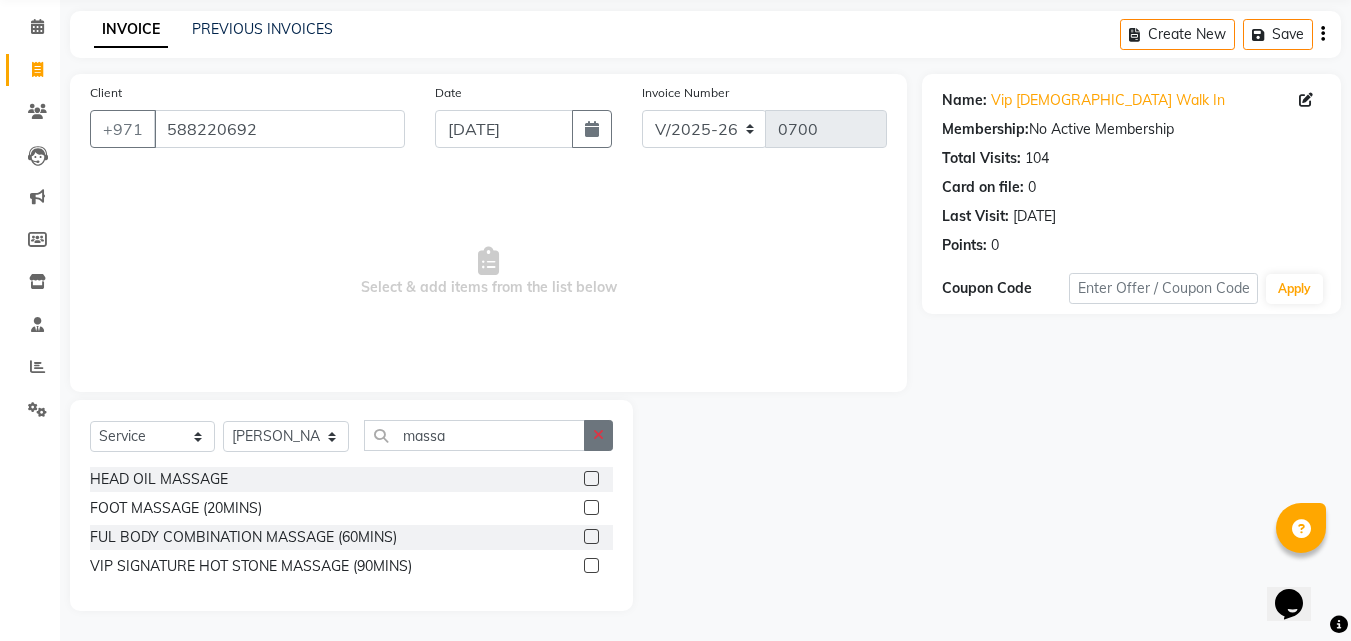 click 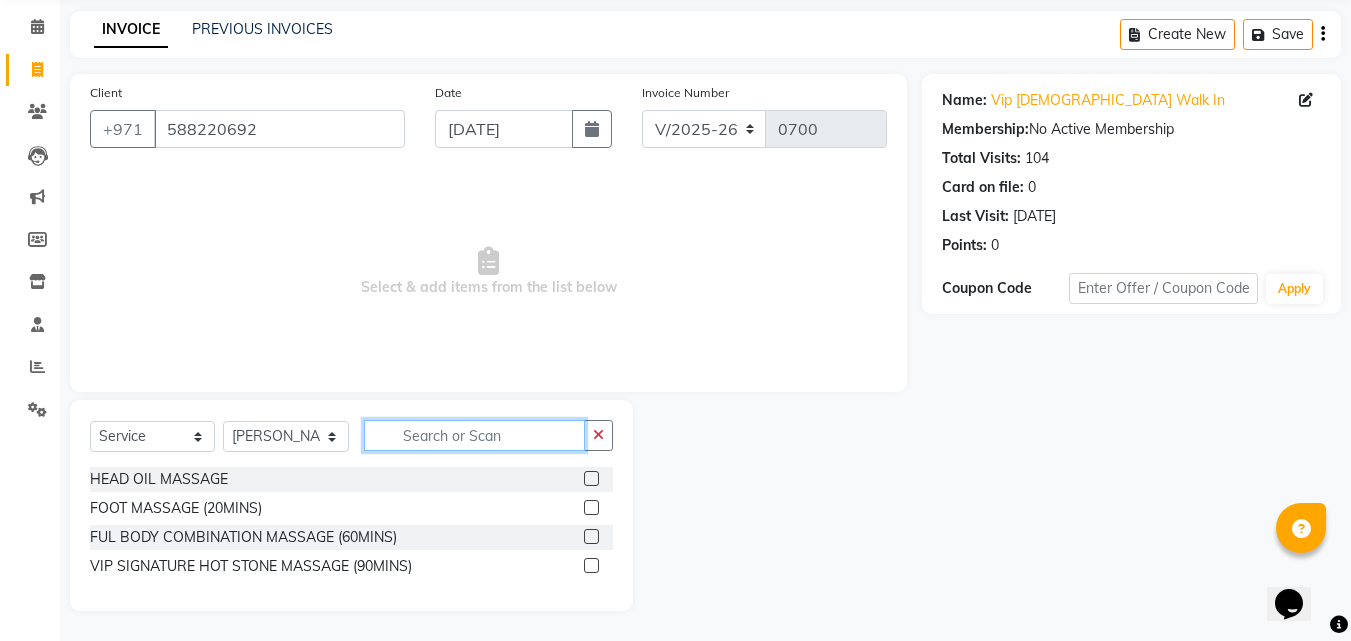 click 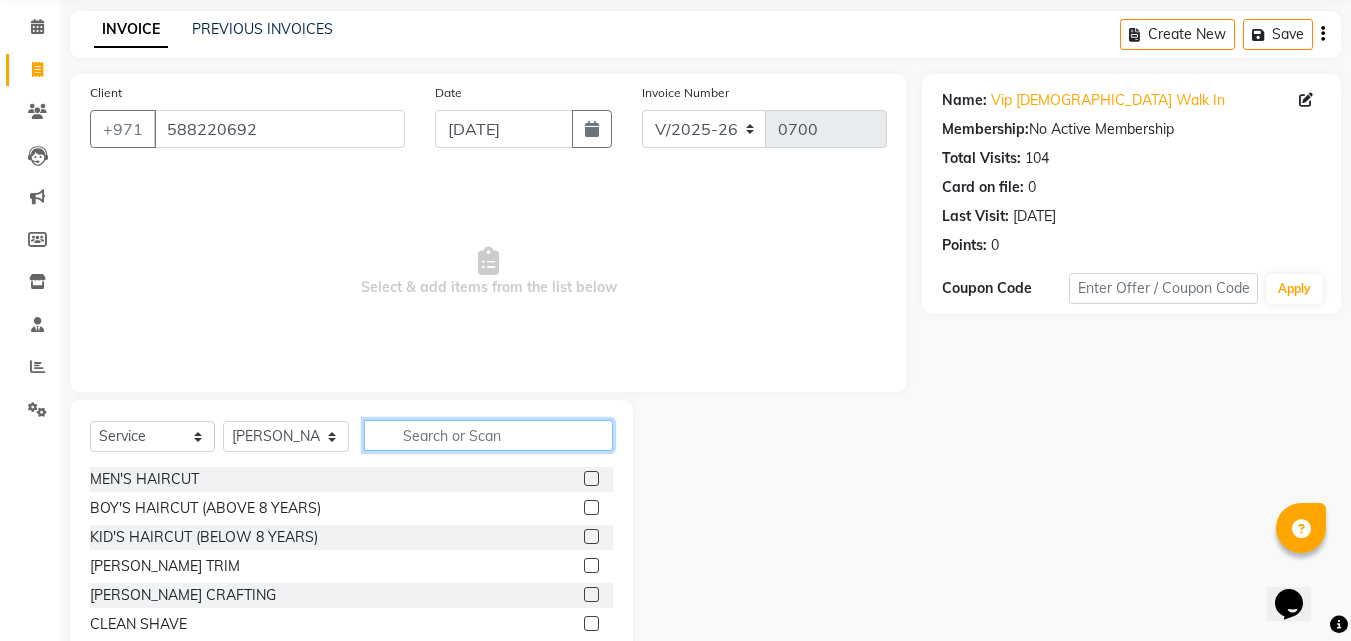 click 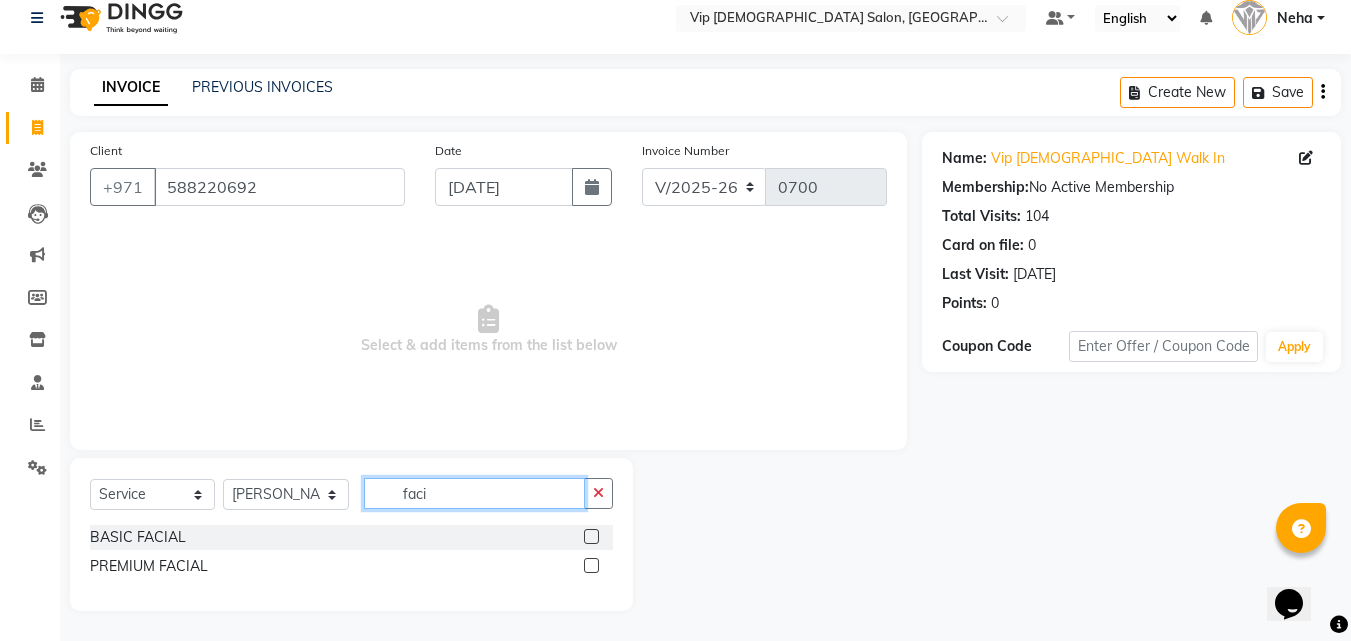 scroll, scrollTop: 18, scrollLeft: 0, axis: vertical 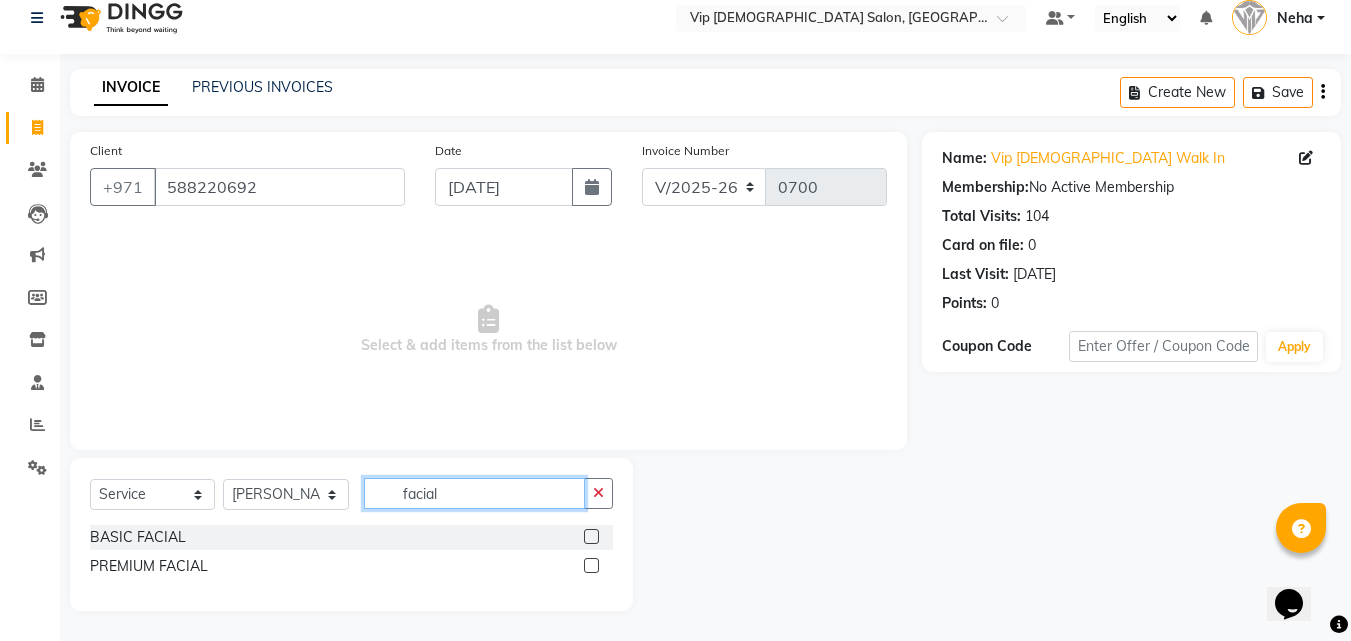 click on "facial" 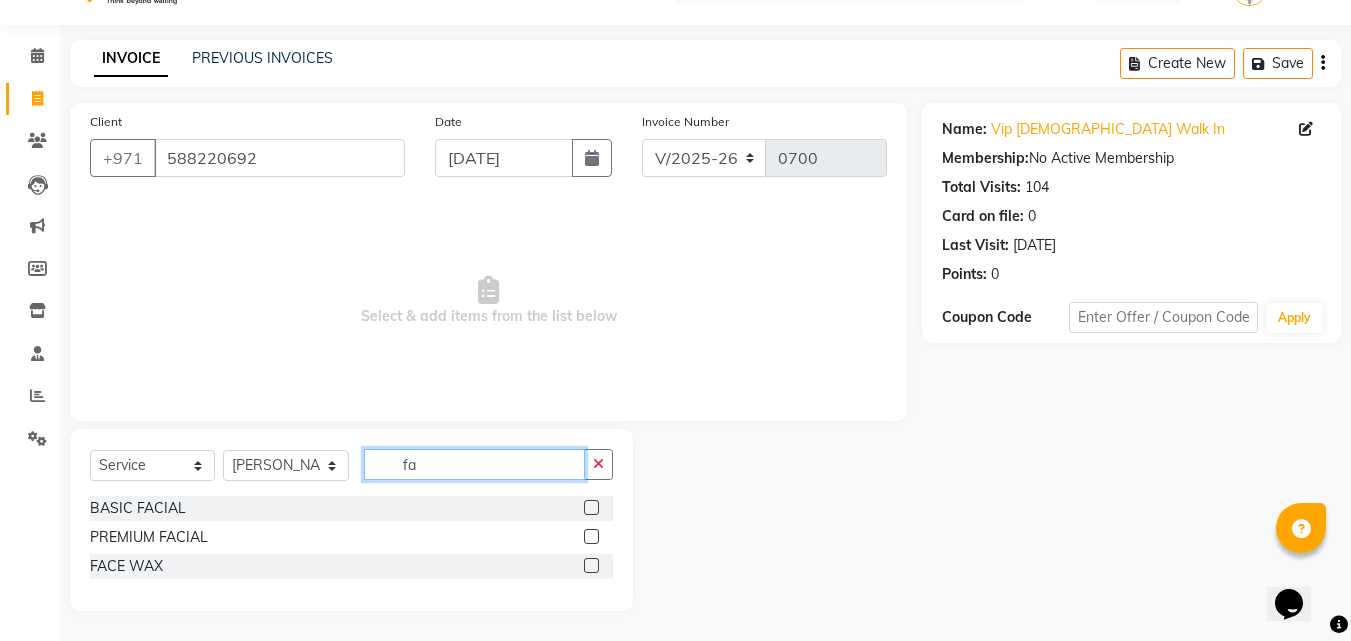 type on "f" 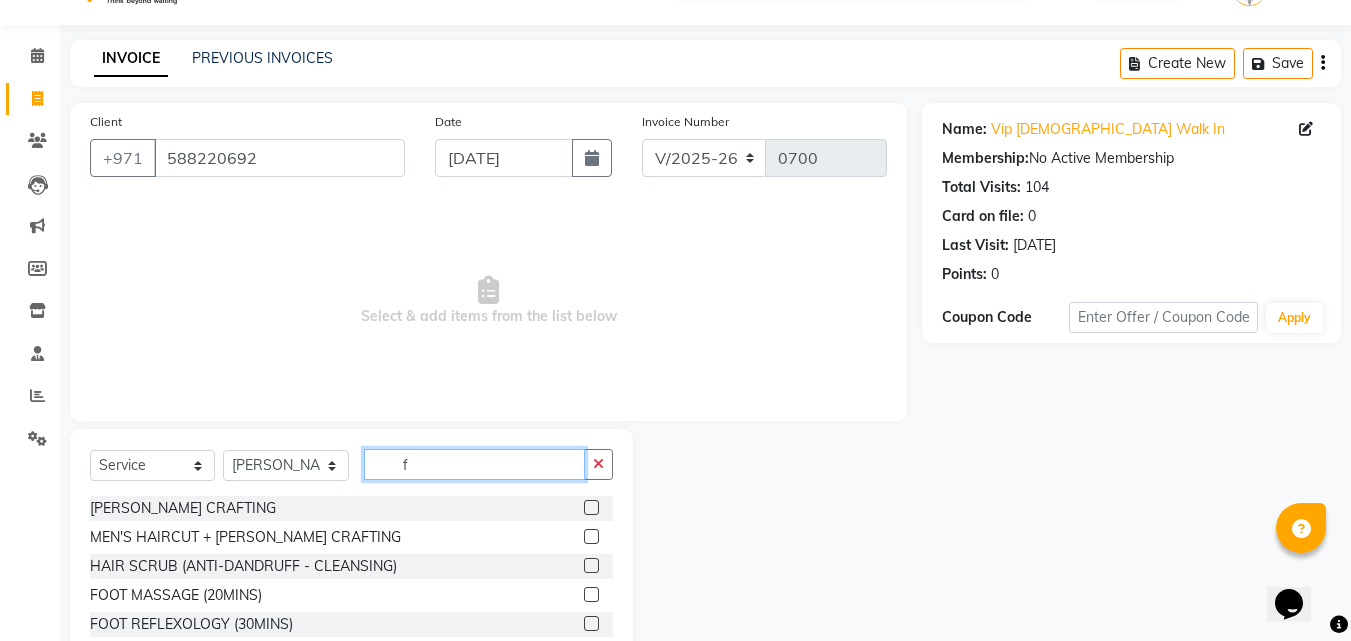 scroll, scrollTop: 76, scrollLeft: 0, axis: vertical 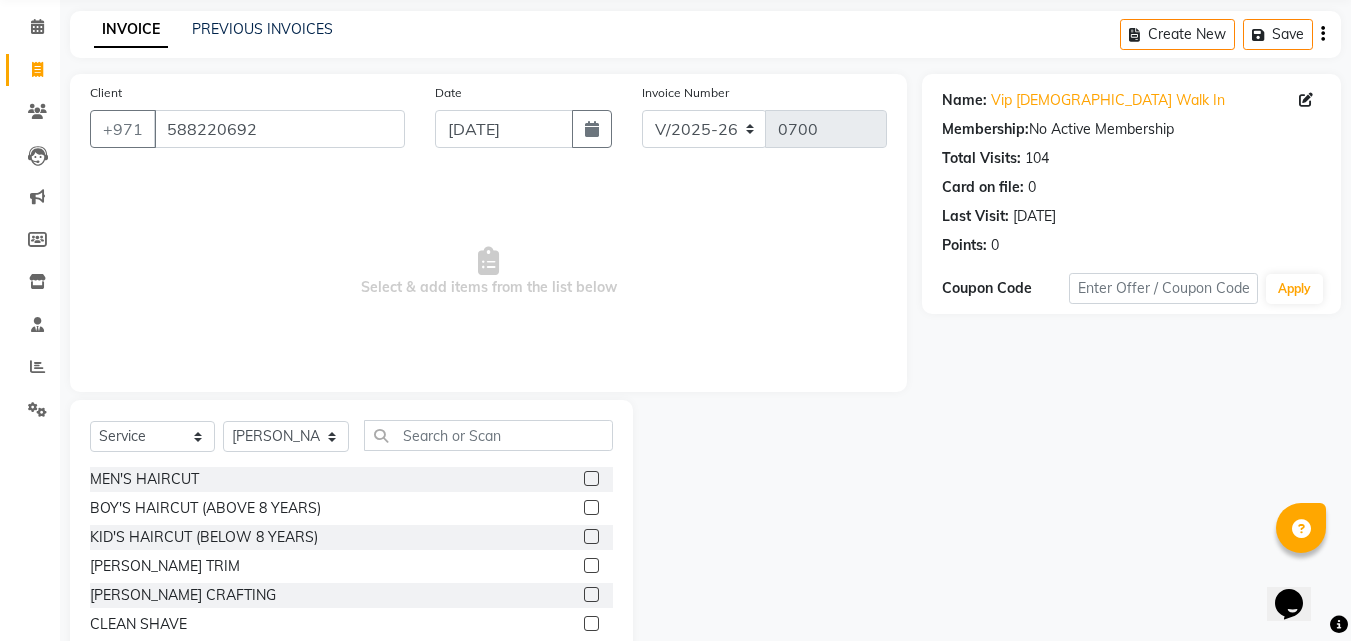click on "BOY'S HAIRCUT (ABOVE 8 YEARS)" 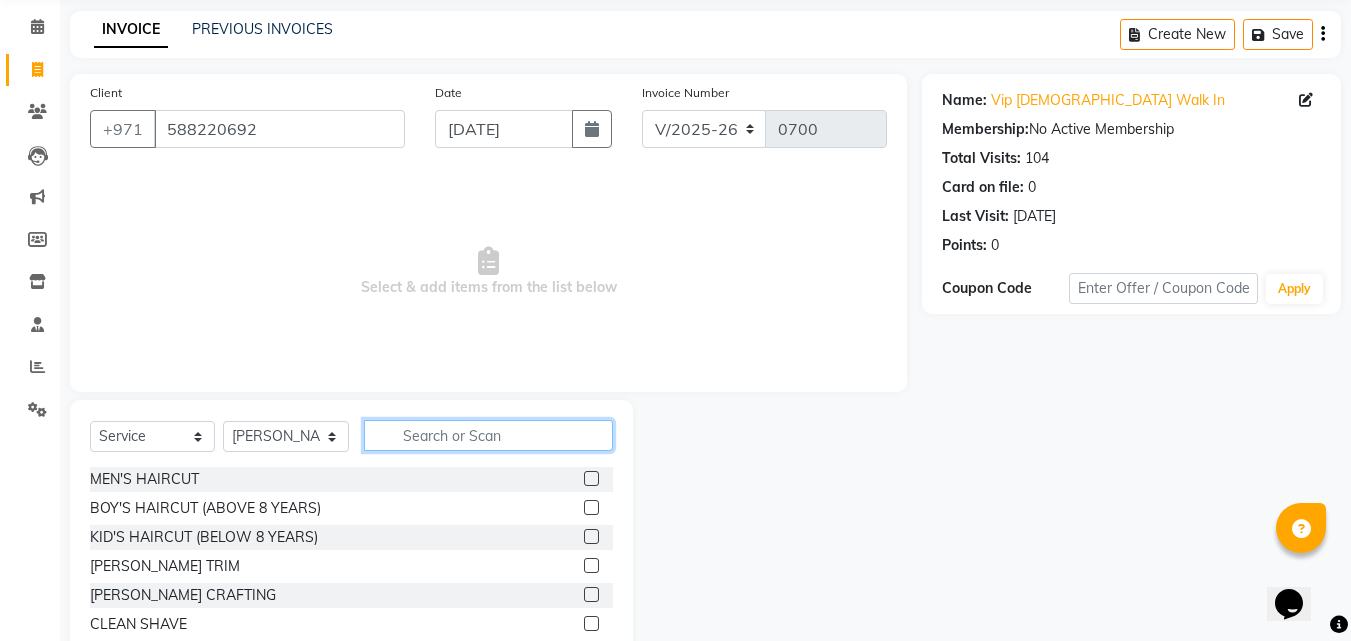 click 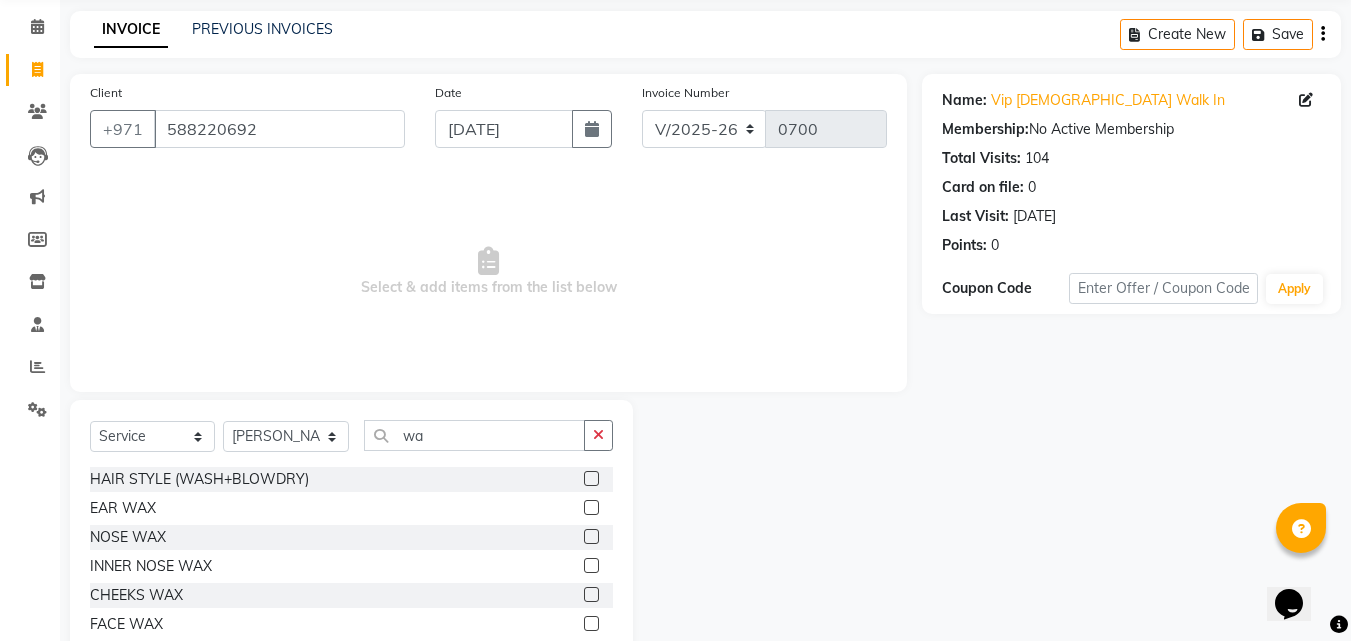 click 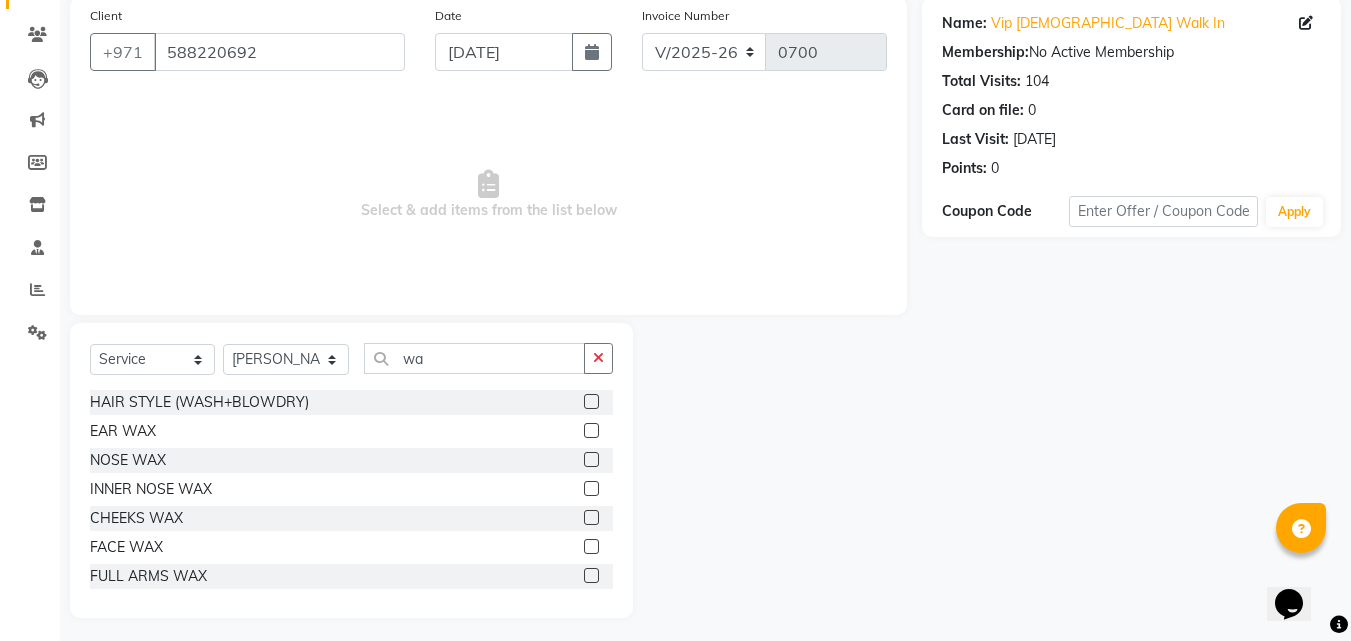 scroll, scrollTop: 156, scrollLeft: 0, axis: vertical 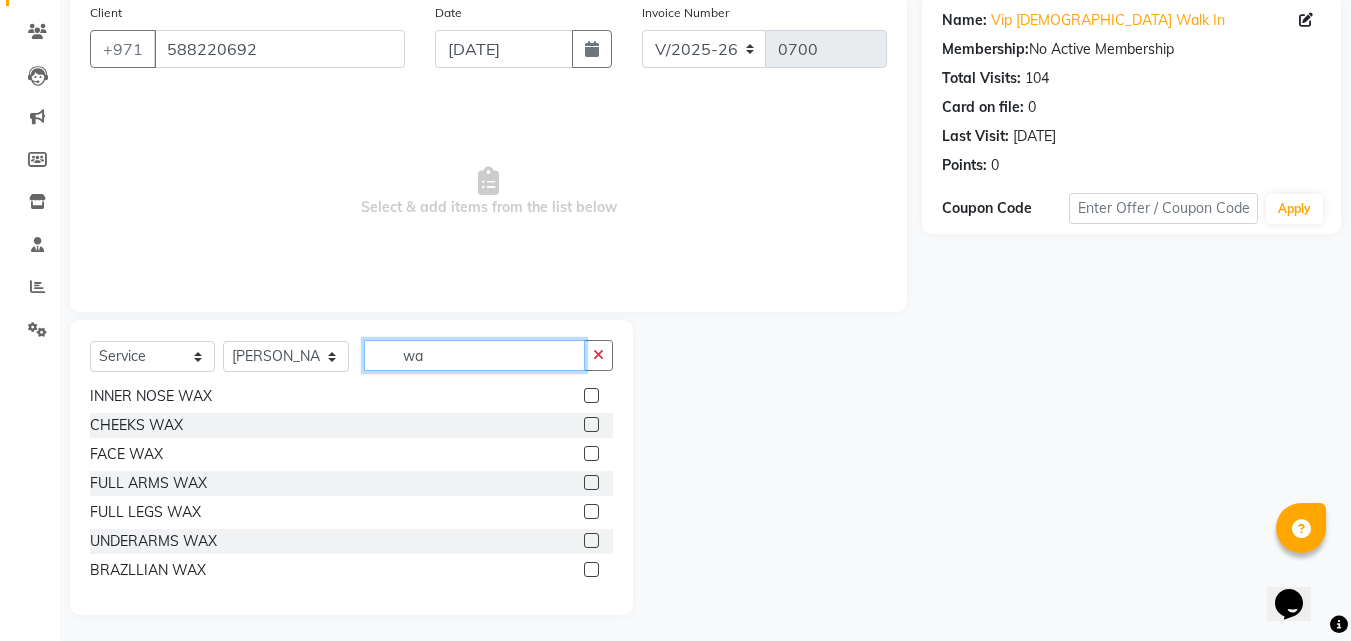 click on "wa" 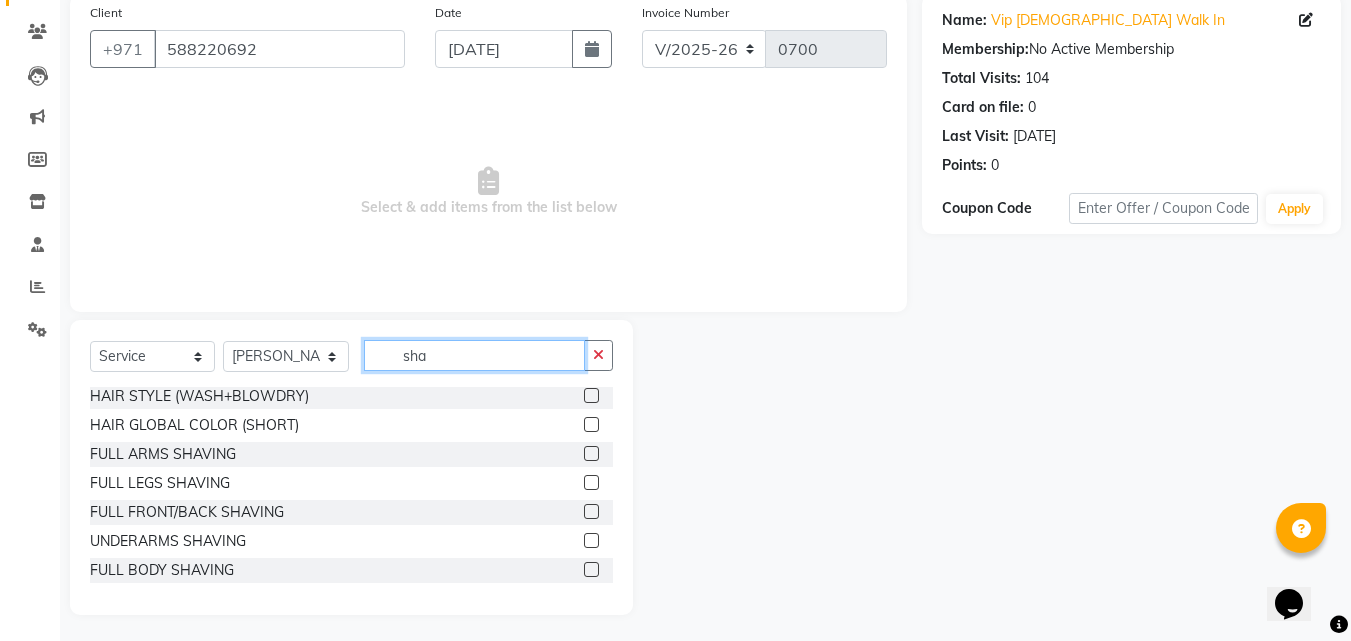 scroll, scrollTop: 0, scrollLeft: 0, axis: both 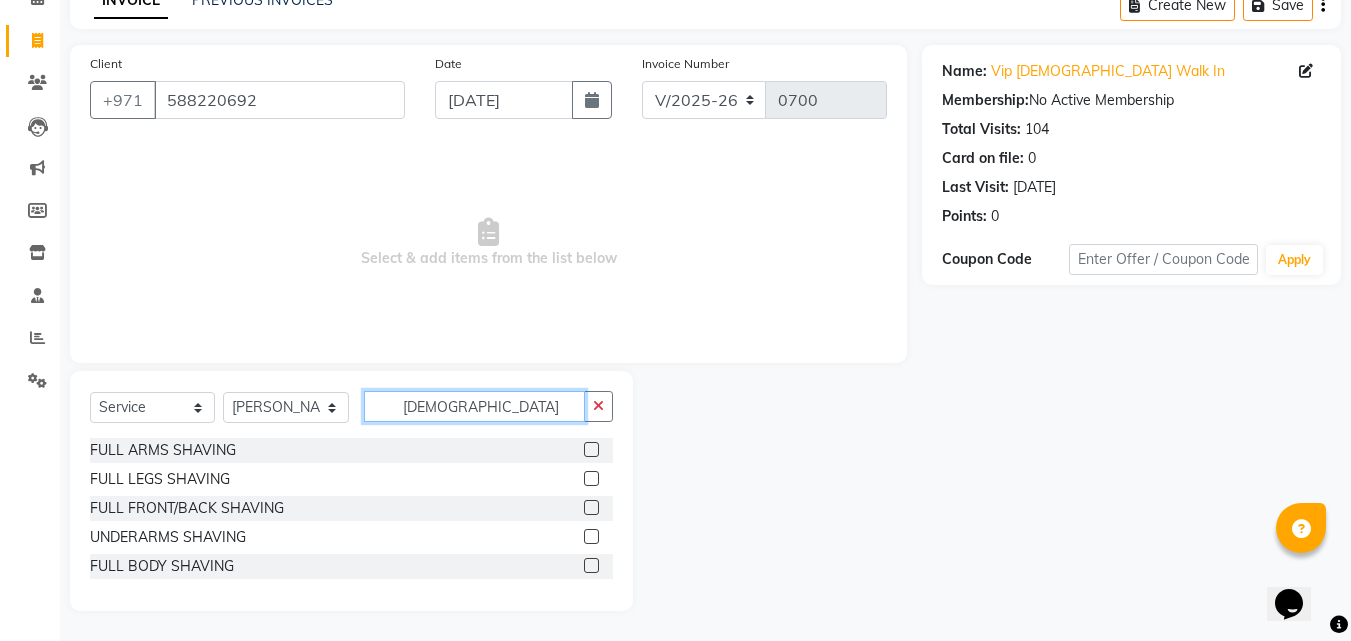 click on "[DEMOGRAPHIC_DATA]" 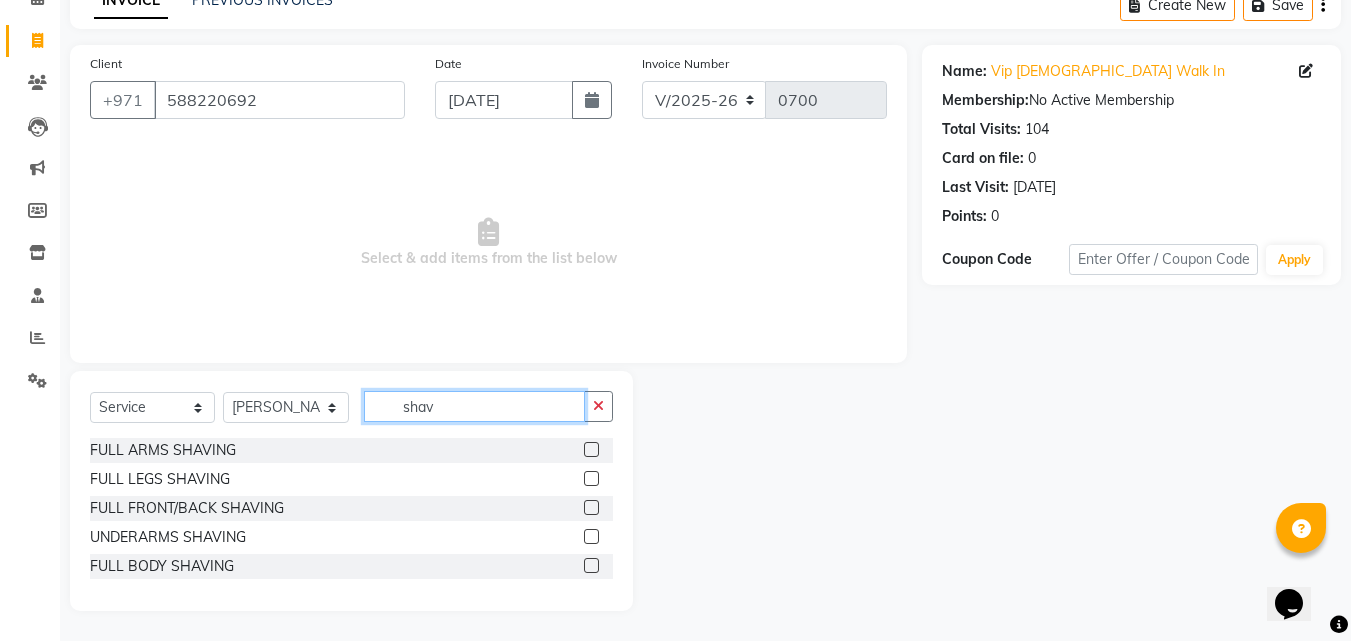 scroll, scrollTop: 156, scrollLeft: 0, axis: vertical 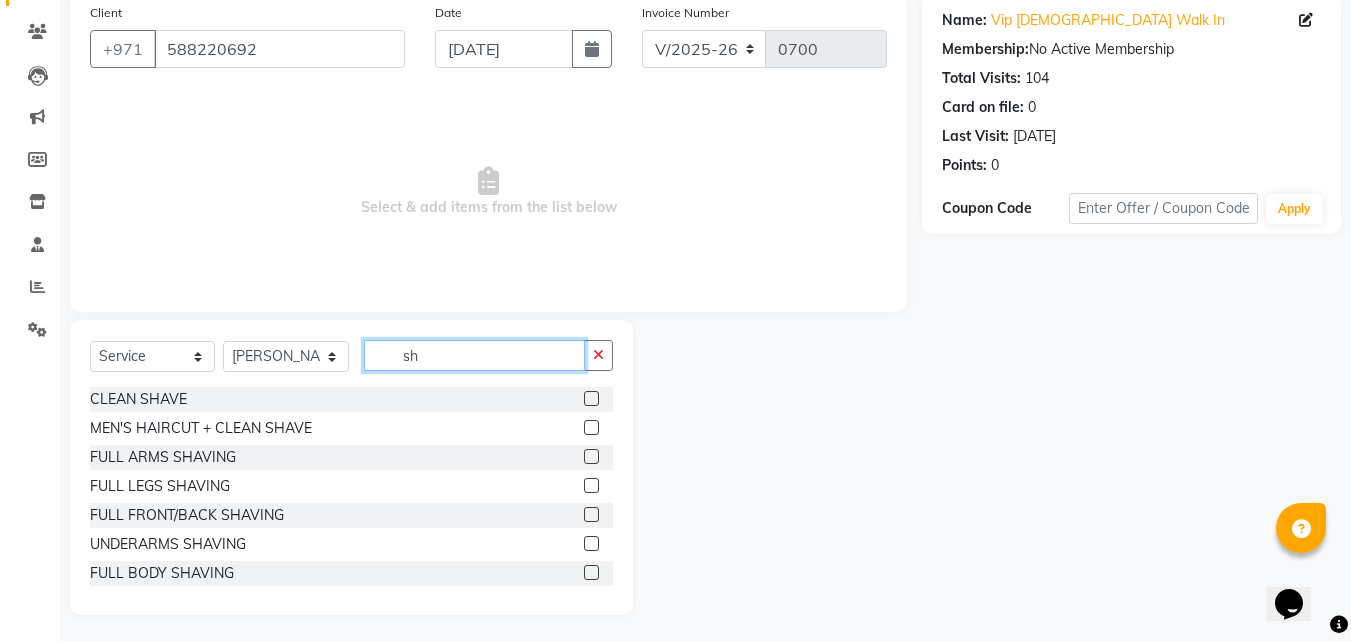 type on "s" 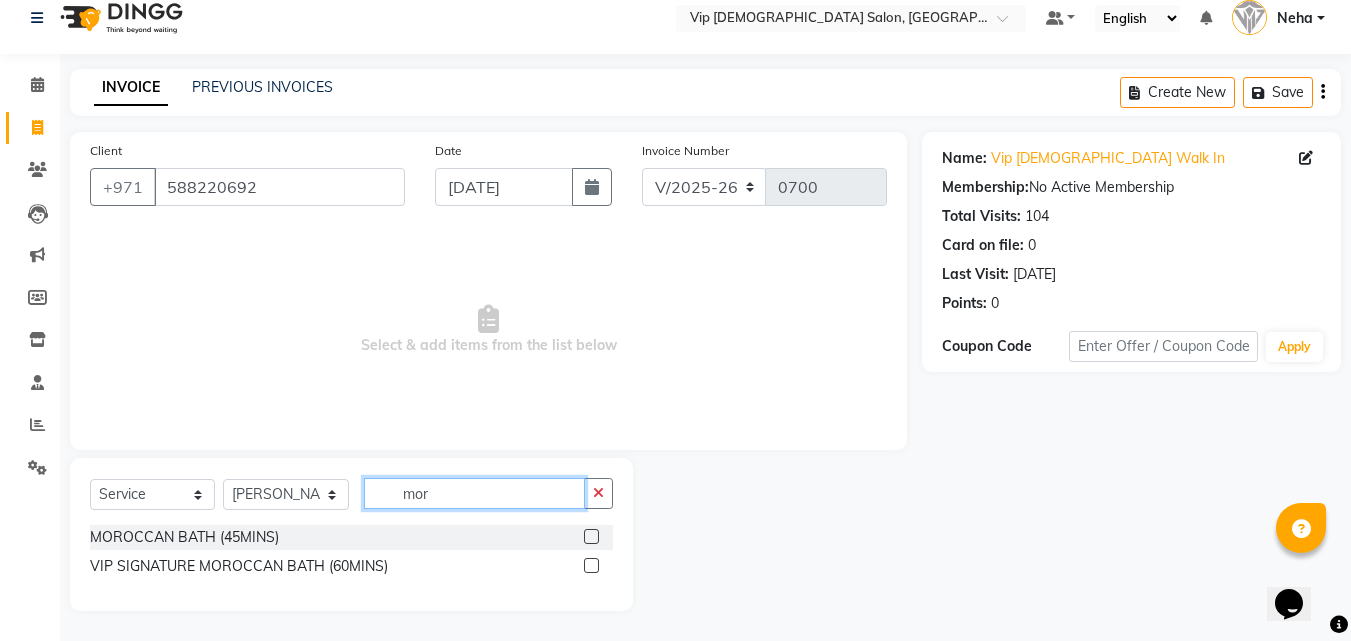 scroll, scrollTop: 18, scrollLeft: 0, axis: vertical 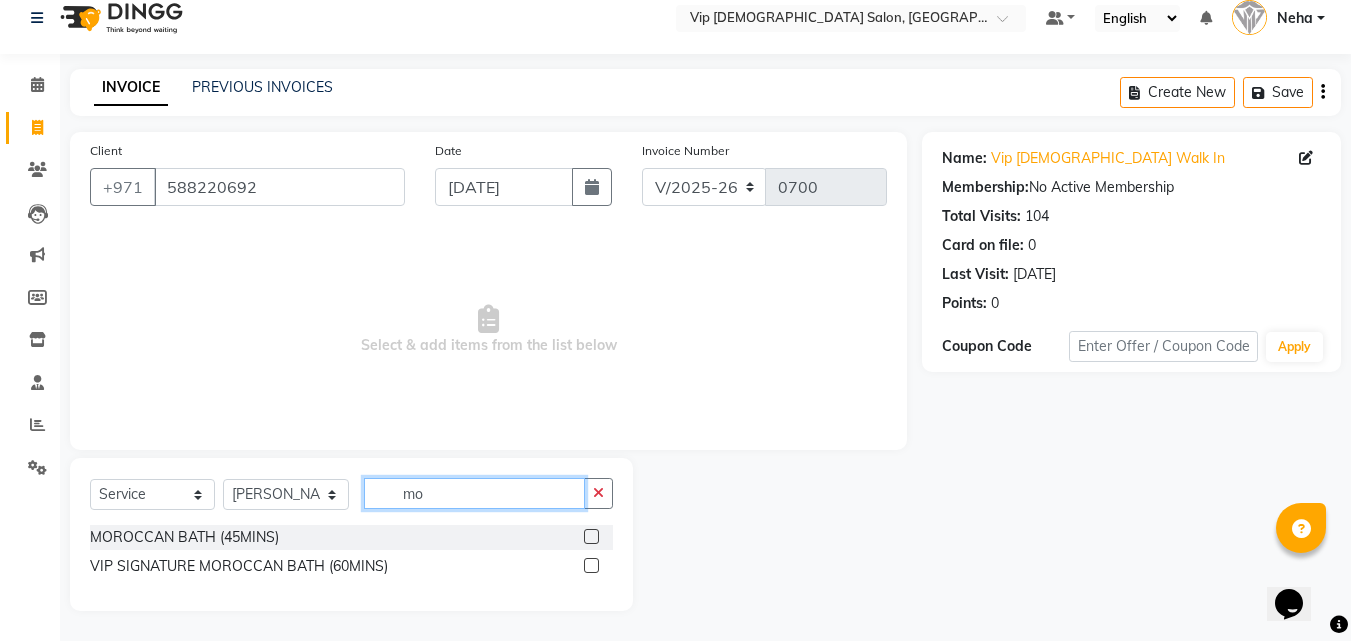 type on "m" 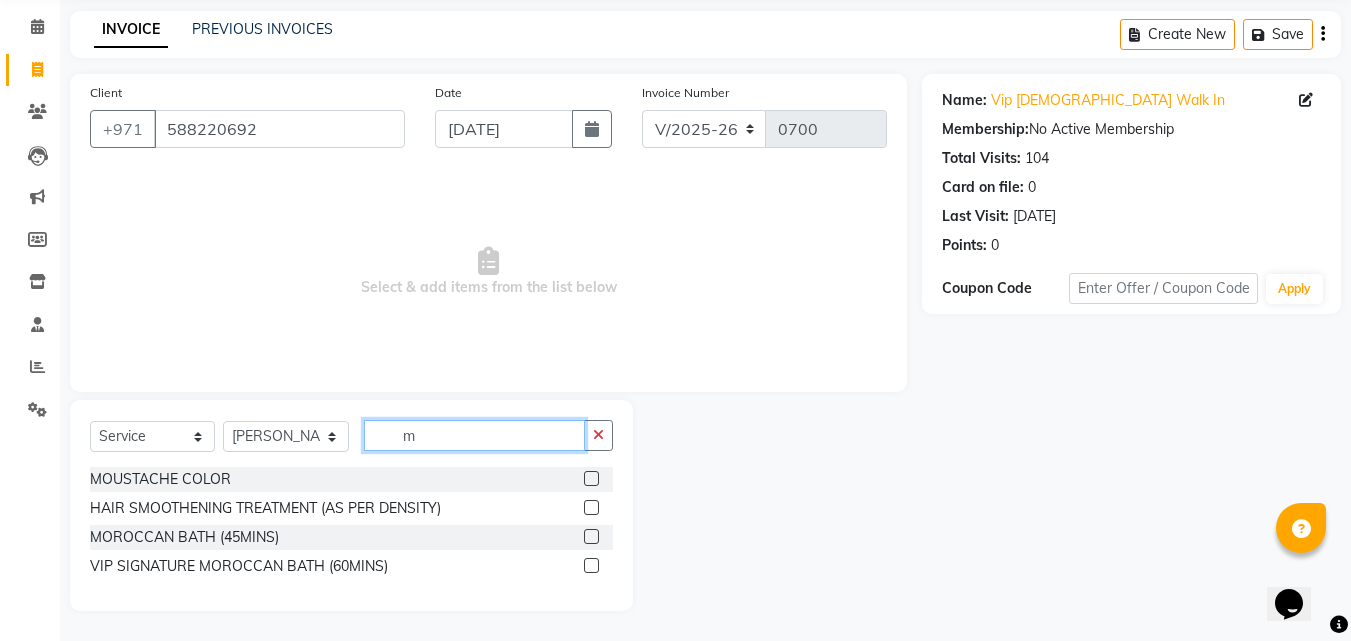 scroll, scrollTop: 156, scrollLeft: 0, axis: vertical 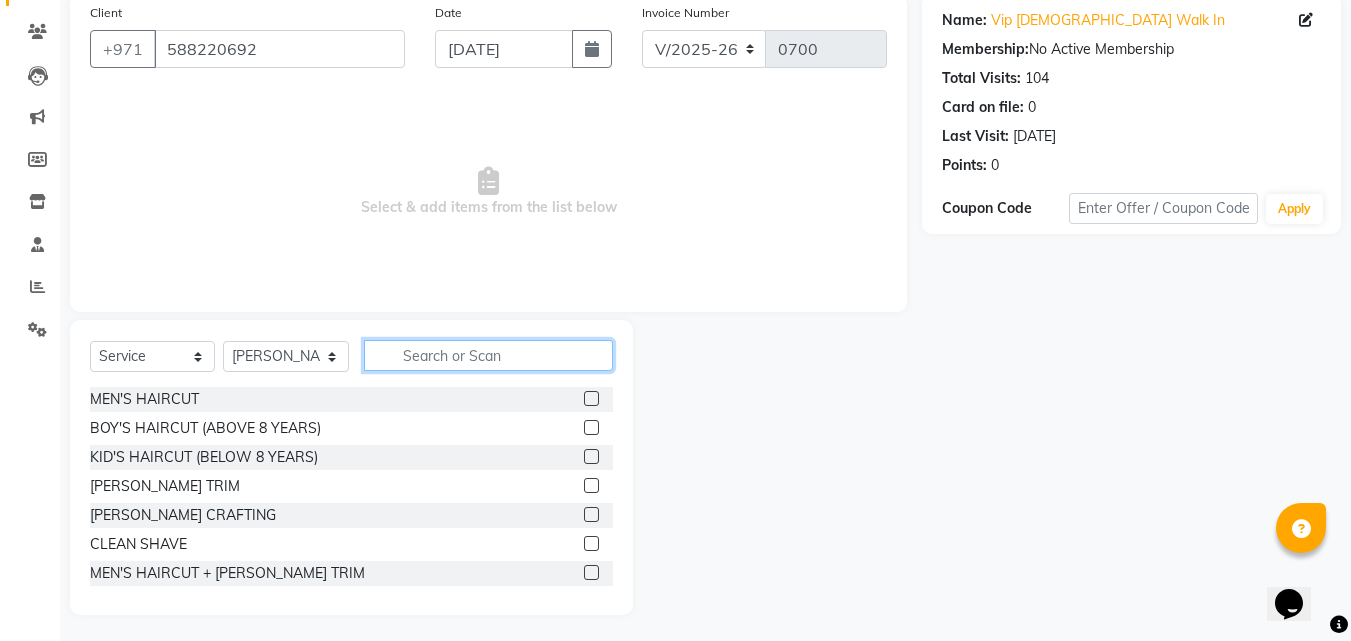 type 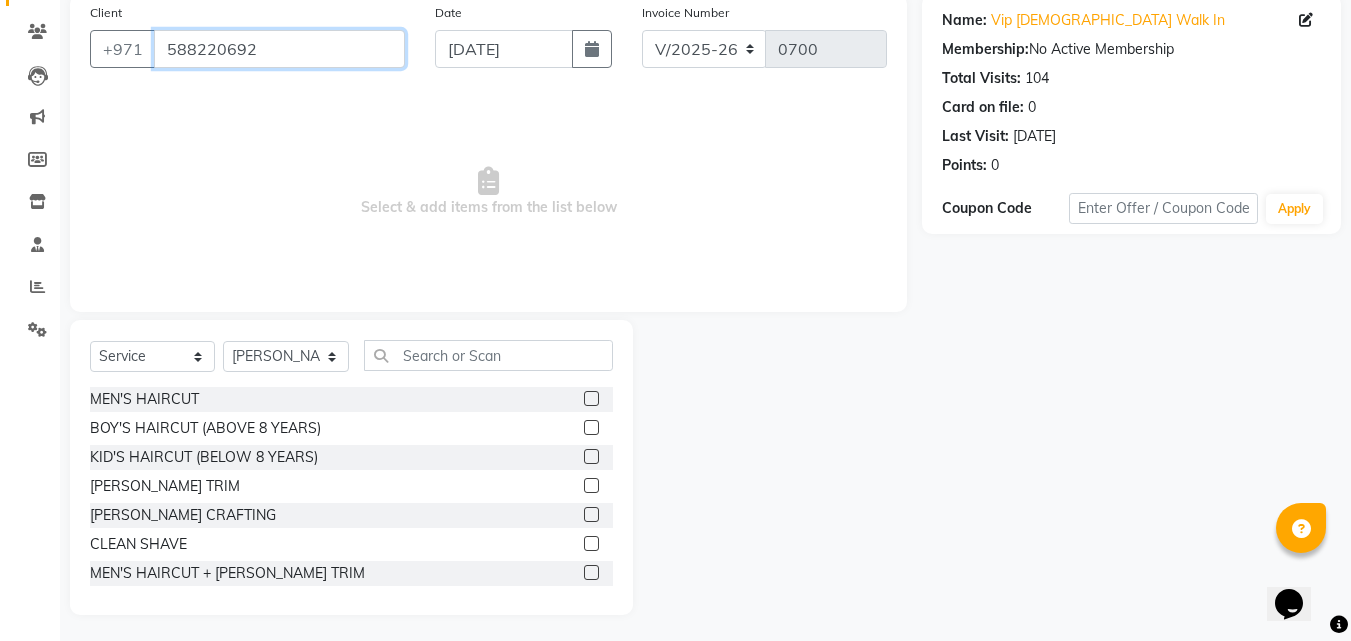 click on "588220692" at bounding box center [279, 49] 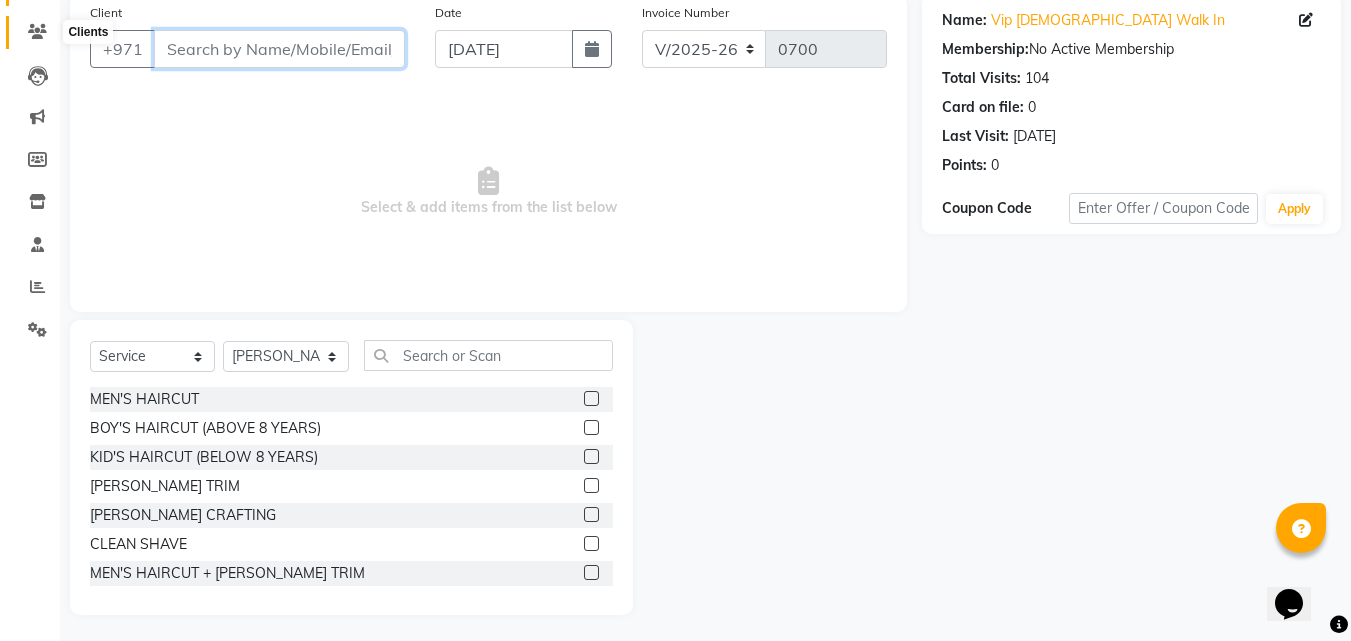 type 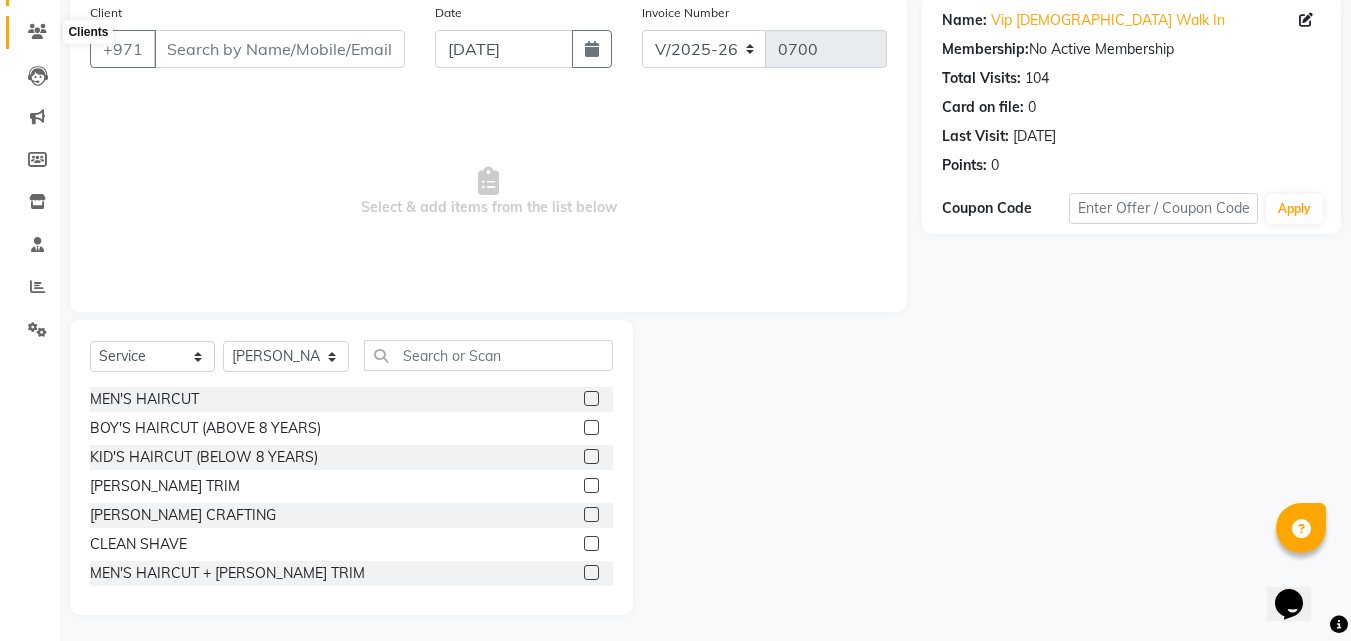 click 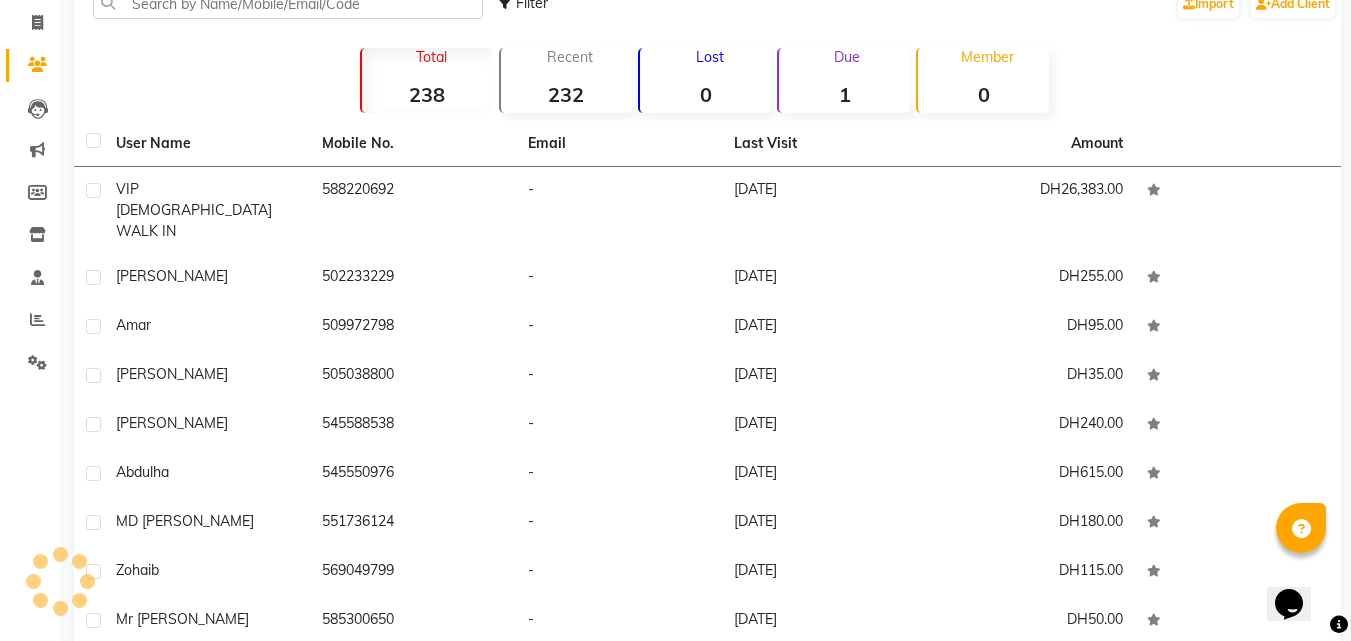 scroll, scrollTop: 156, scrollLeft: 0, axis: vertical 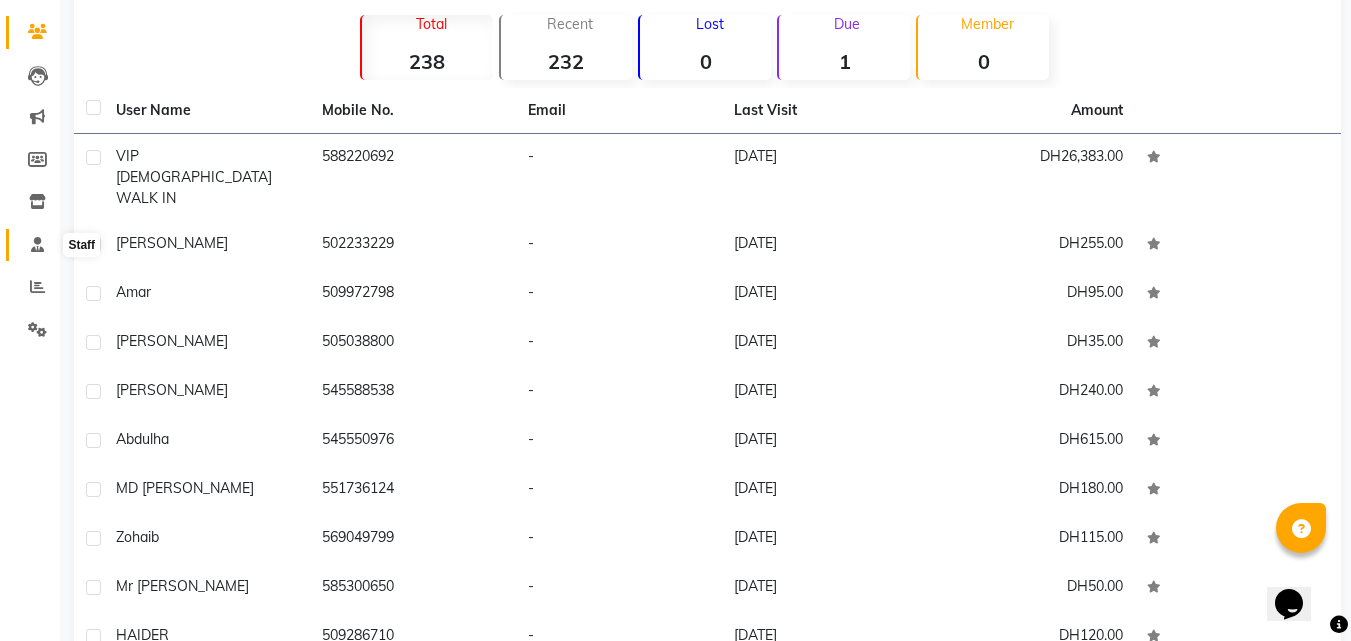 click 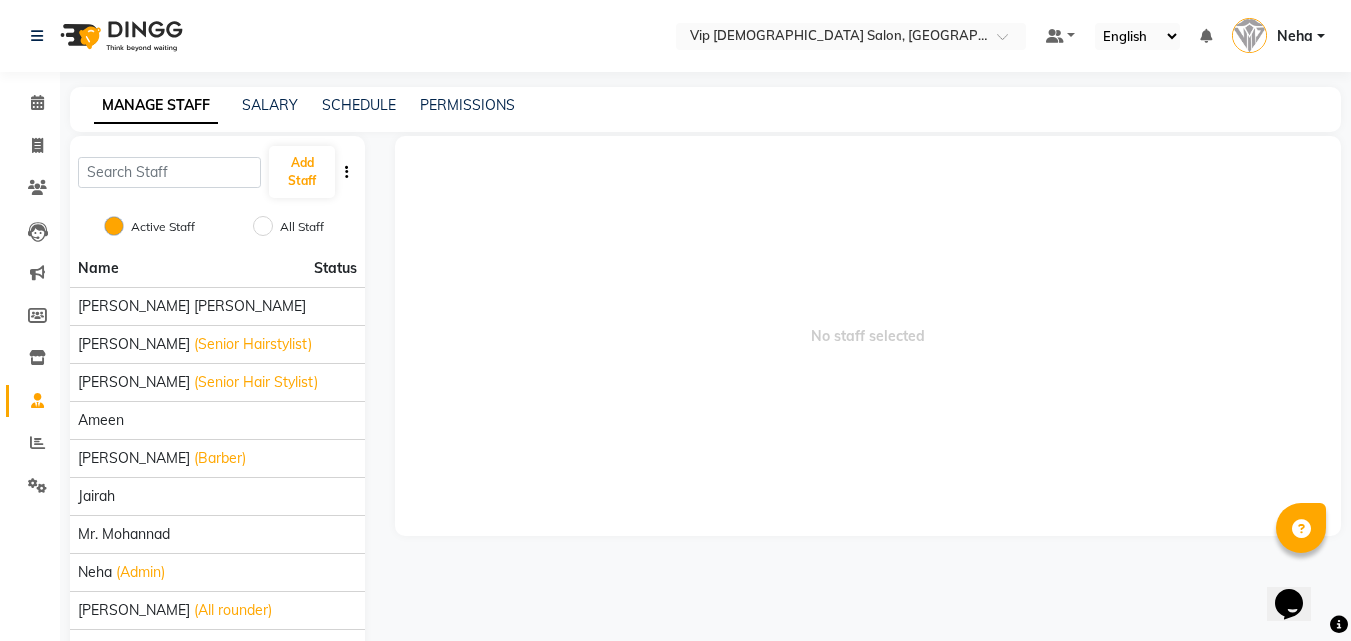 click on "Staff" 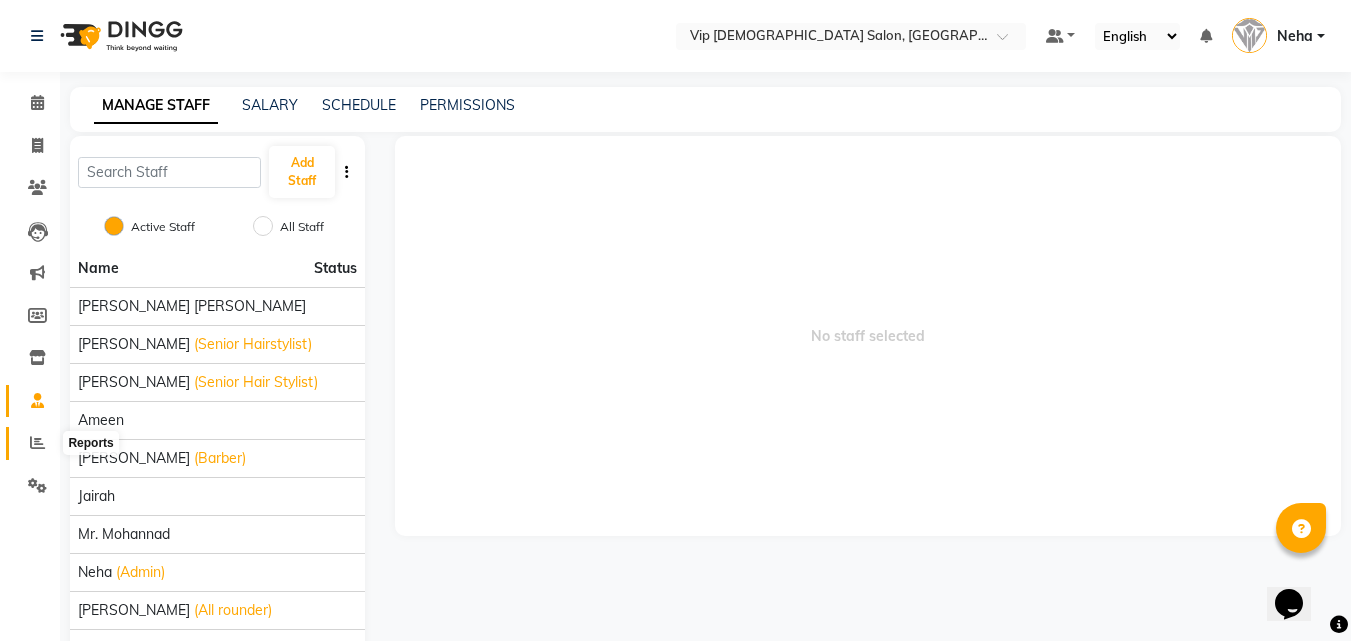 click 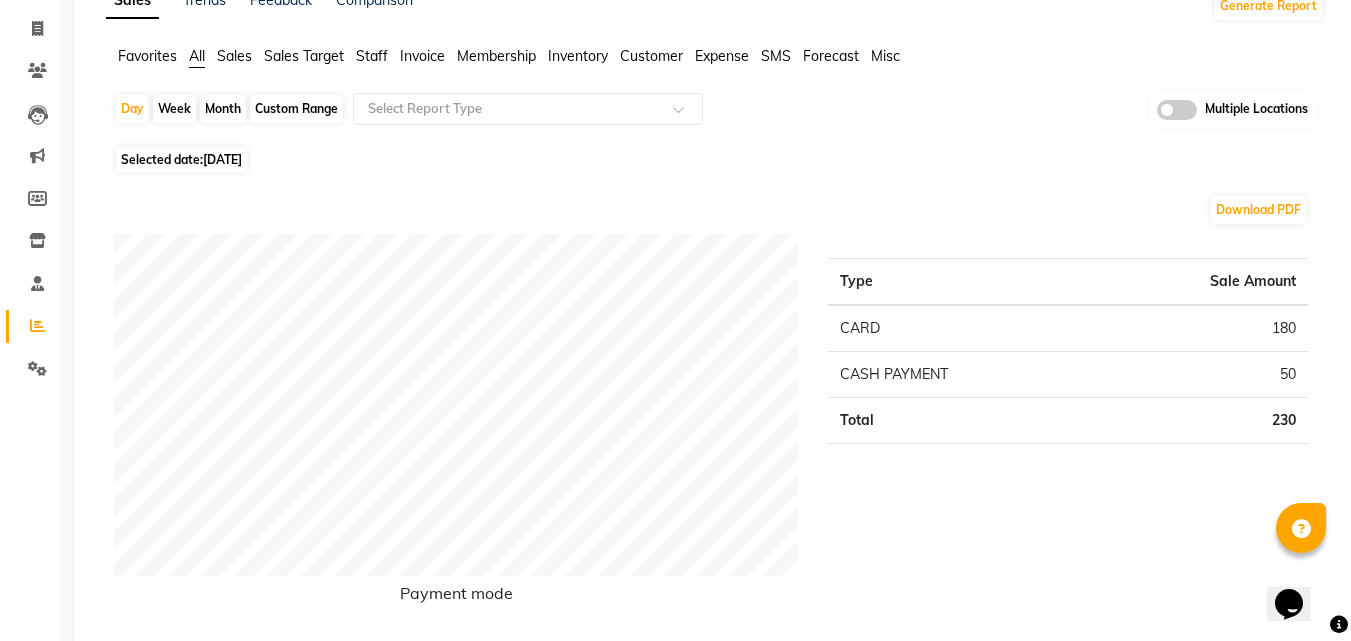 scroll, scrollTop: 120, scrollLeft: 0, axis: vertical 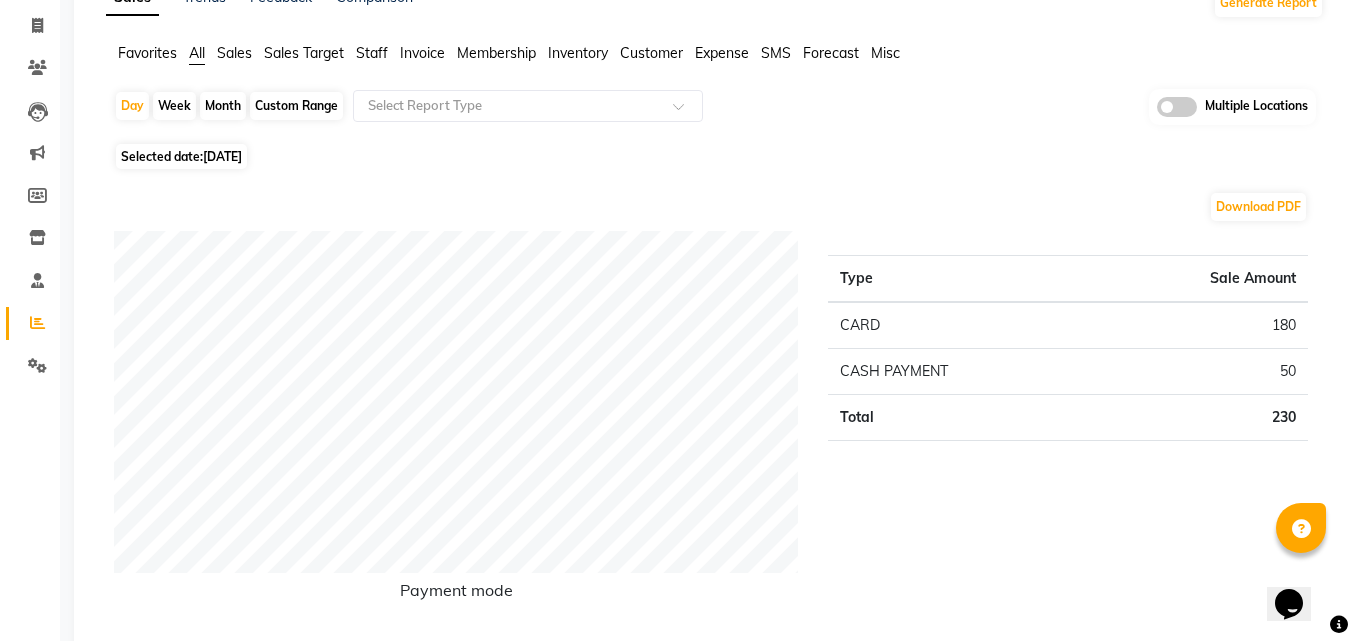 click on "Download PDF" 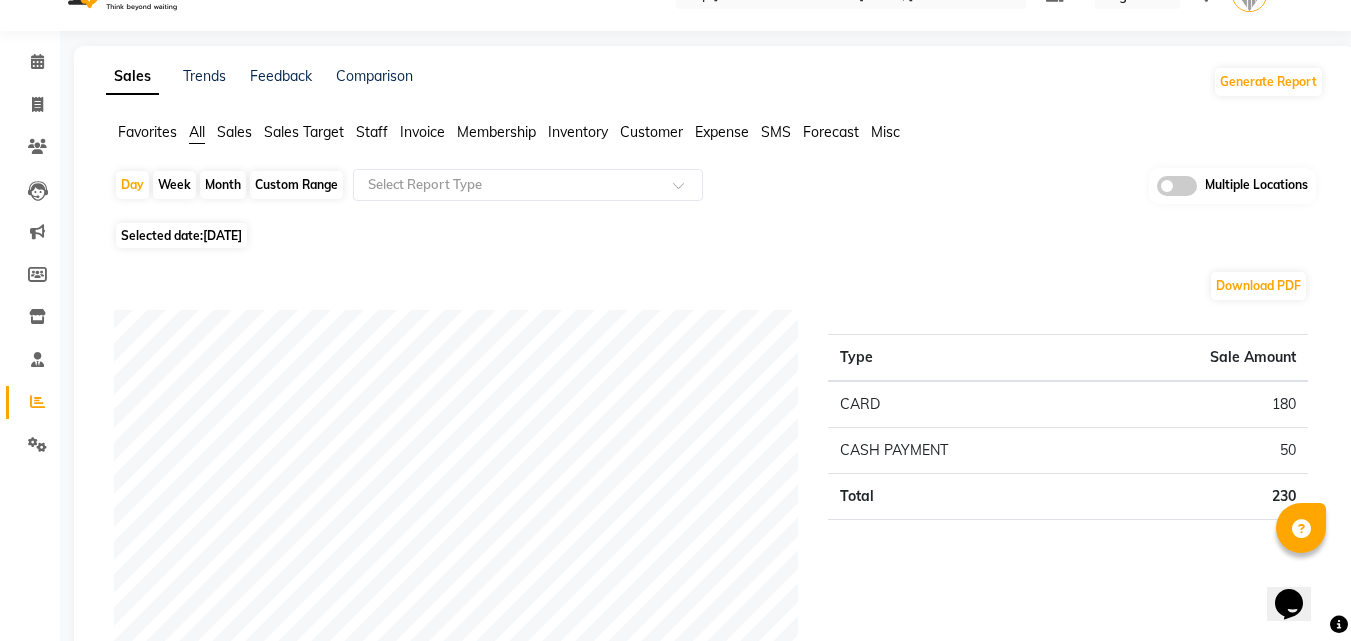 scroll, scrollTop: 40, scrollLeft: 0, axis: vertical 